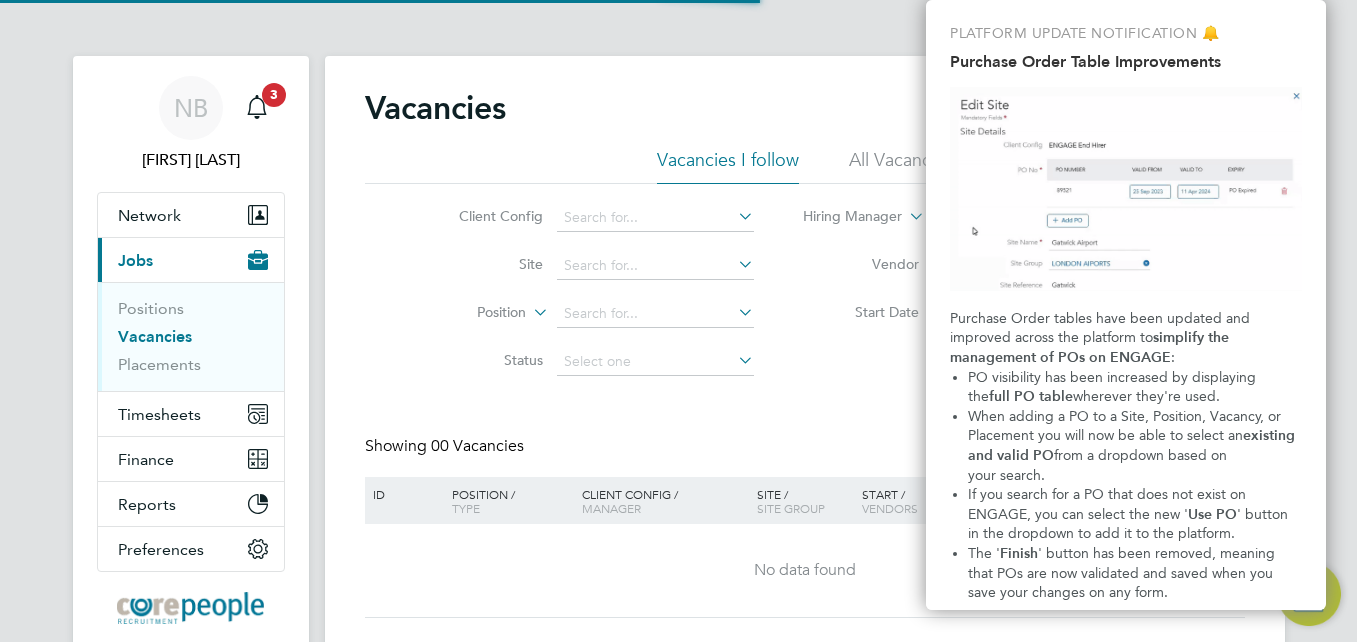 scroll, scrollTop: 0, scrollLeft: 0, axis: both 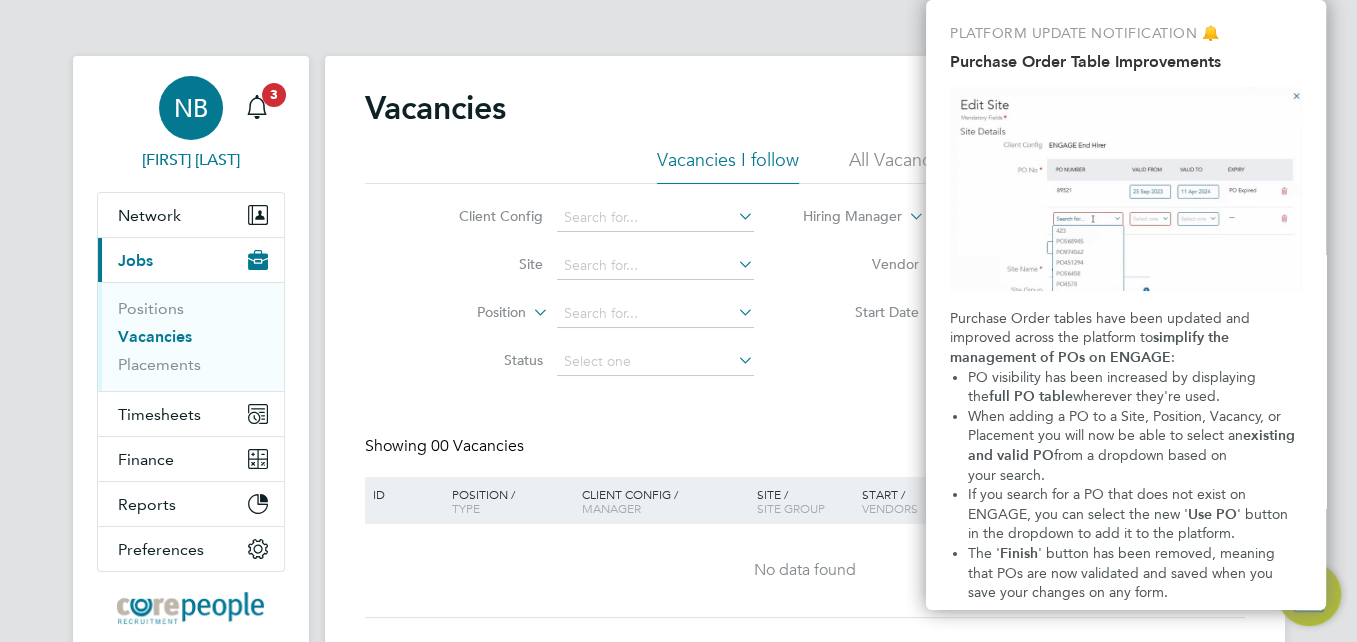 click on "[FIRST] [LAST]" at bounding box center [191, 160] 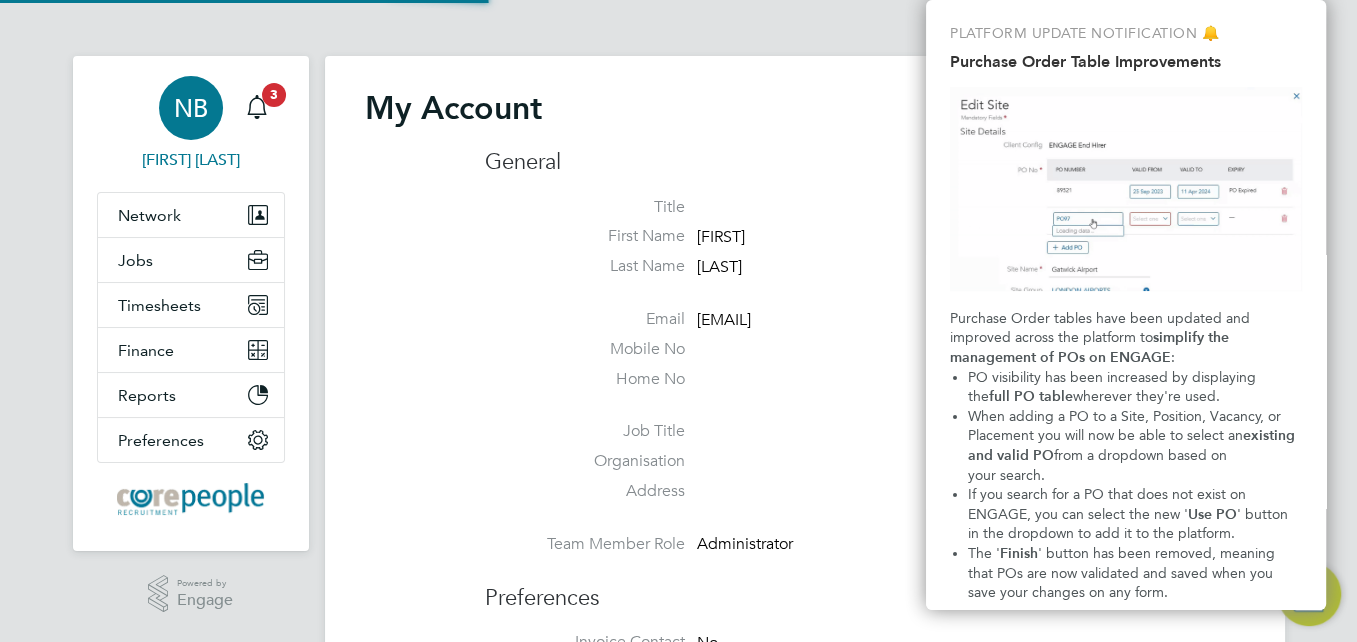 type on "niki.byrne@corepeople.com" 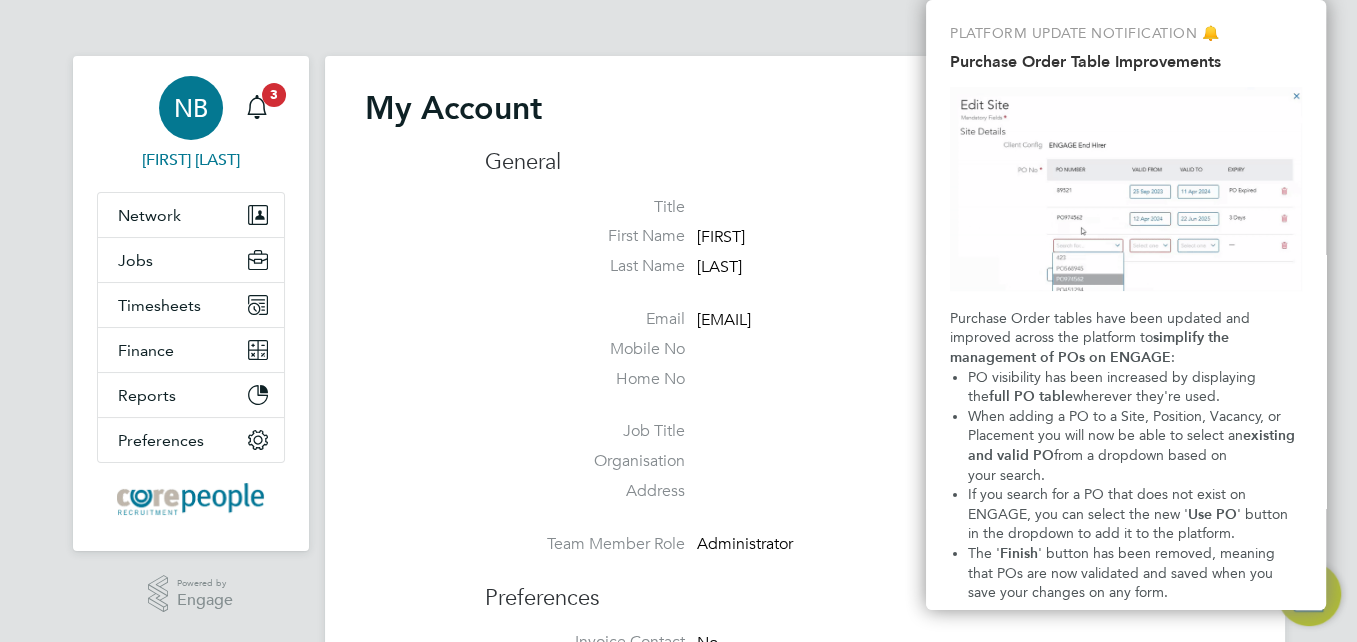 click at bounding box center (1126, 189) 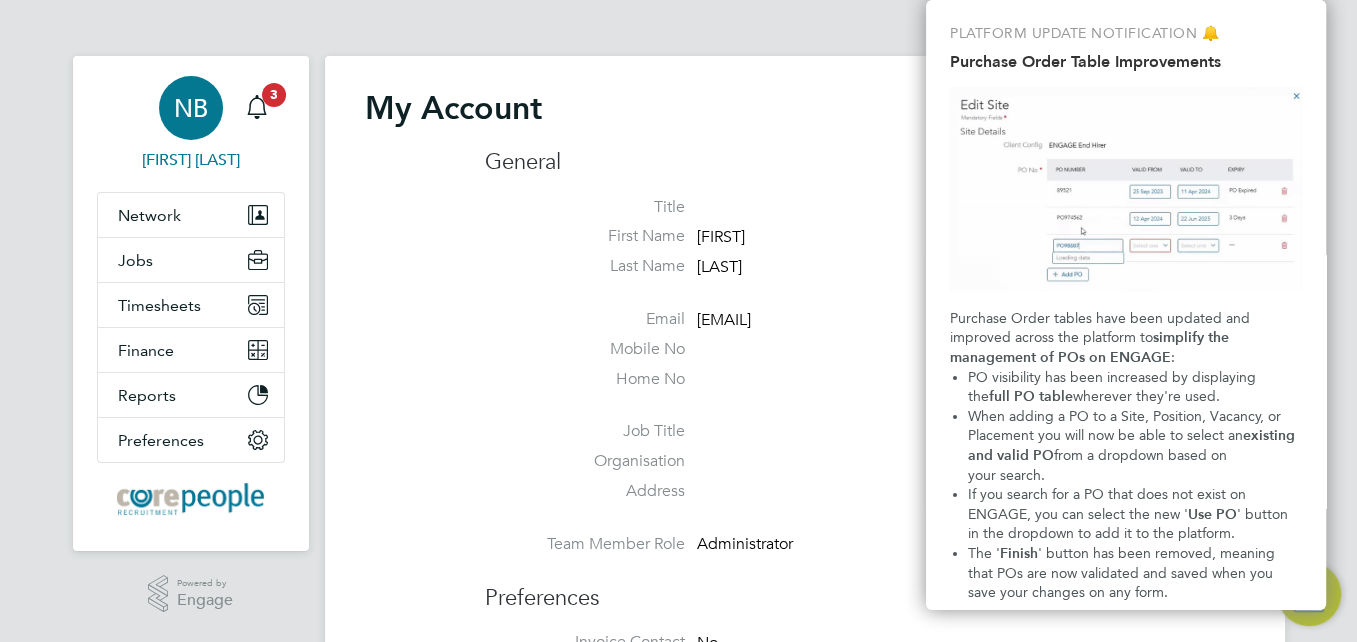 click on "PLATFORM UPDATE NOTIFICATION 🔔" at bounding box center (1126, 34) 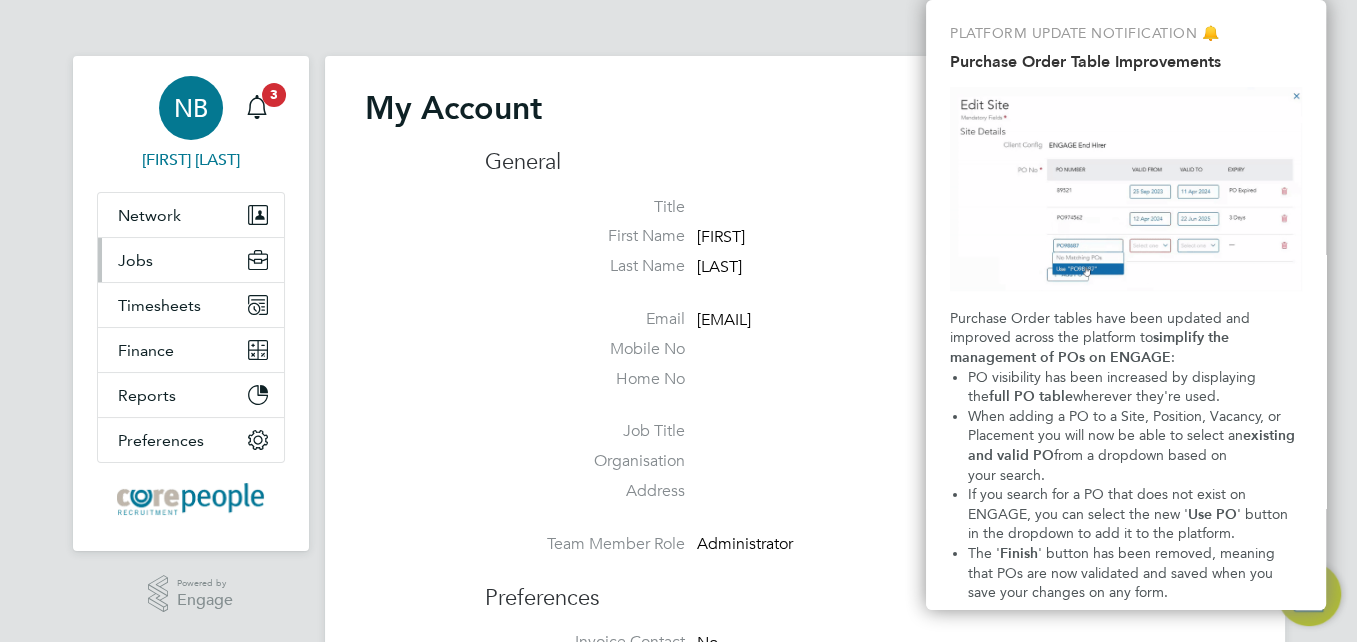 click on "Jobs" at bounding box center [135, 260] 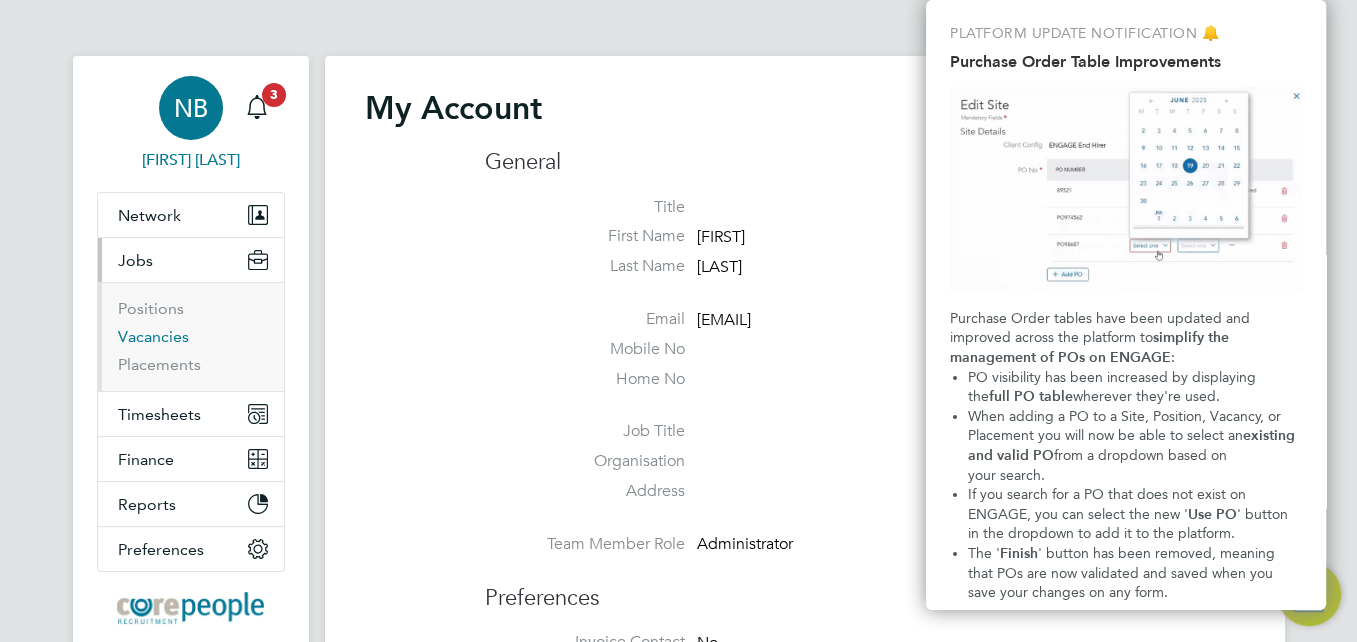 click on "Vacancies" at bounding box center [153, 336] 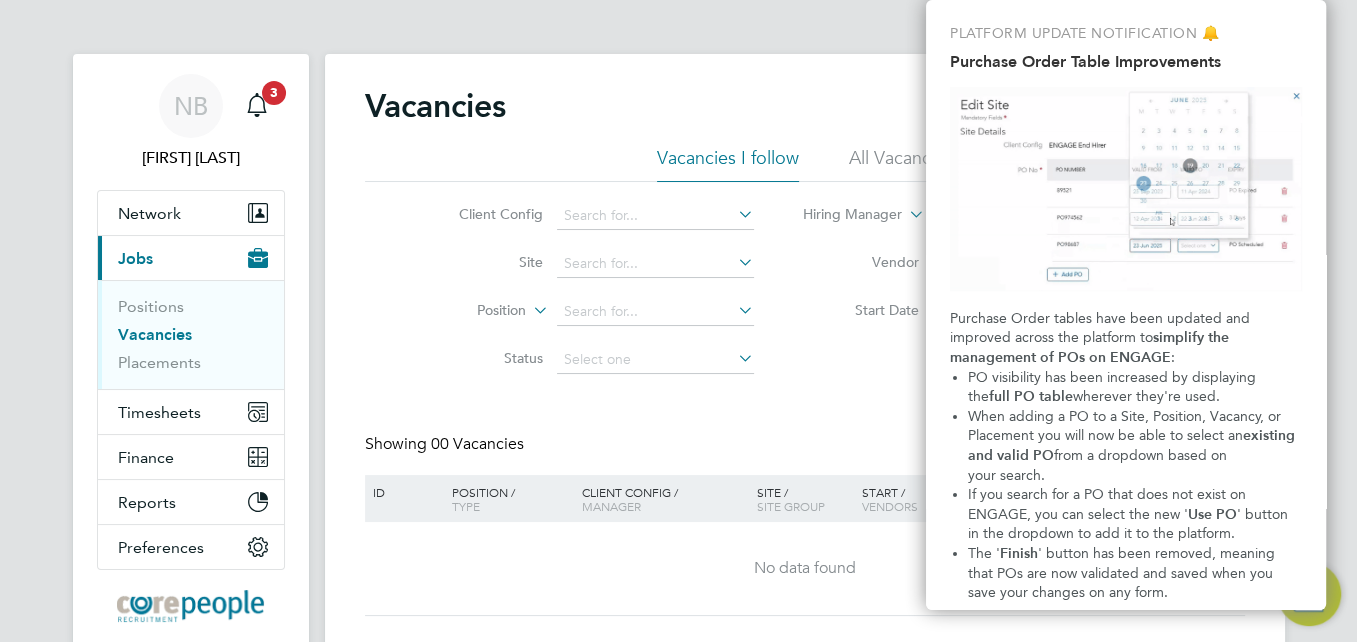 scroll, scrollTop: 0, scrollLeft: 0, axis: both 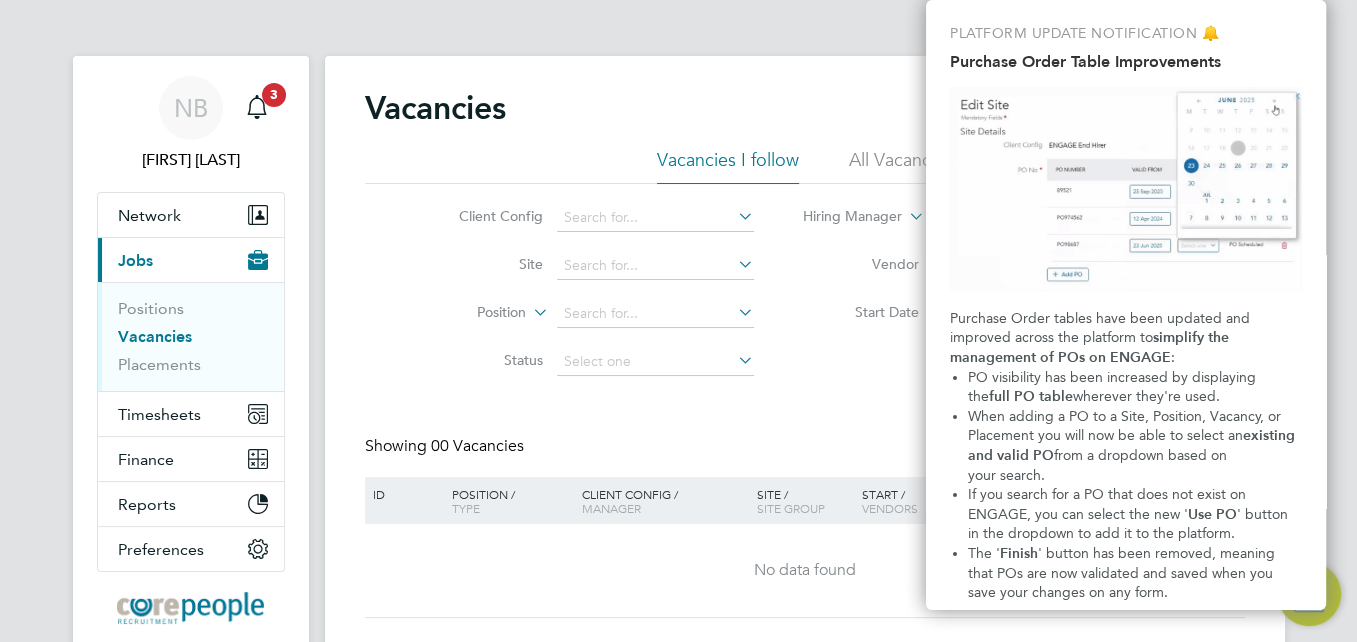click on "Vacancies I follow" 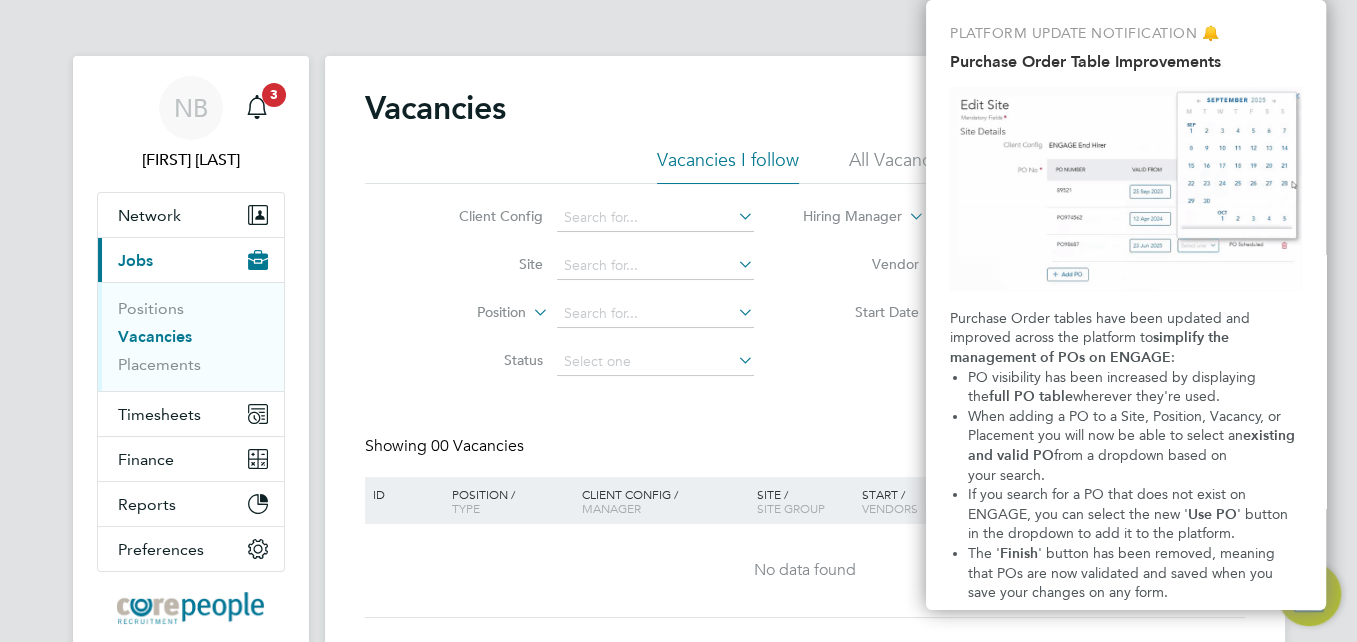 click on "All Vacancies" 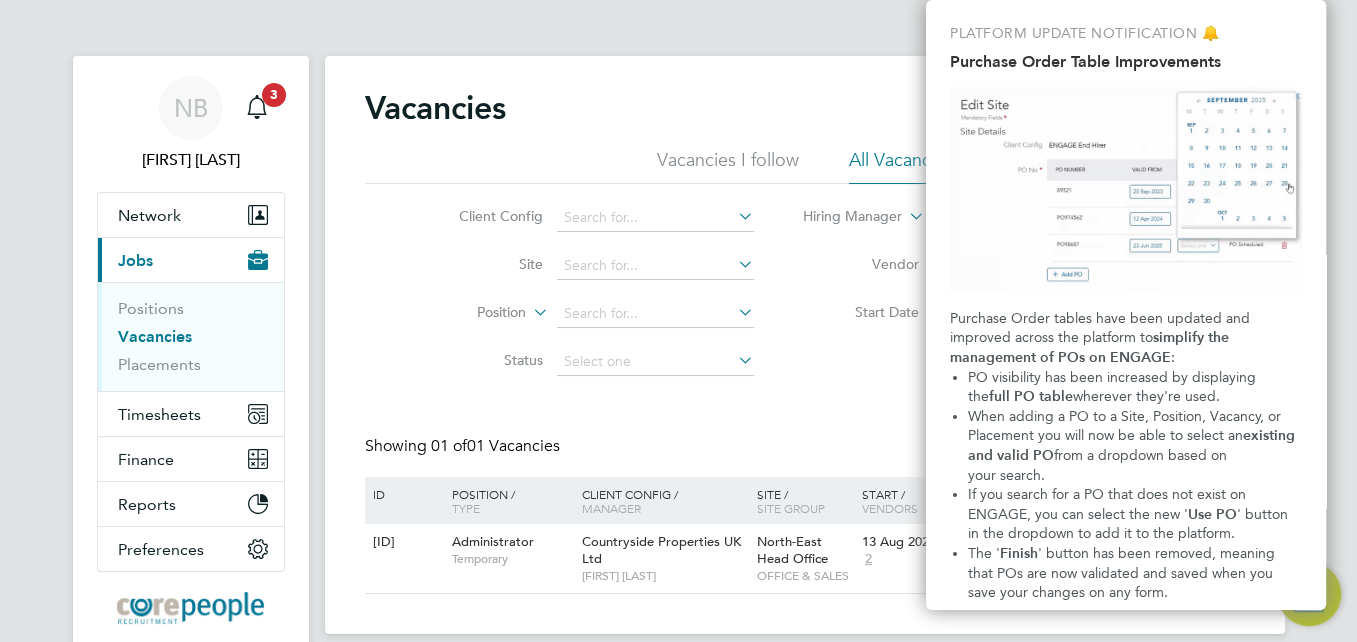 scroll, scrollTop: 100, scrollLeft: 0, axis: vertical 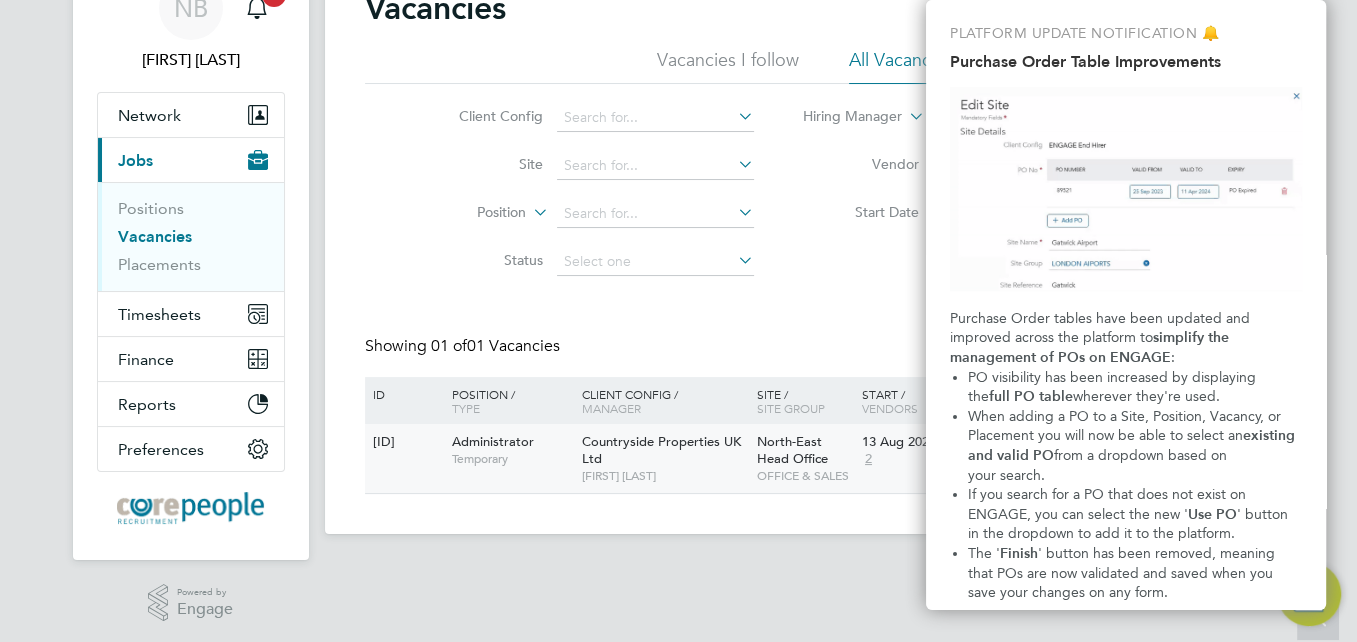 click on "Administrator" 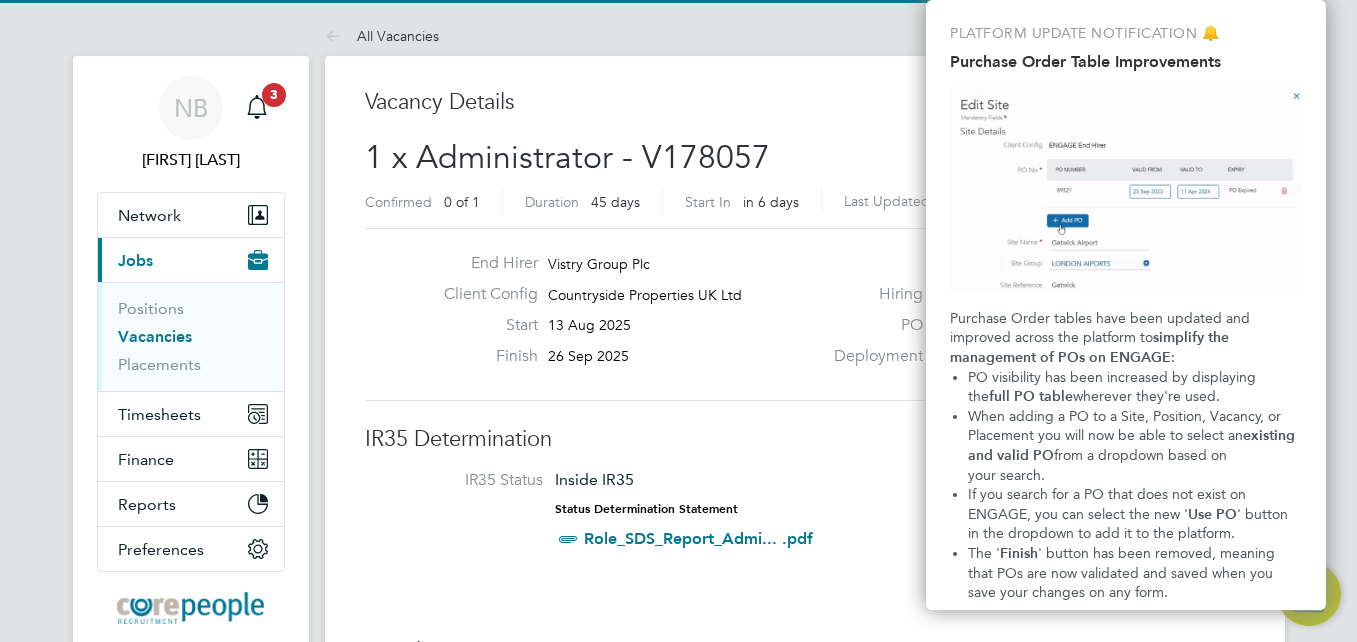 scroll, scrollTop: 0, scrollLeft: 0, axis: both 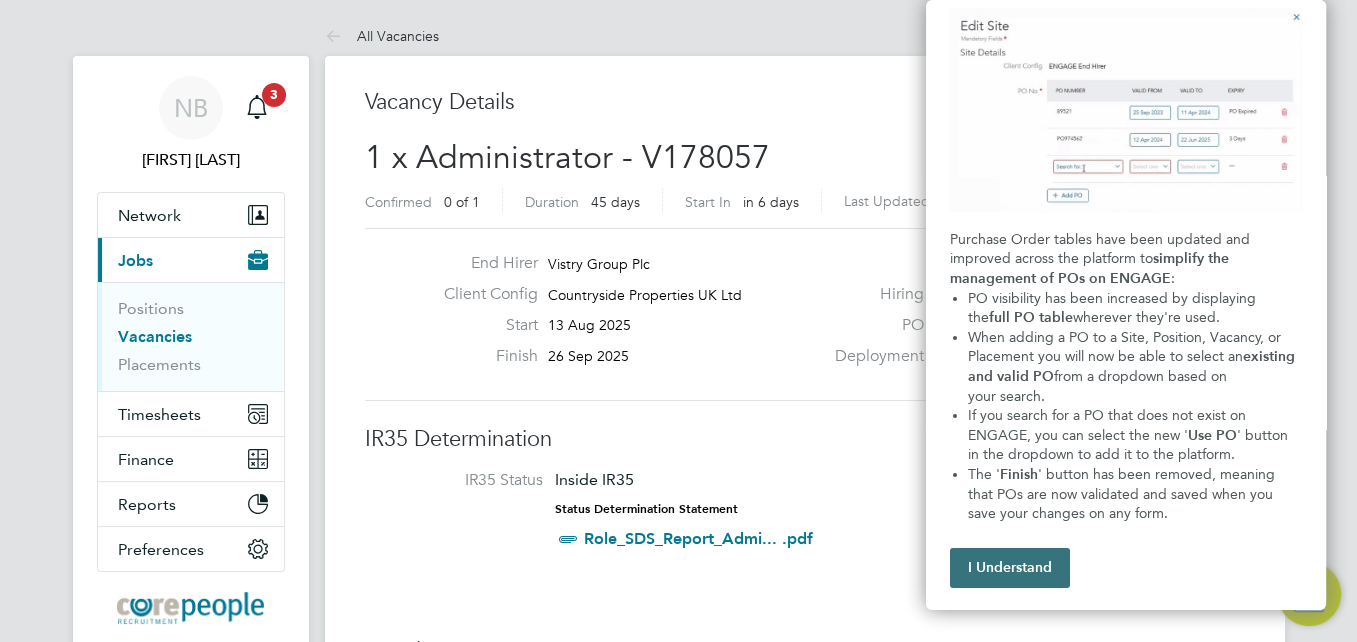 click on "I Understand" at bounding box center [1010, 568] 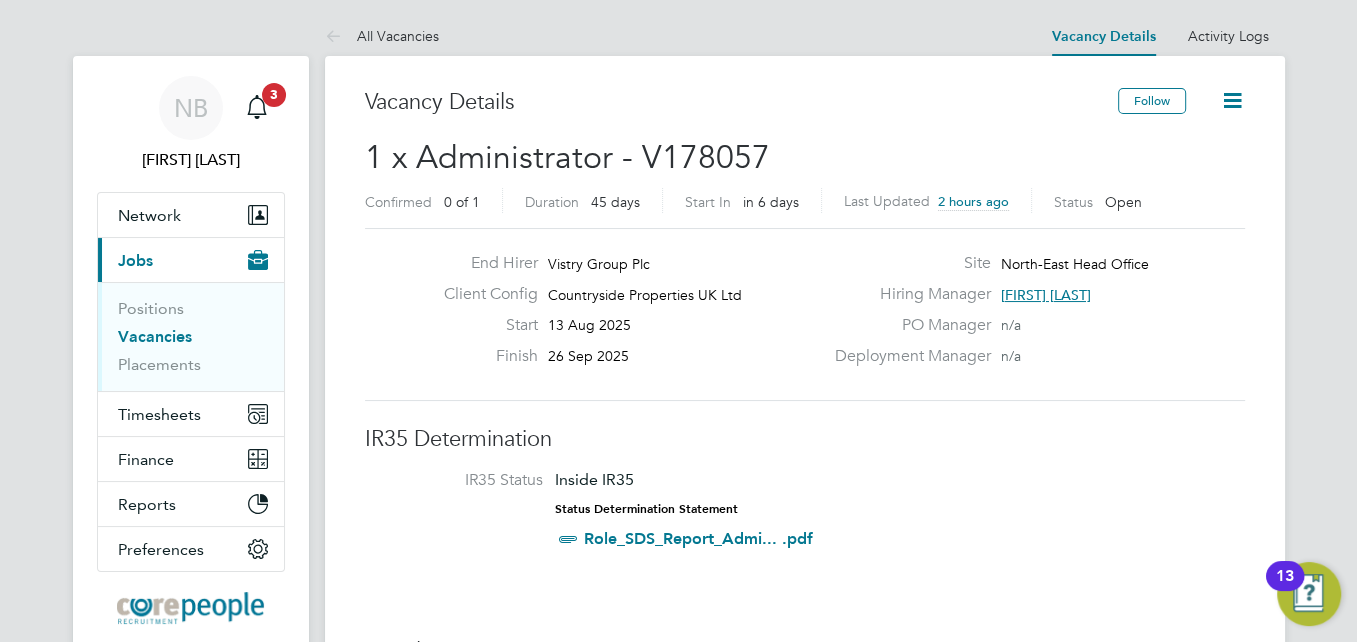 click on "Role_SDS_Report_Admi... .pdf" at bounding box center (698, 538) 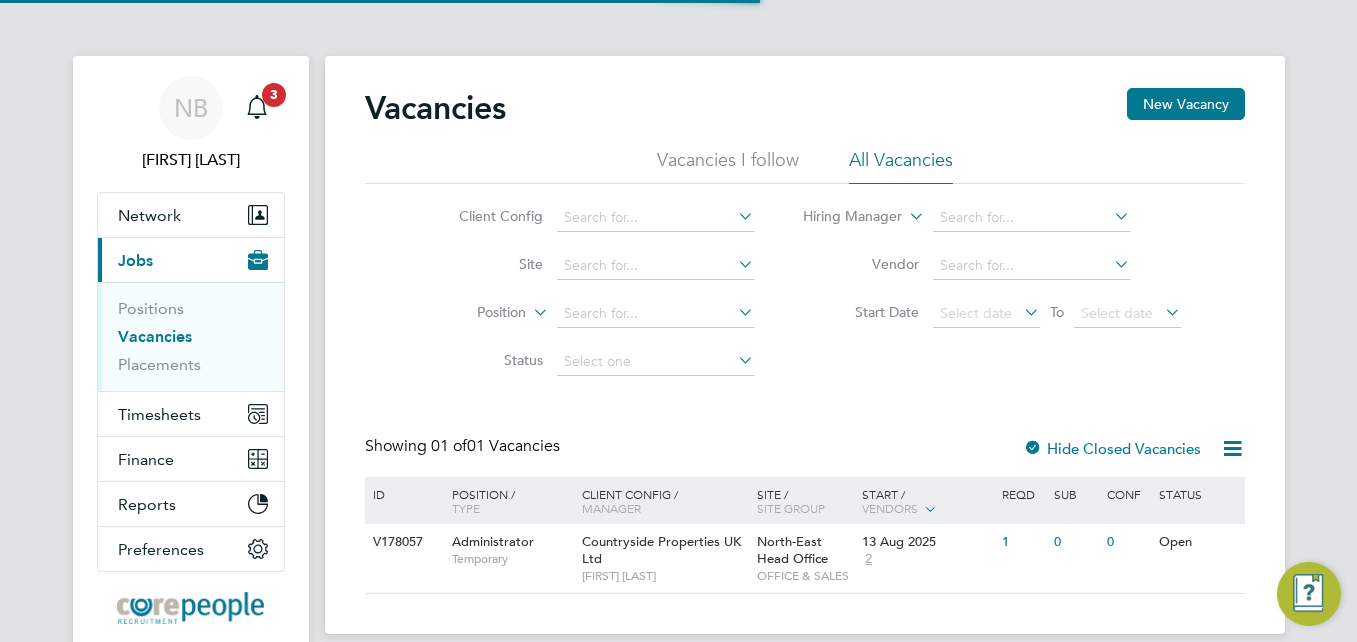 scroll, scrollTop: 0, scrollLeft: 0, axis: both 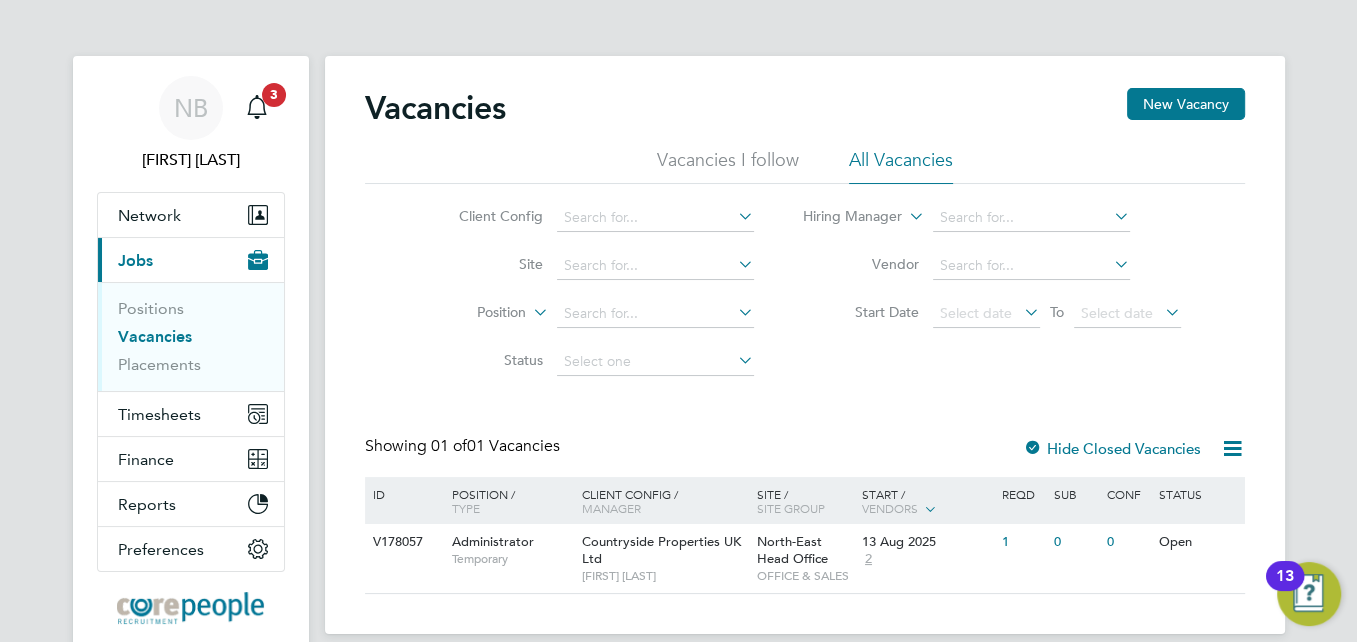click on "All Vacancies" 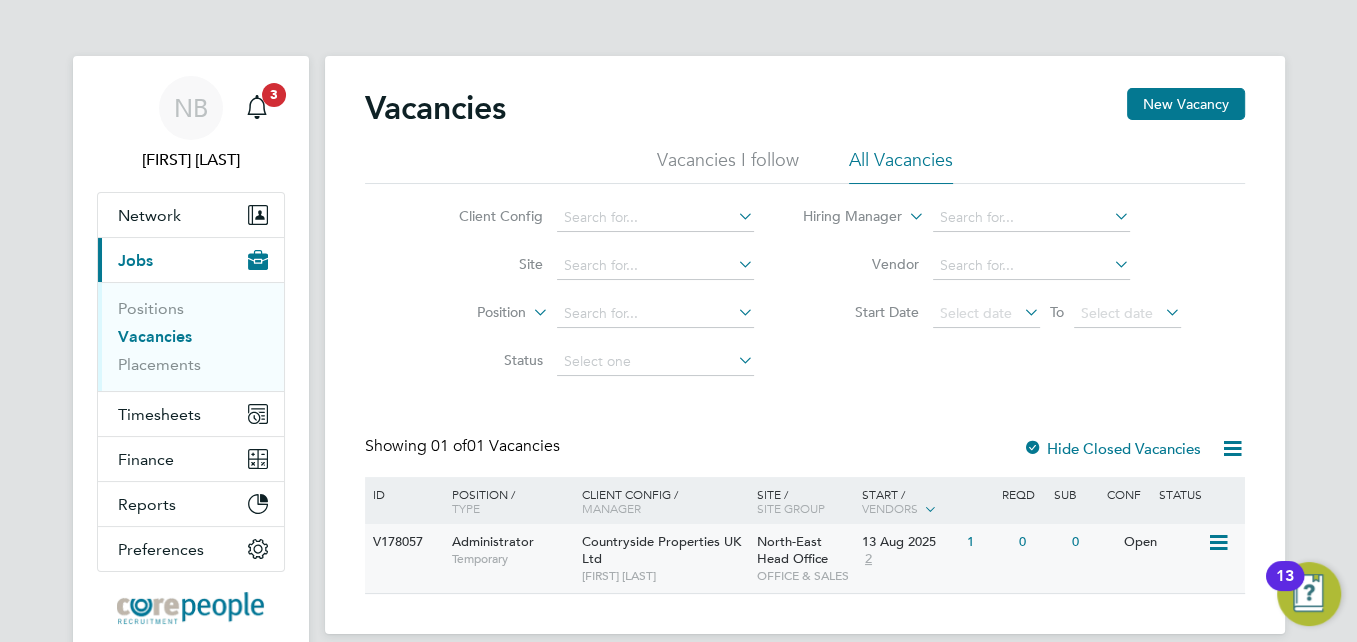 click on "Administrator" 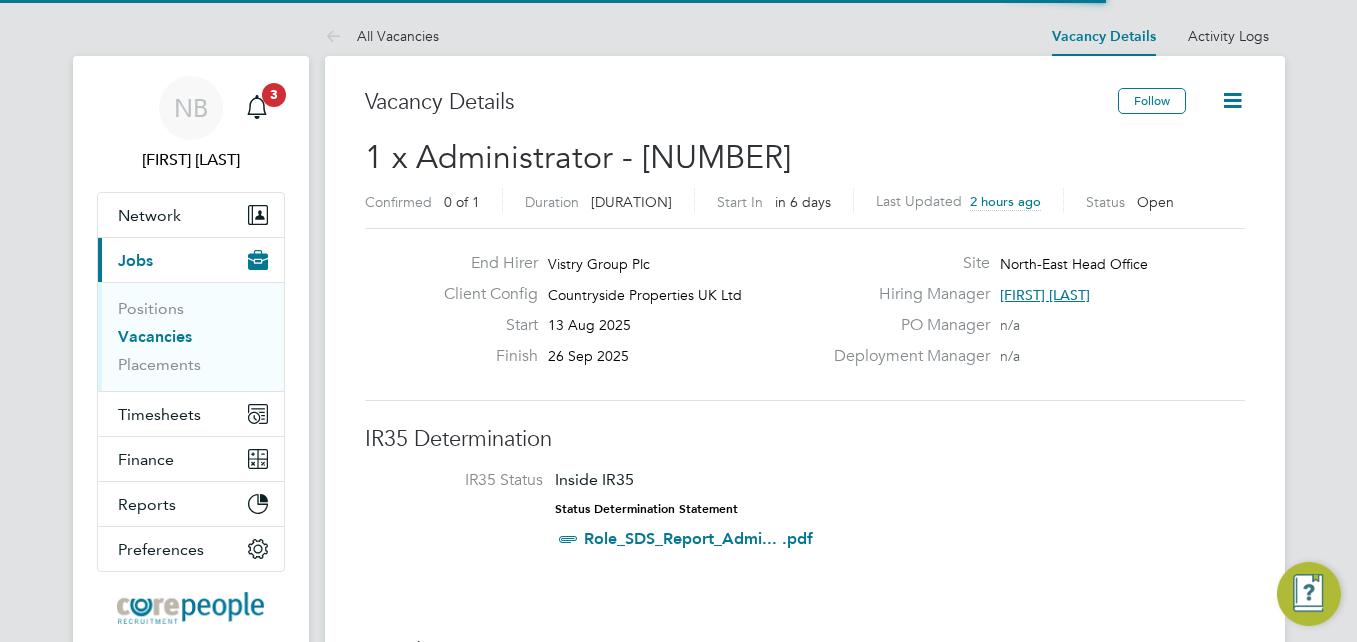 scroll, scrollTop: 0, scrollLeft: 0, axis: both 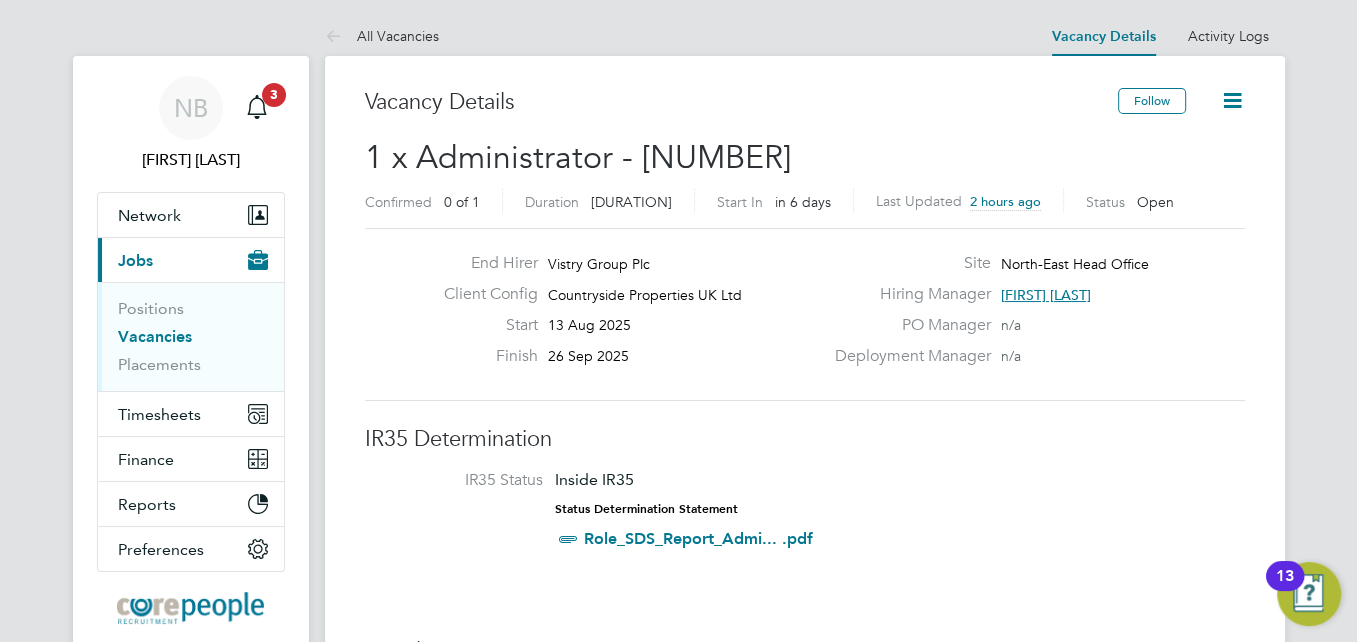 drag, startPoint x: 788, startPoint y: 367, endPoint x: 746, endPoint y: 393, distance: 49.396355 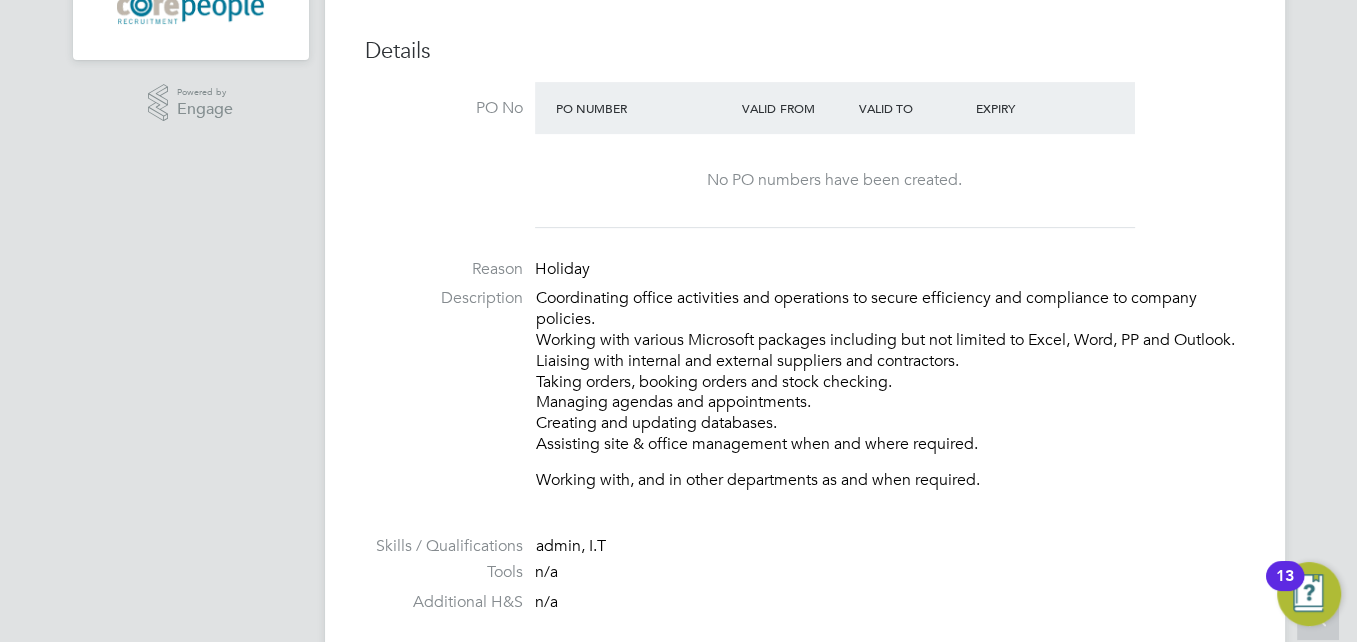 scroll, scrollTop: 700, scrollLeft: 0, axis: vertical 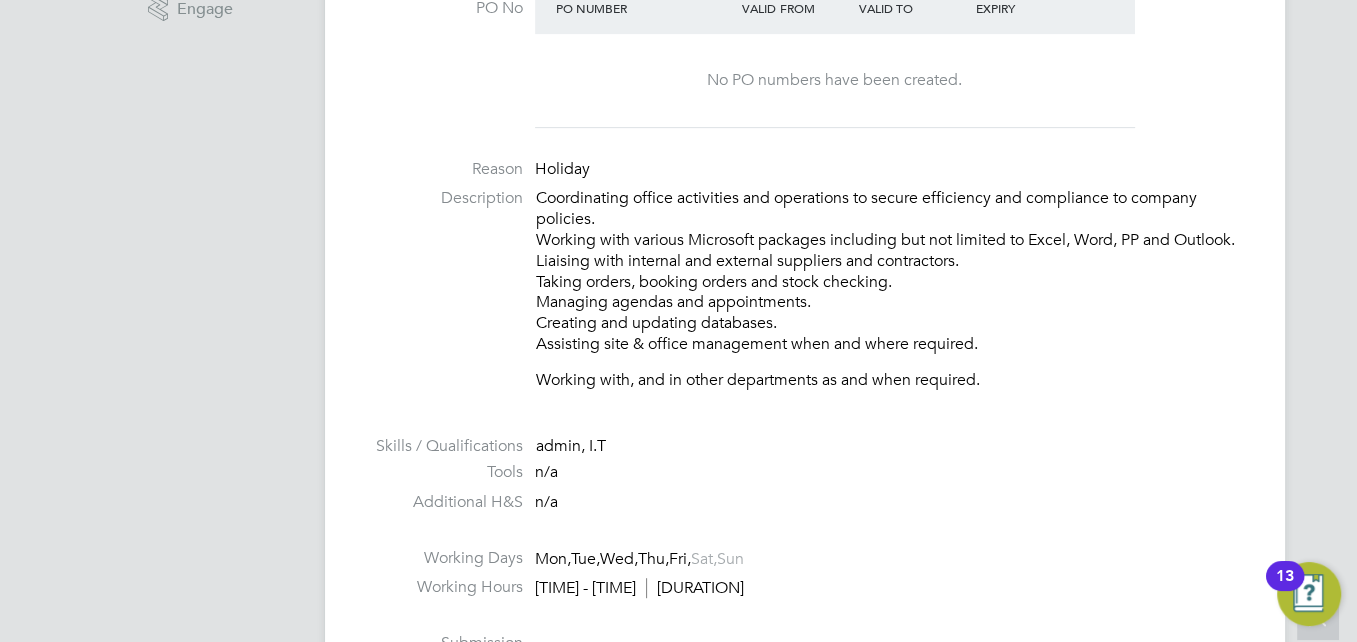 drag, startPoint x: 988, startPoint y: 383, endPoint x: 922, endPoint y: 436, distance: 84.646324 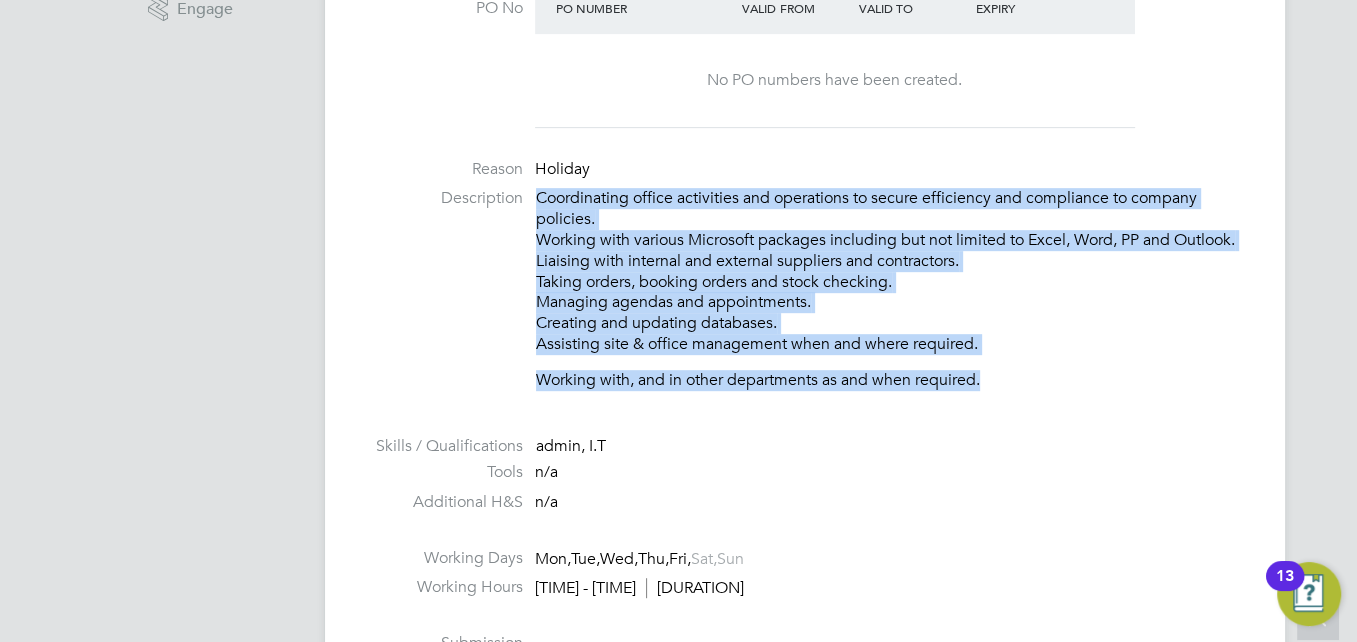 drag, startPoint x: 543, startPoint y: 186, endPoint x: 1050, endPoint y: 381, distance: 543.20715 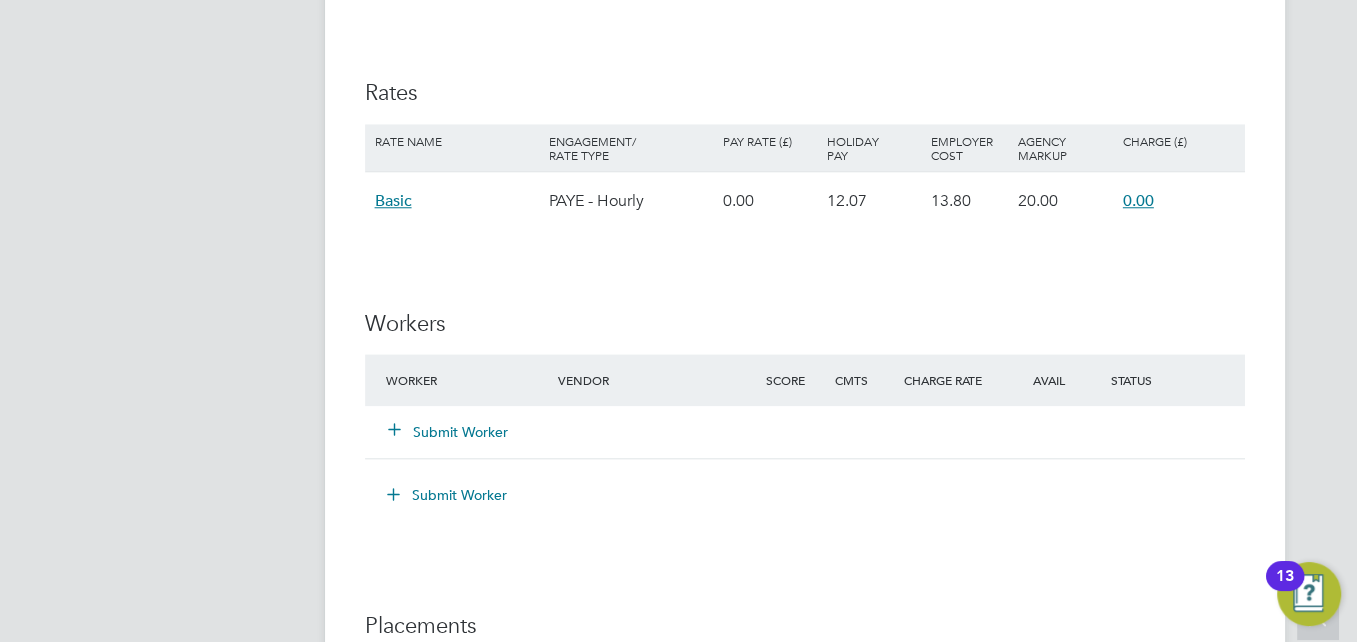 scroll, scrollTop: 1340, scrollLeft: 0, axis: vertical 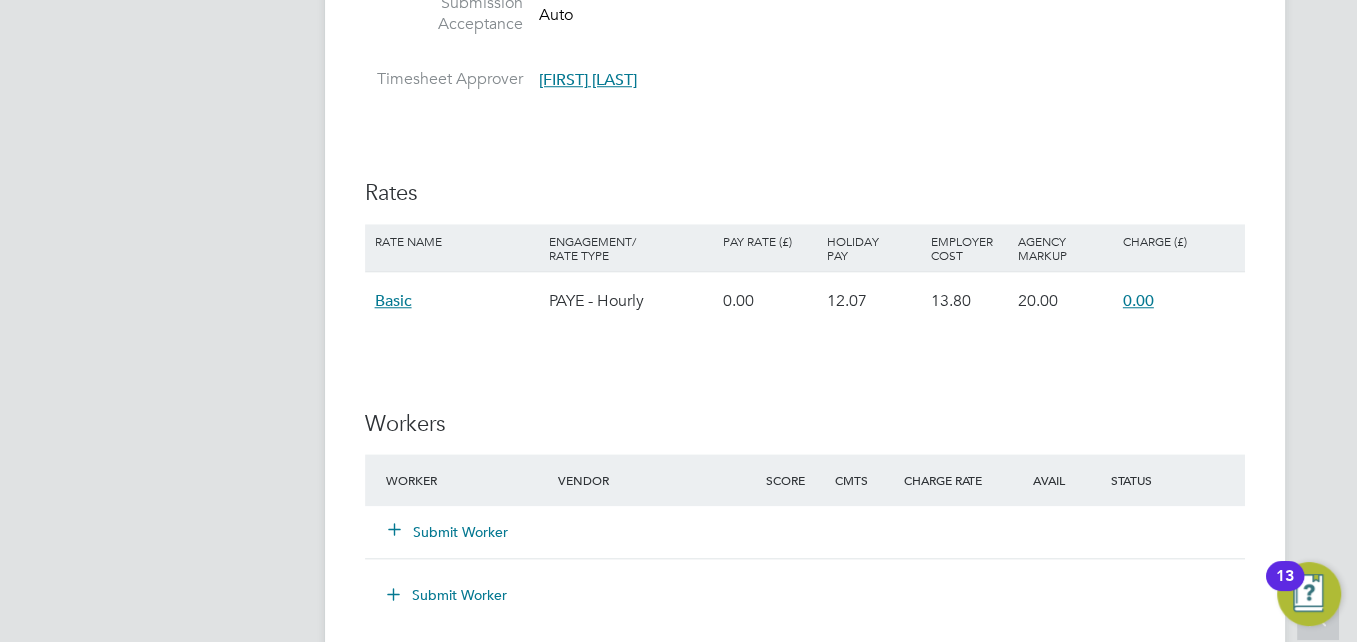 click on "Submit Worker" 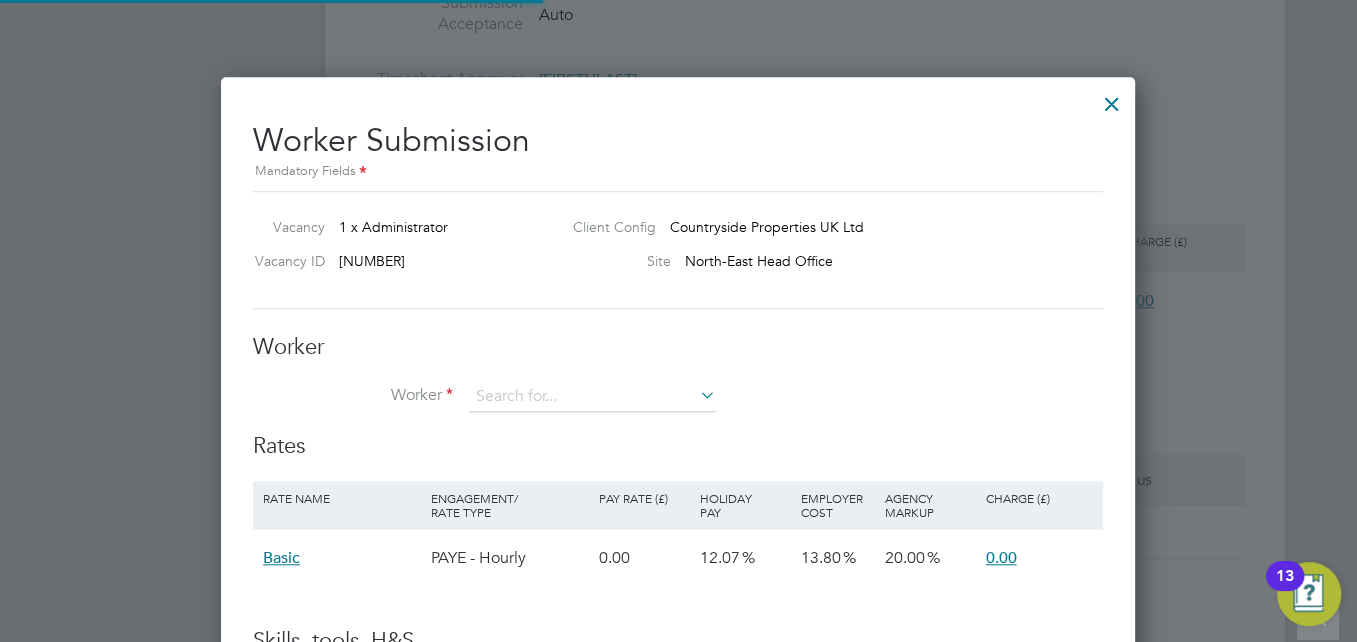 scroll, scrollTop: 9, scrollLeft: 10, axis: both 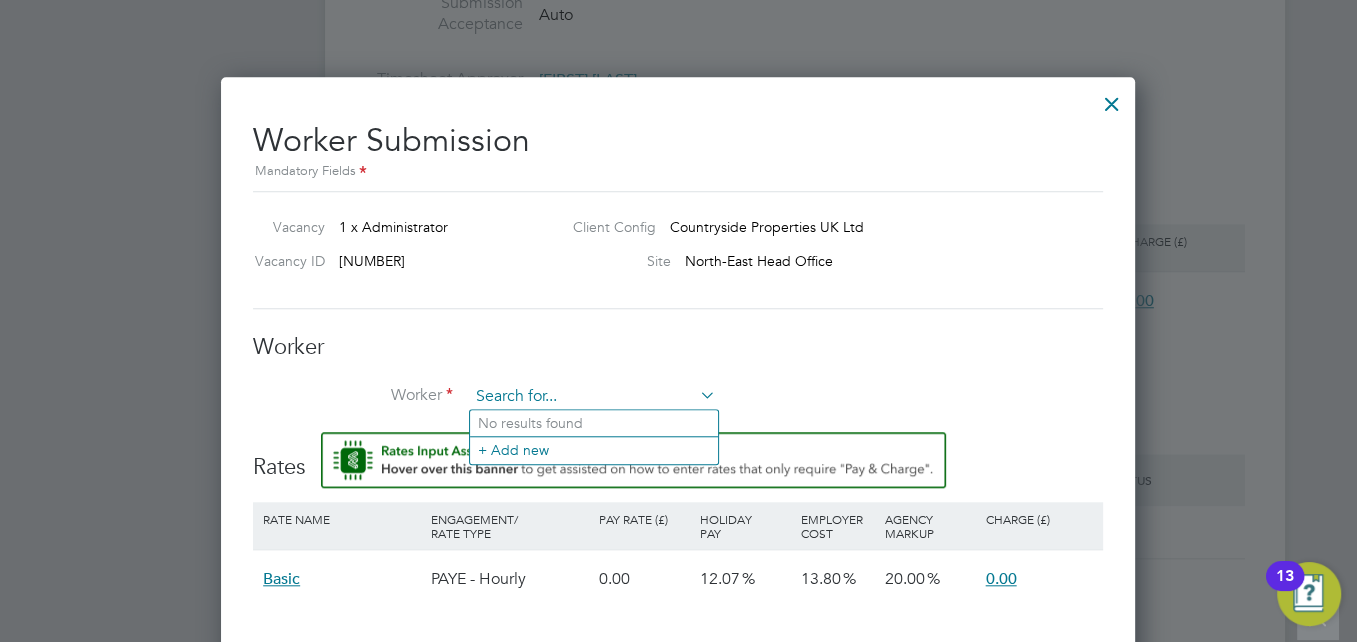 click at bounding box center [592, 397] 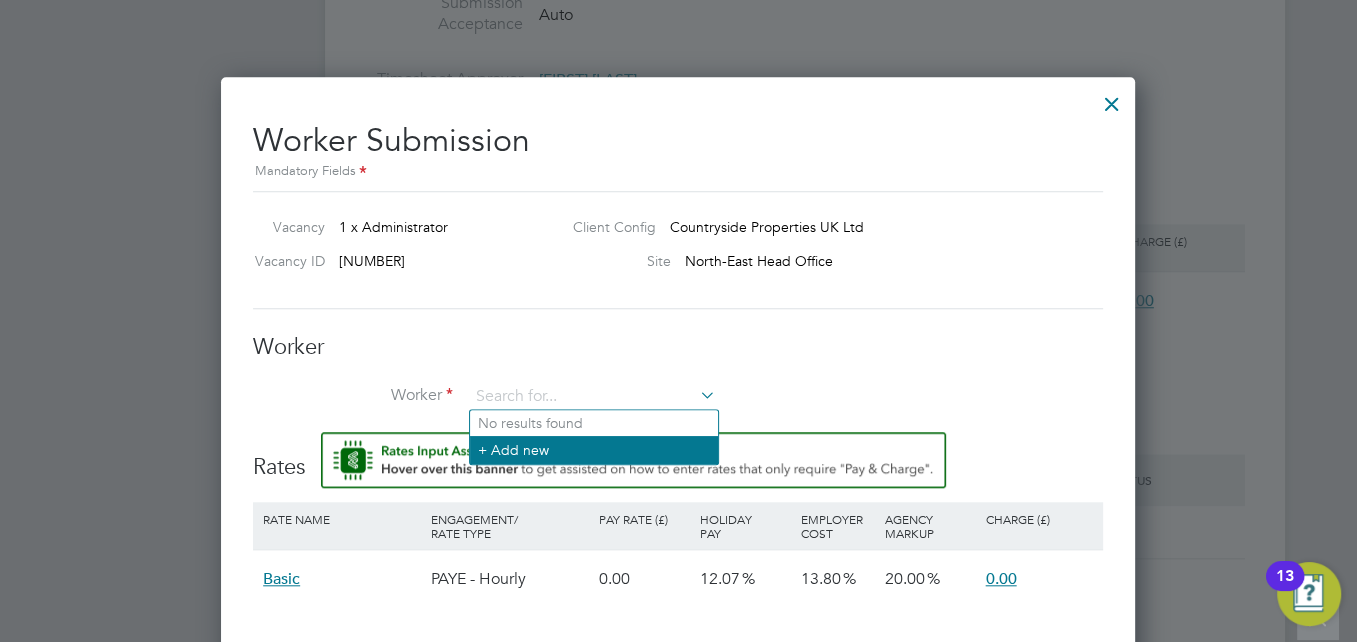 click on "+ Add new" 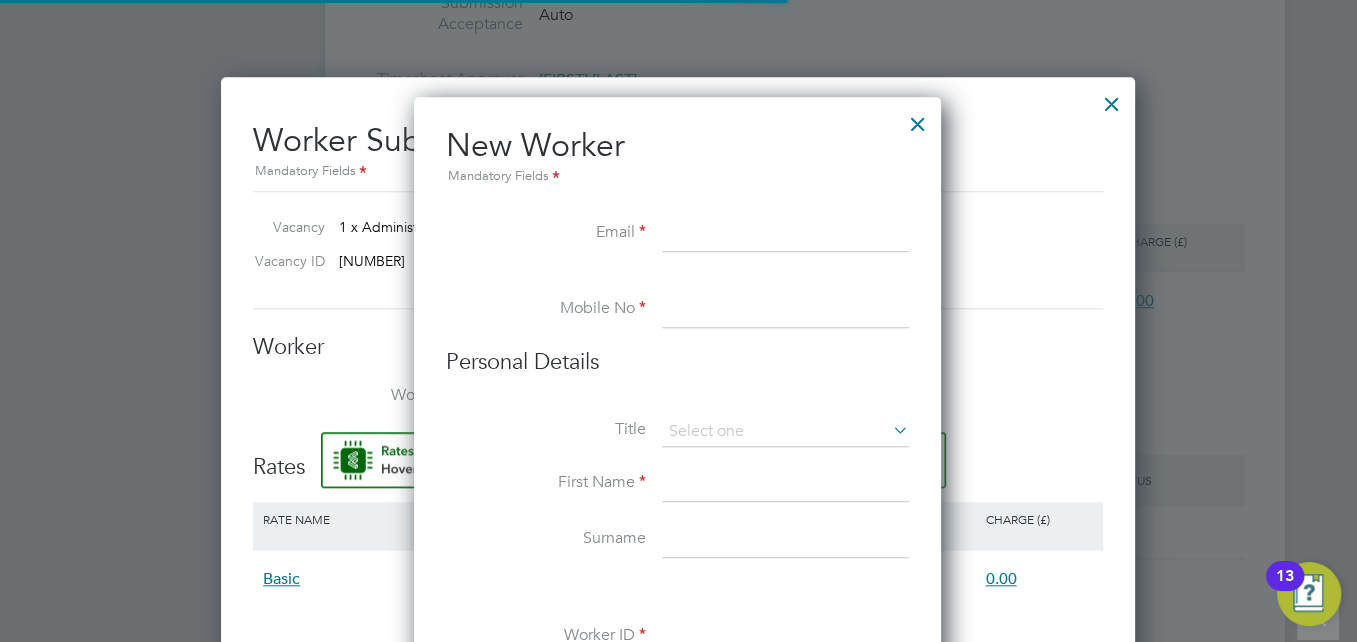 scroll, scrollTop: 10, scrollLeft: 10, axis: both 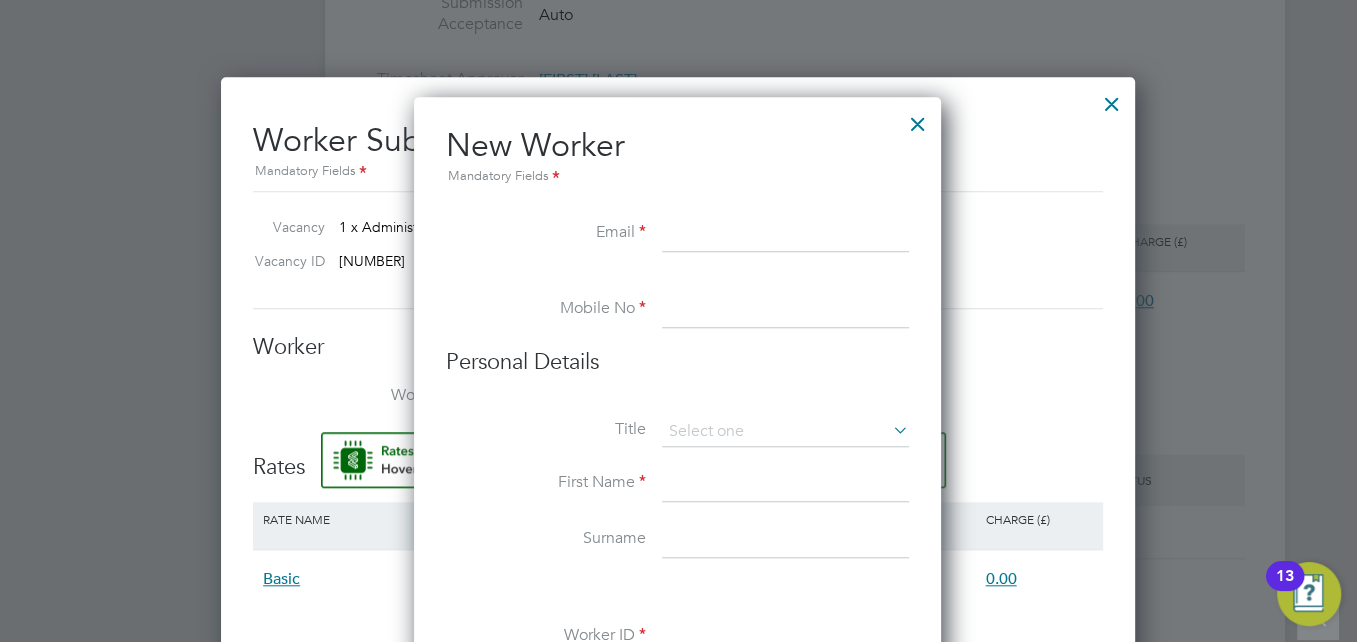 click at bounding box center (785, 234) 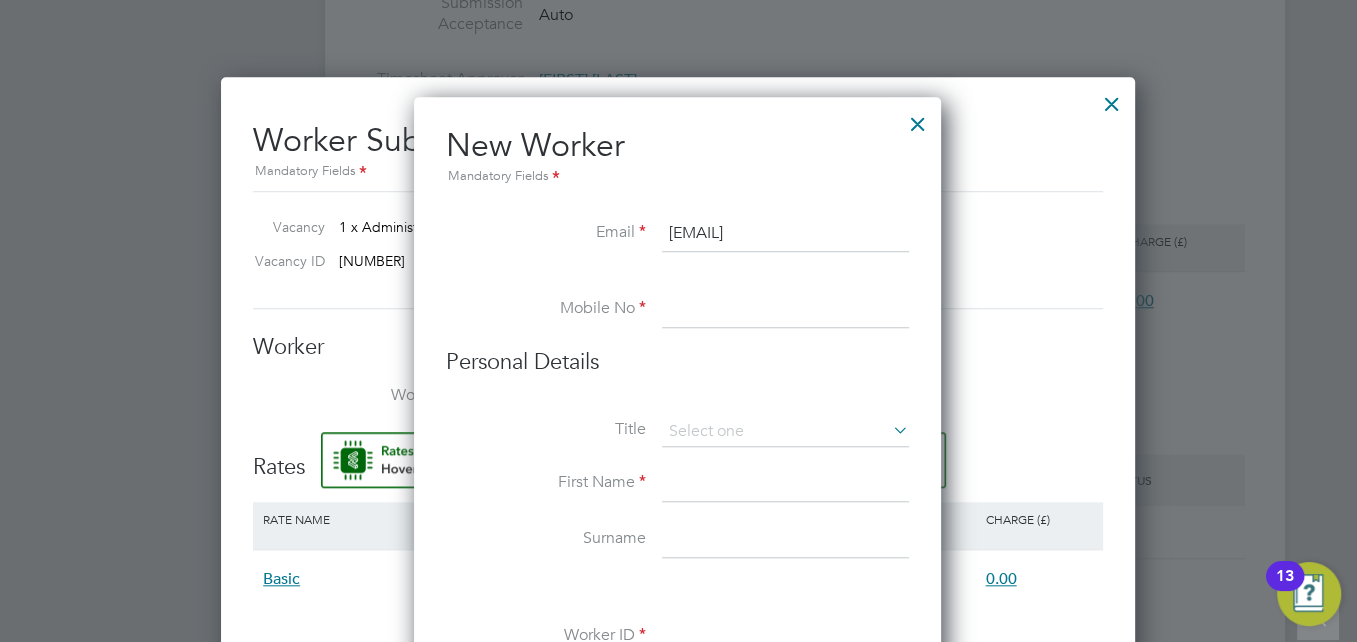 type on "harrylgraves05@gmail.com" 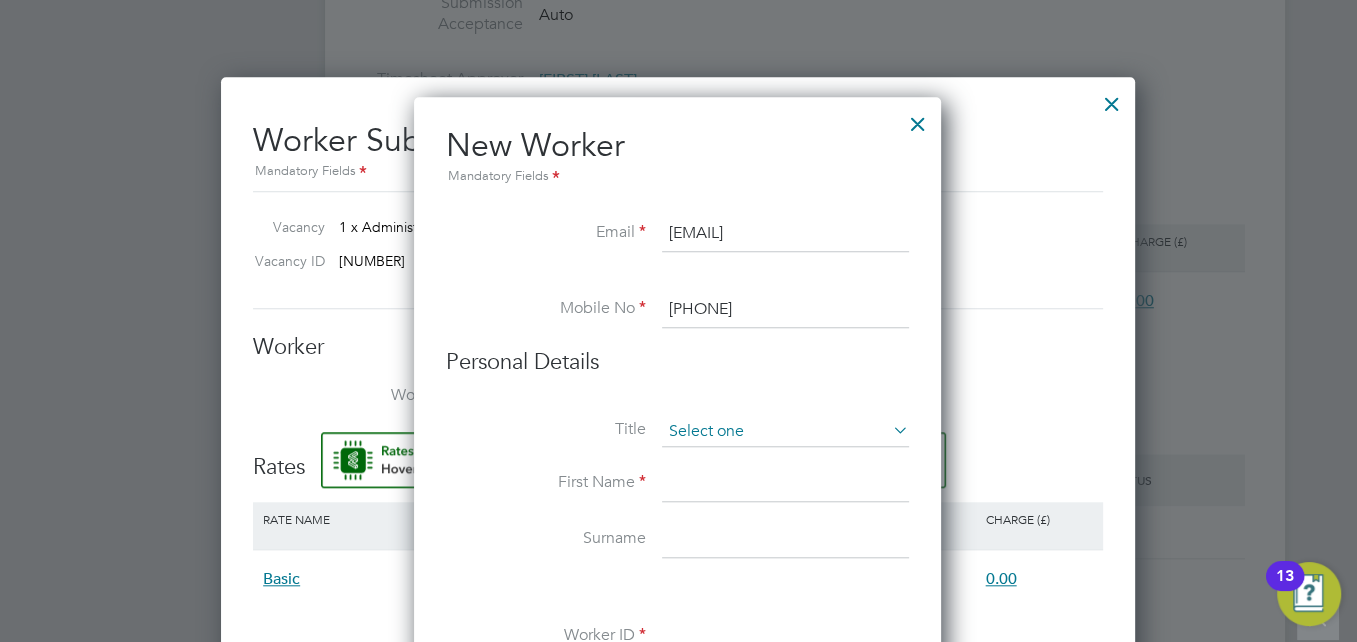 type on "07462 302836" 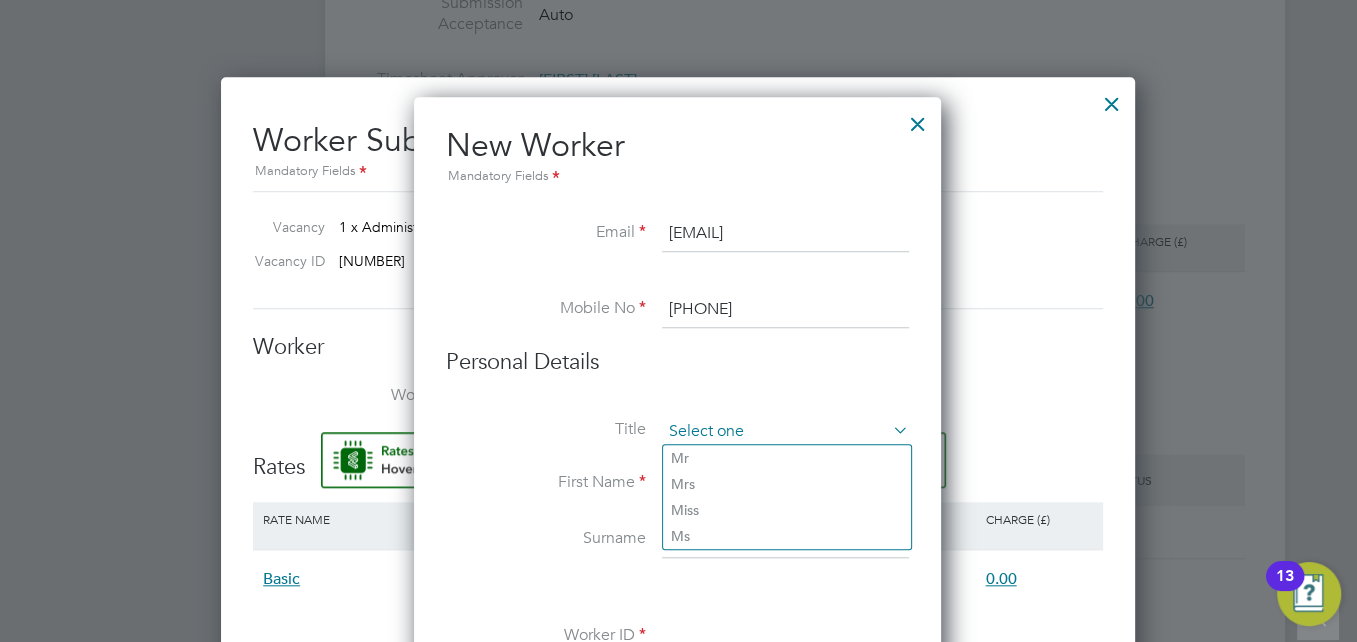 click at bounding box center [785, 432] 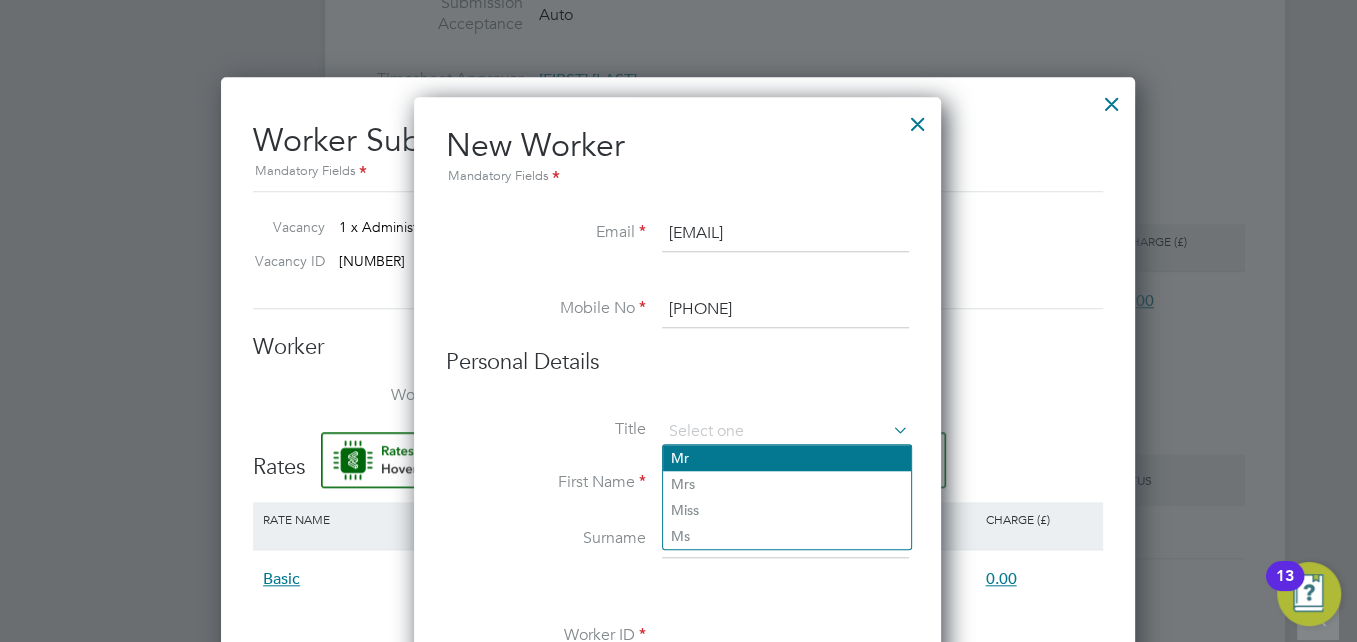 click on "Mr" 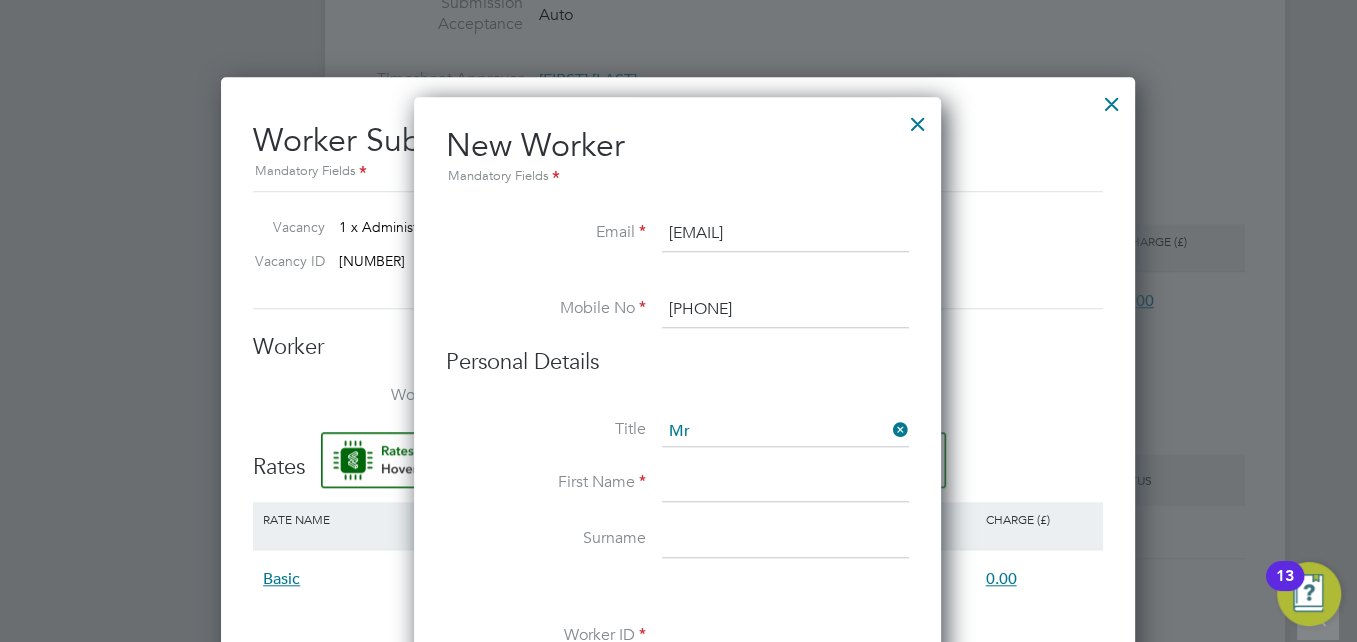 click at bounding box center (785, 485) 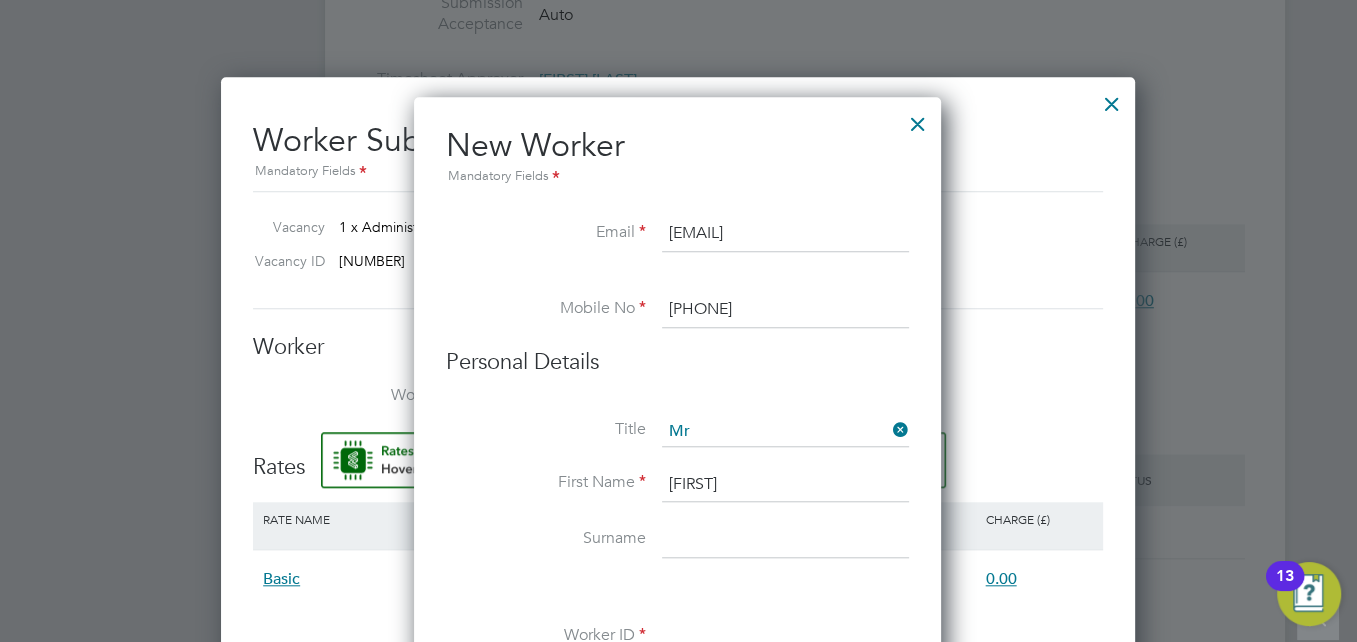 type on "Harry" 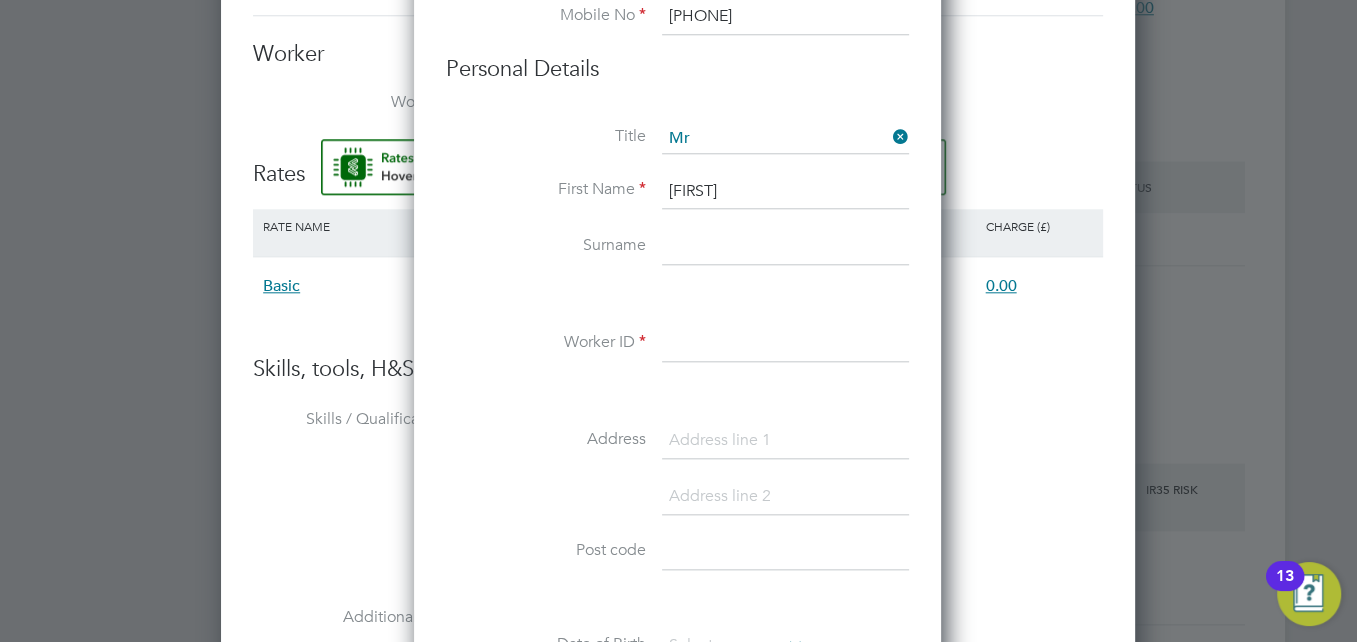 scroll, scrollTop: 1646, scrollLeft: 0, axis: vertical 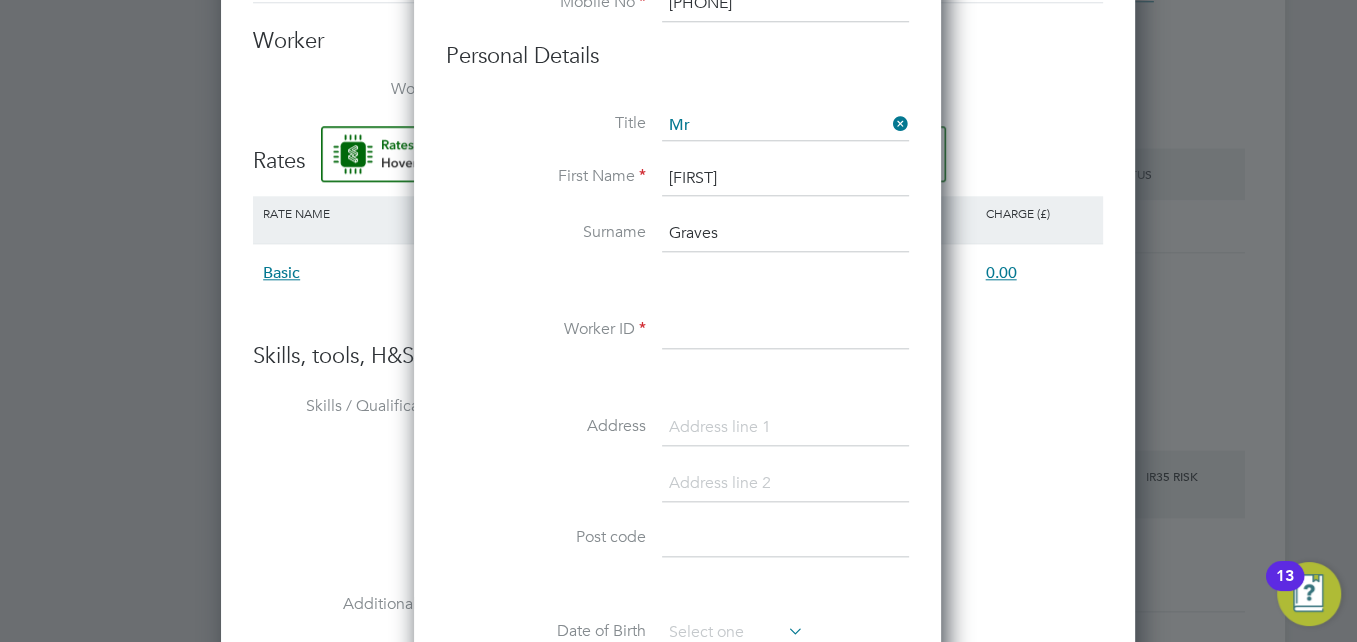 type on "Graves" 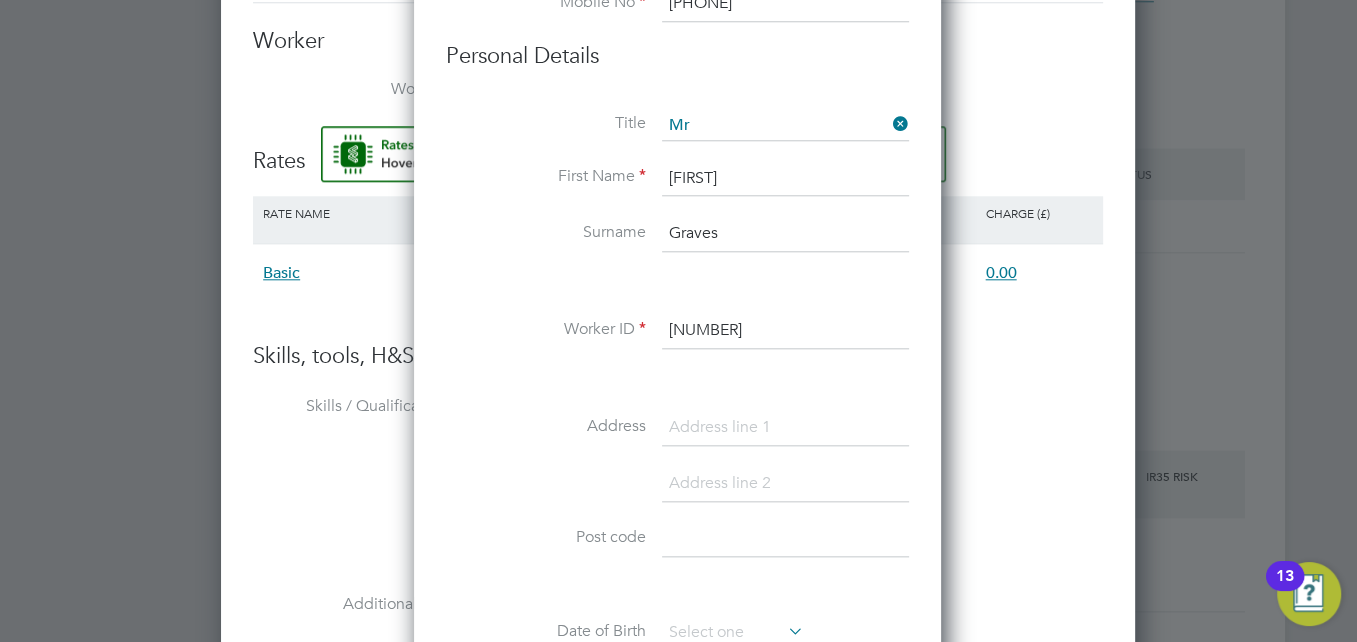 type on "258088" 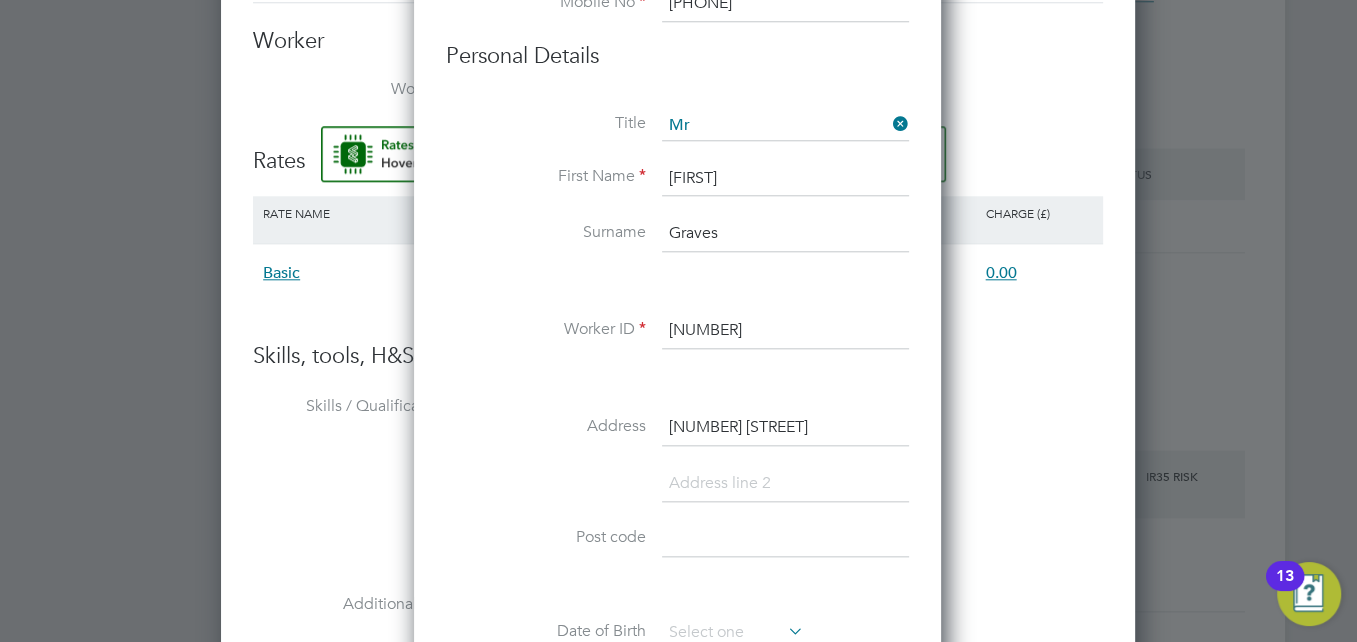 type on "10 Heathfield Place" 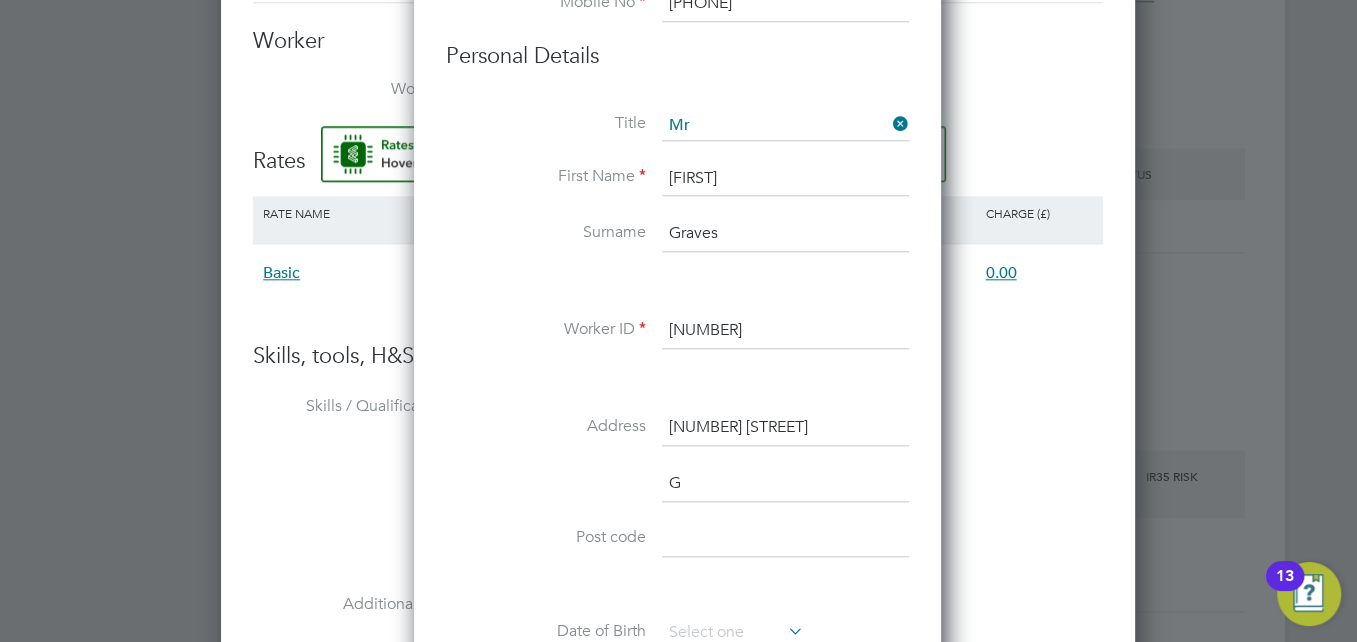 scroll, scrollTop: 10, scrollLeft: 10, axis: both 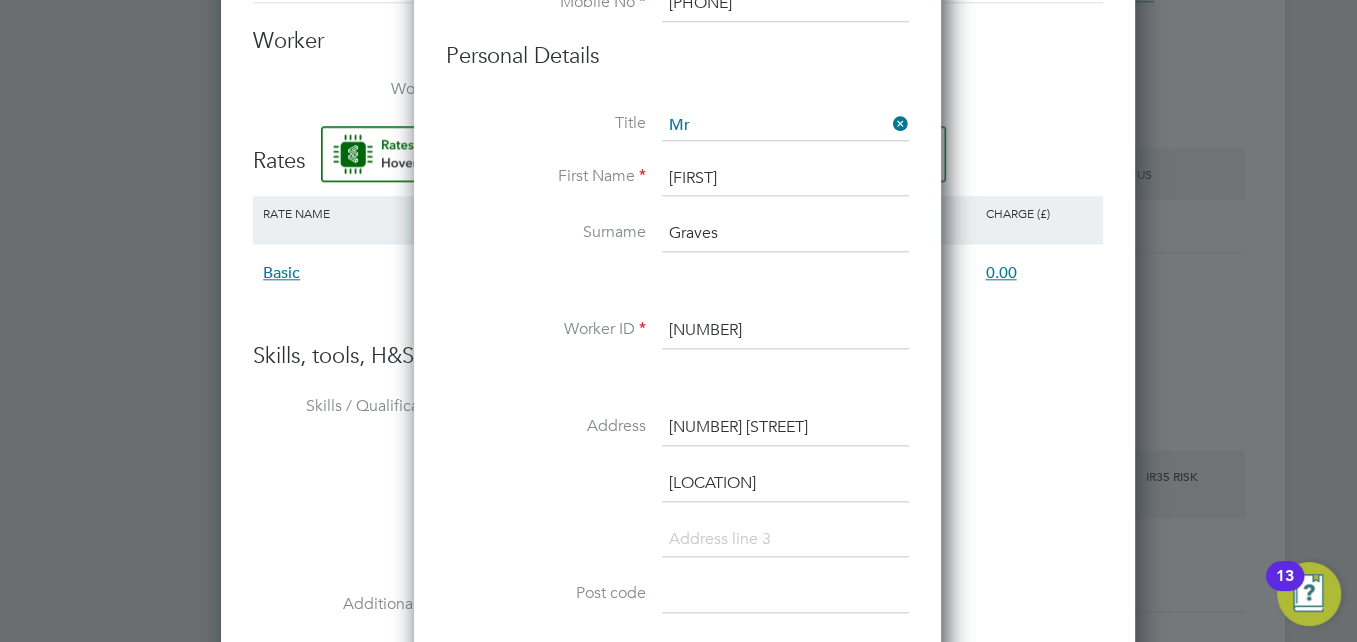 type on "Gosforth" 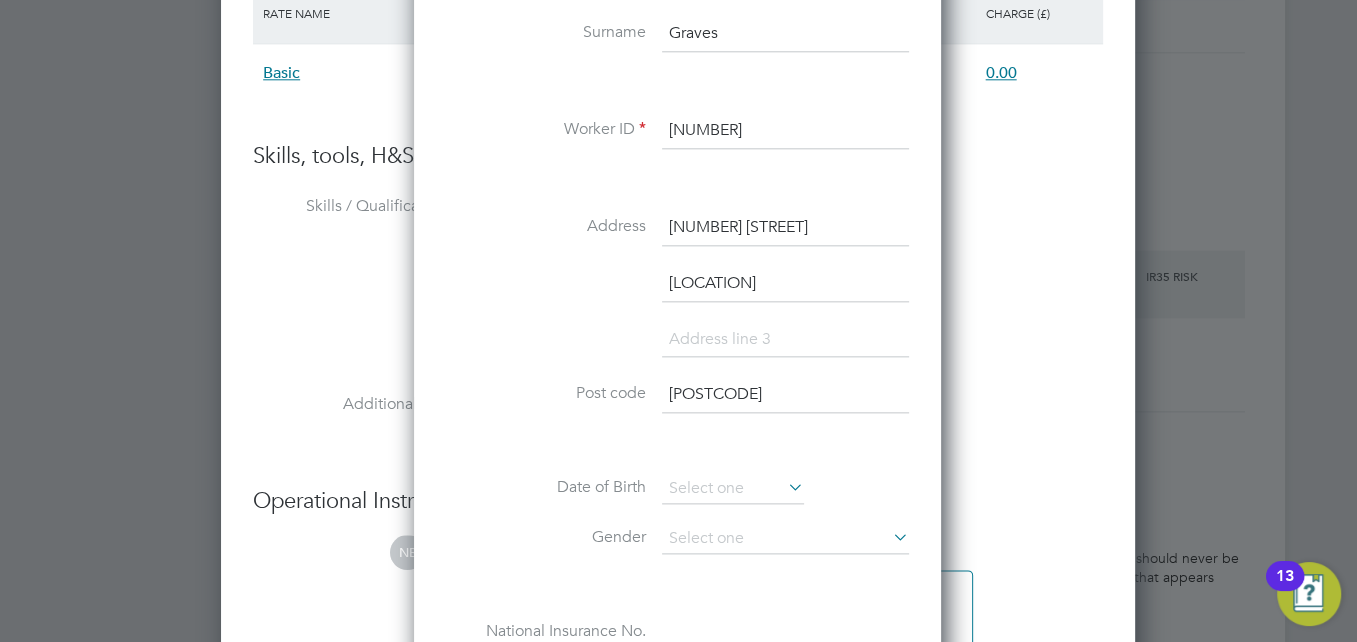 scroll, scrollTop: 1946, scrollLeft: 0, axis: vertical 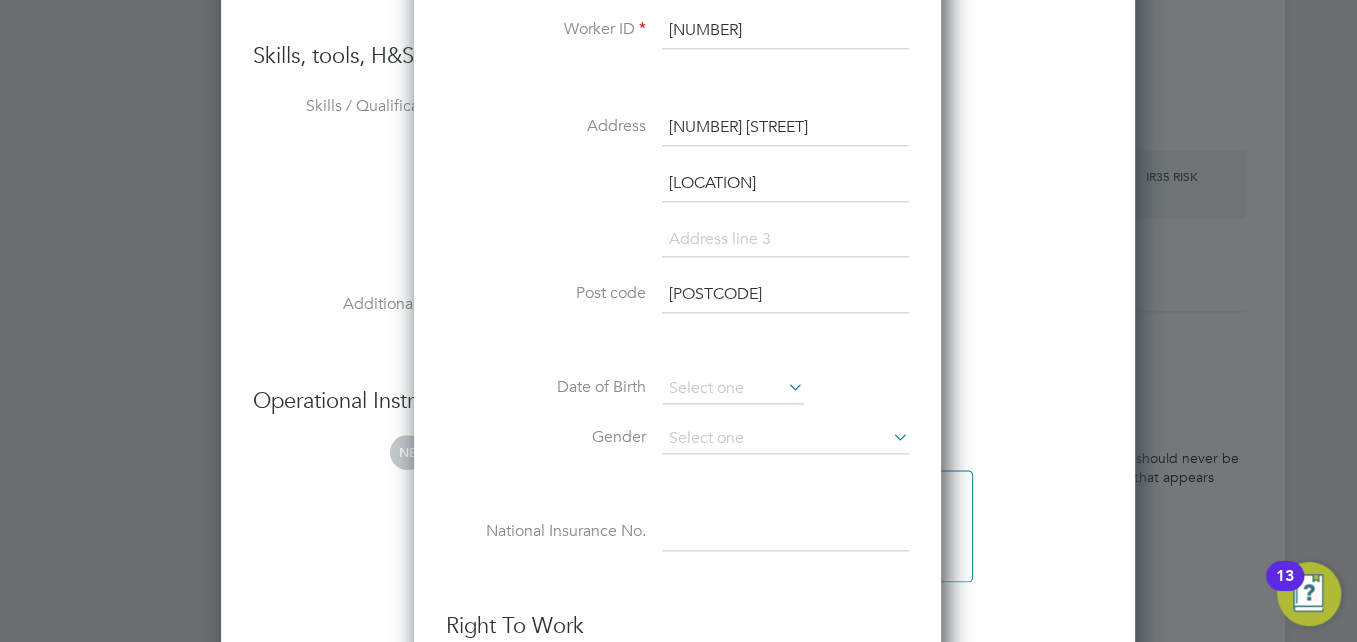 click on "NE3 5QGT" at bounding box center (785, 295) 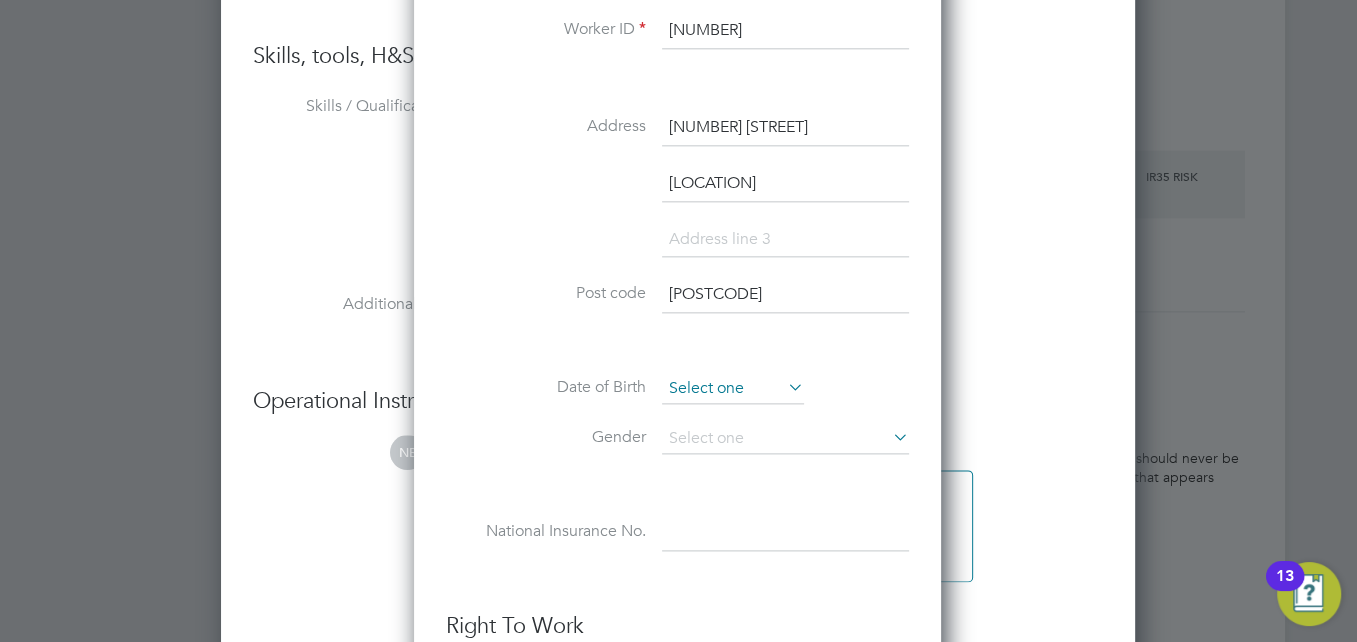 type on "NE3 5QT" 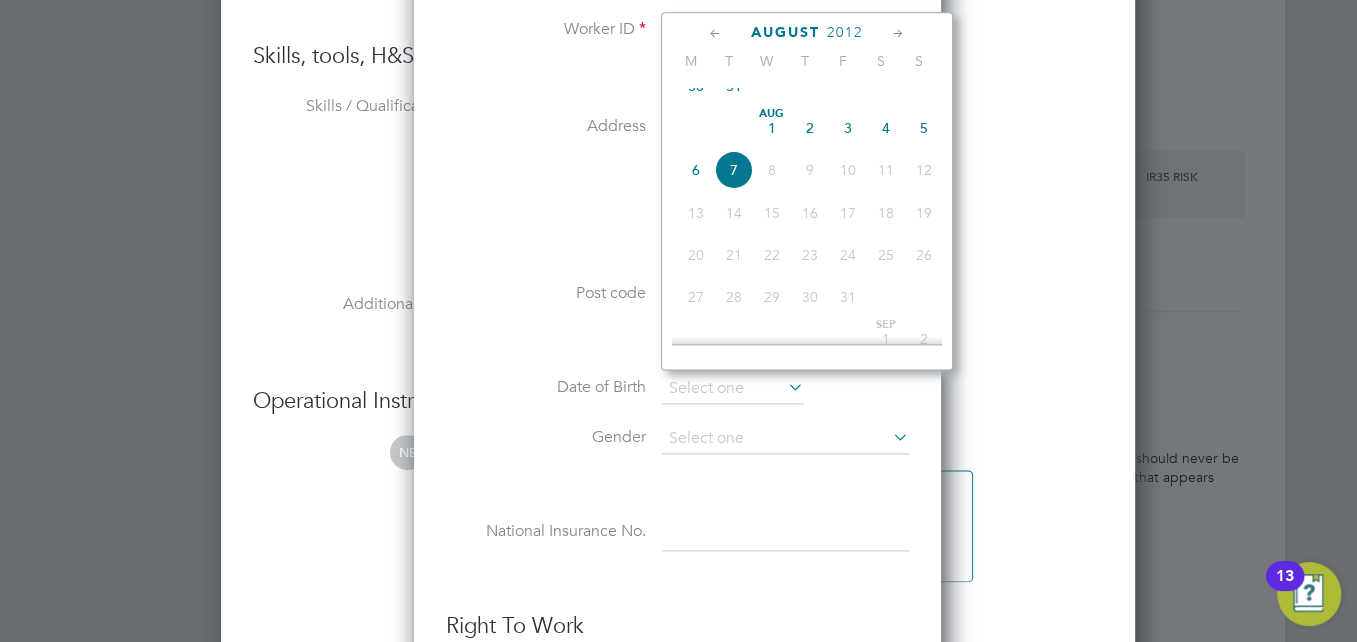 click on "2012" 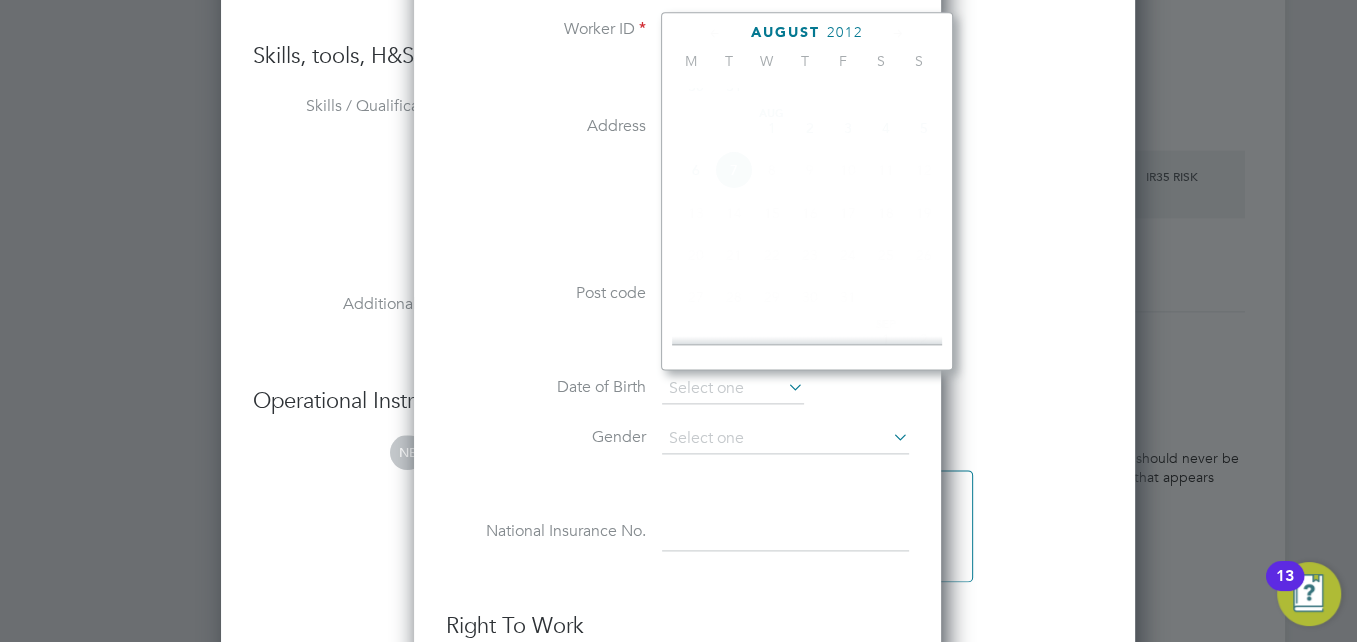 scroll, scrollTop: 535, scrollLeft: 0, axis: vertical 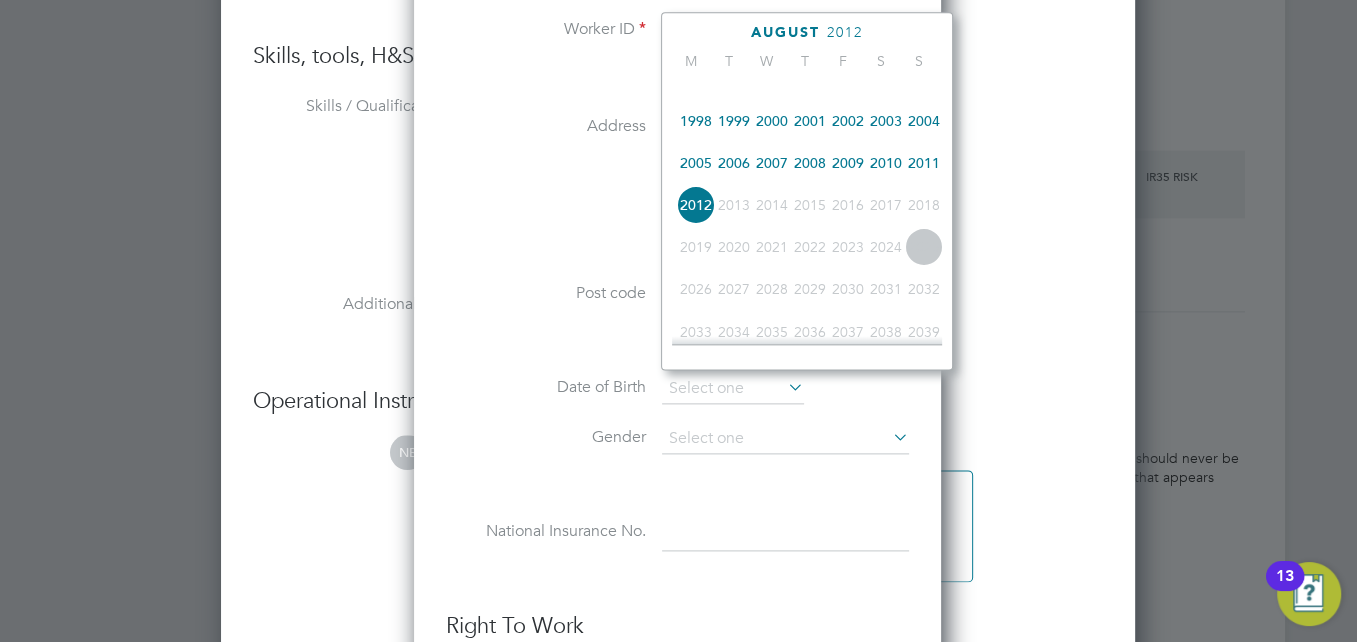 click on "2005" 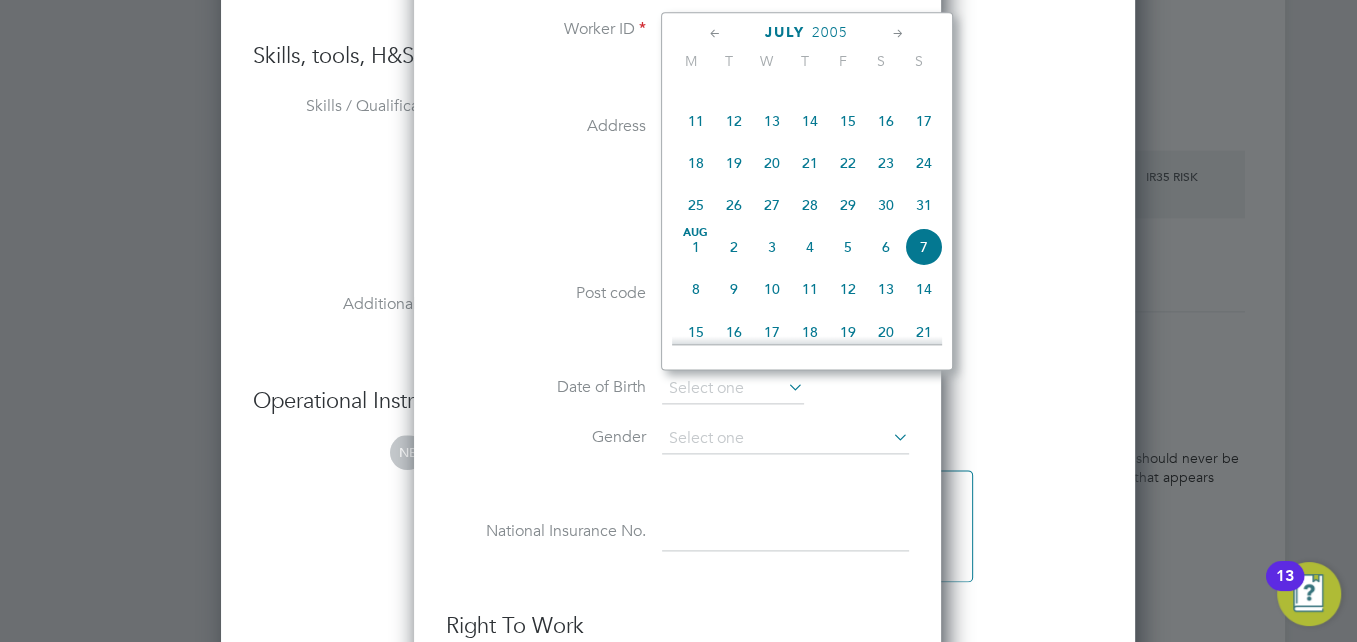 click on "6" 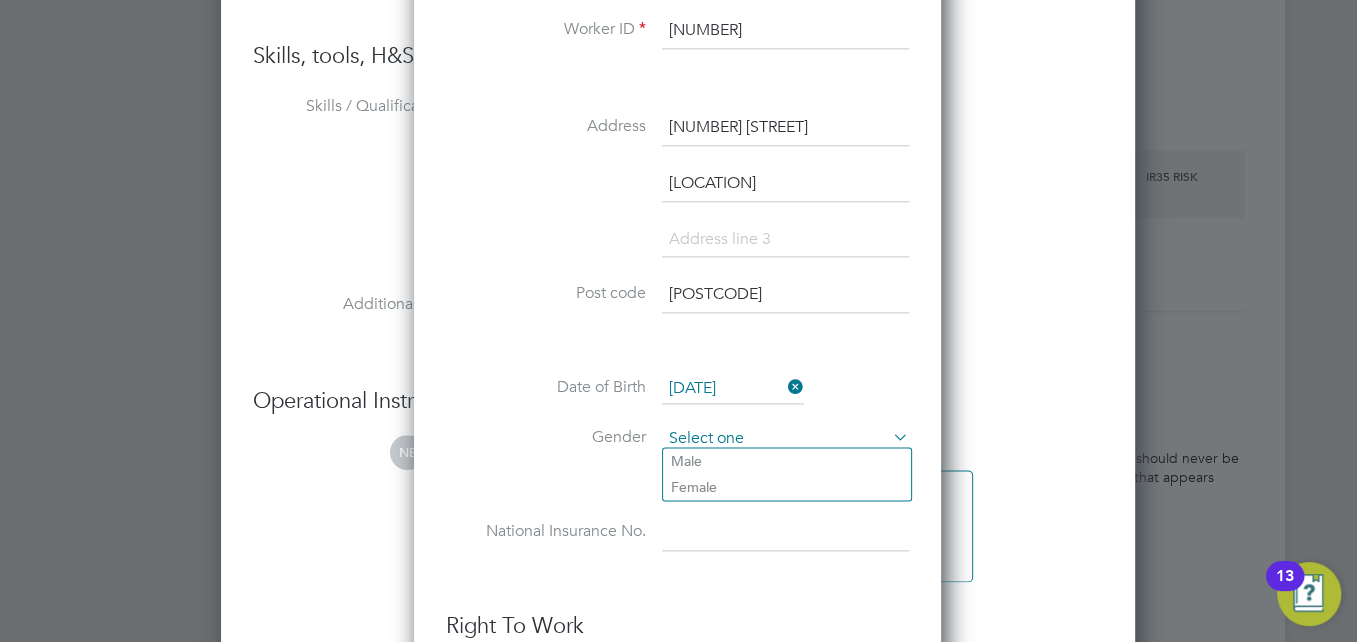 click at bounding box center (785, 439) 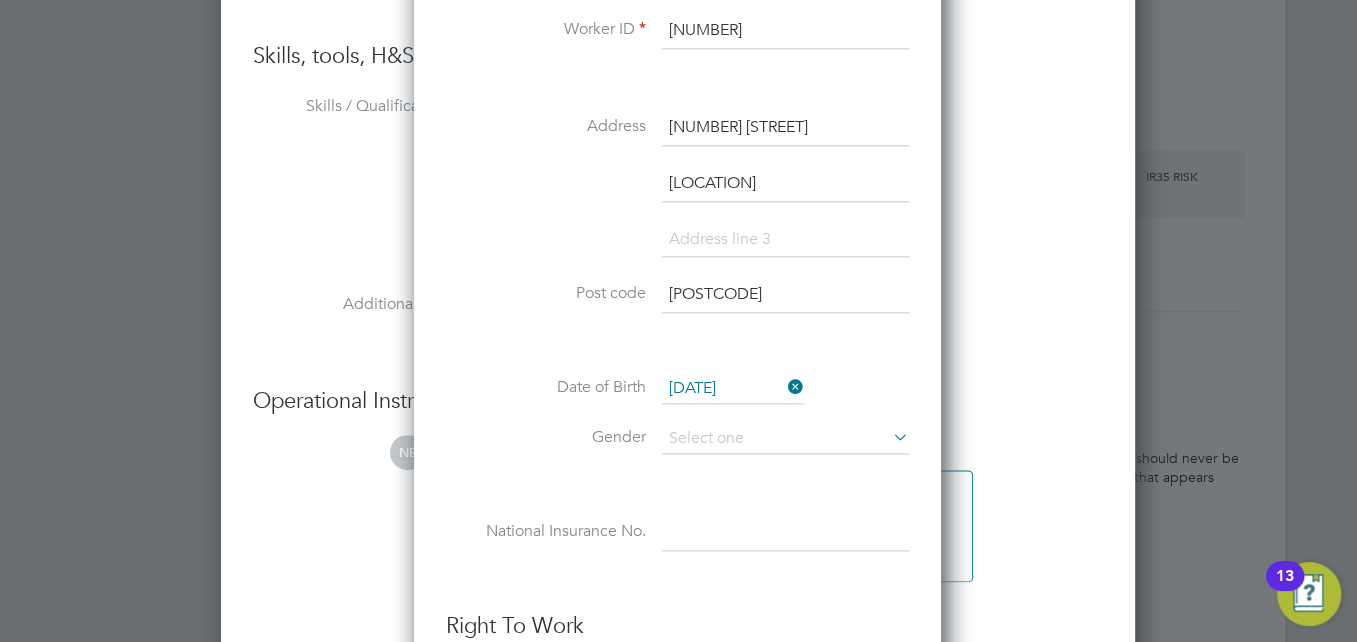 click on "Male" 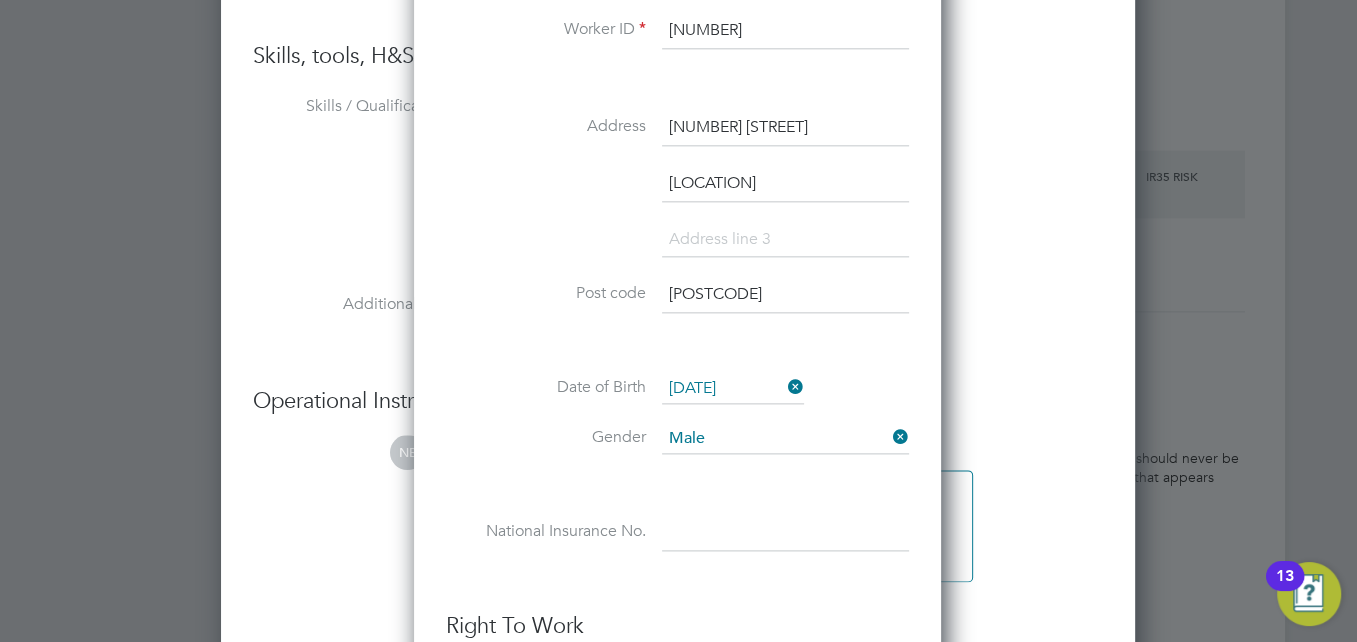 click at bounding box center (785, 533) 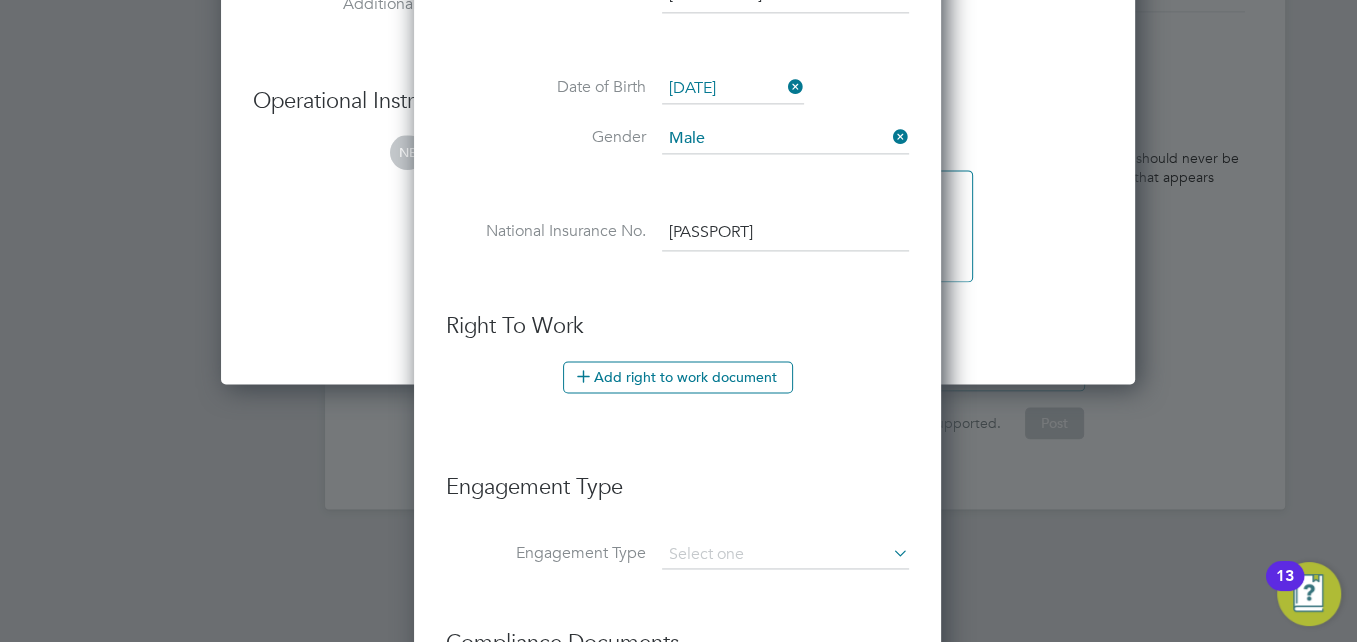 scroll, scrollTop: 2346, scrollLeft: 0, axis: vertical 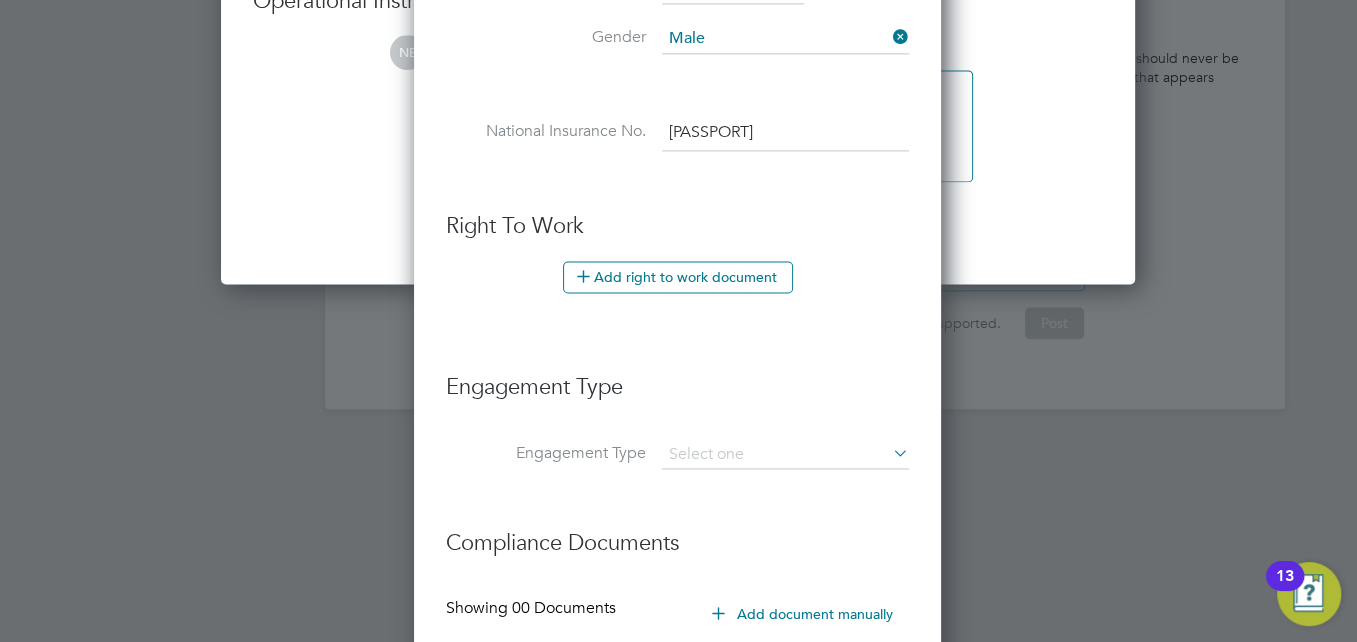 type on "PK 72 65 00 A" 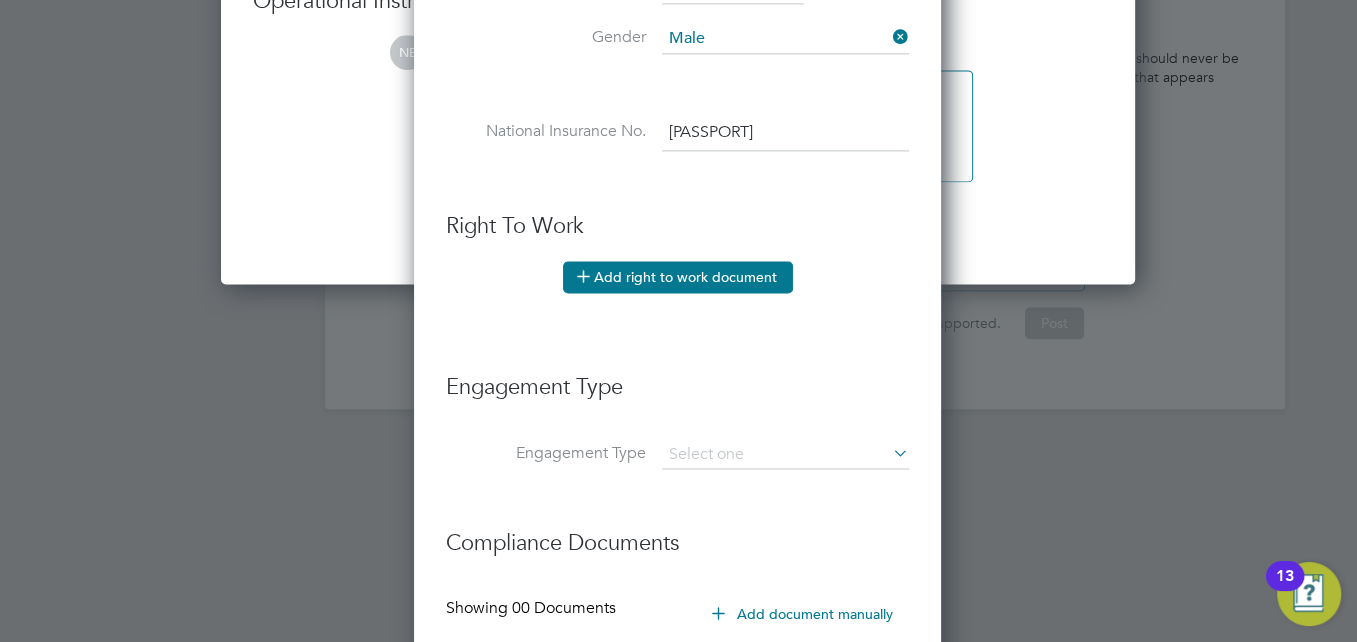 click on "Add right to work document" at bounding box center (678, 277) 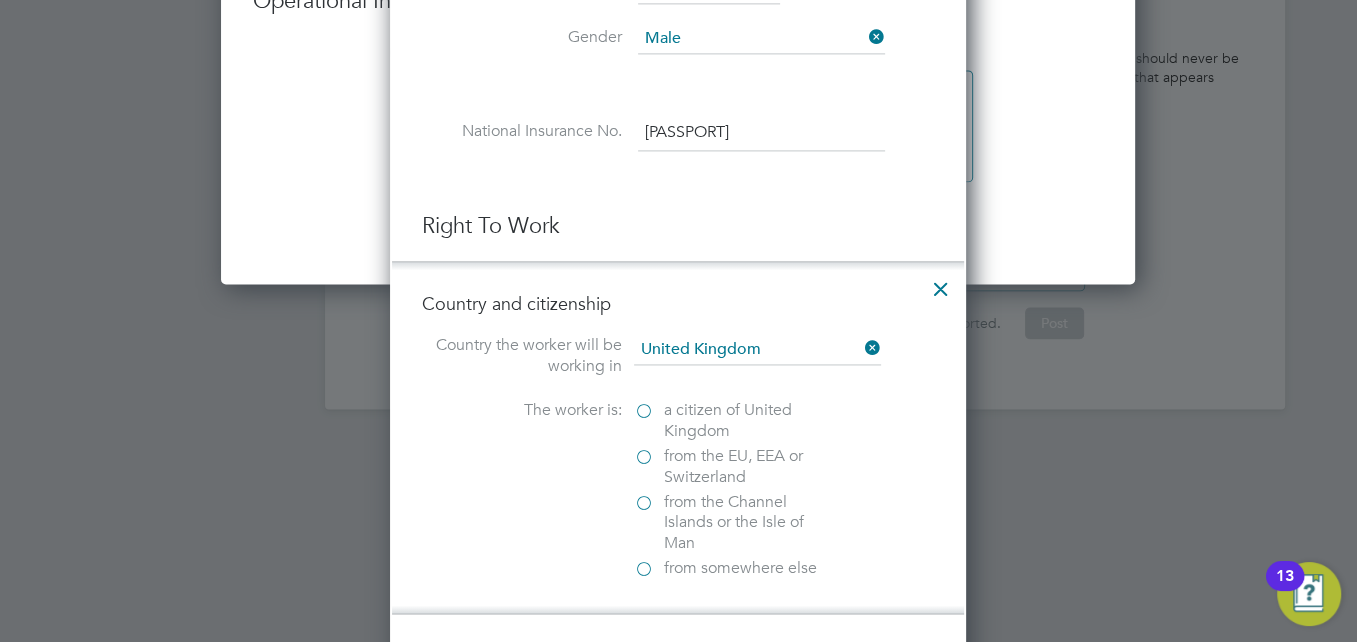 scroll, scrollTop: 10, scrollLeft: 10, axis: both 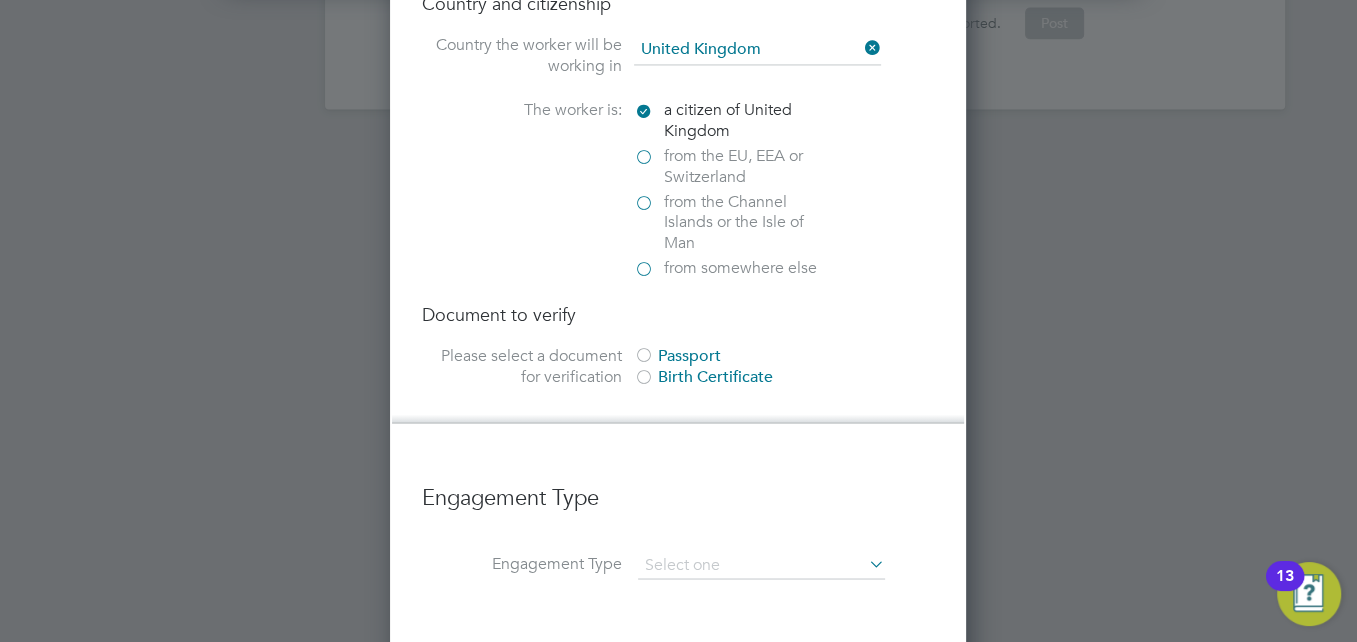 click at bounding box center (644, 357) 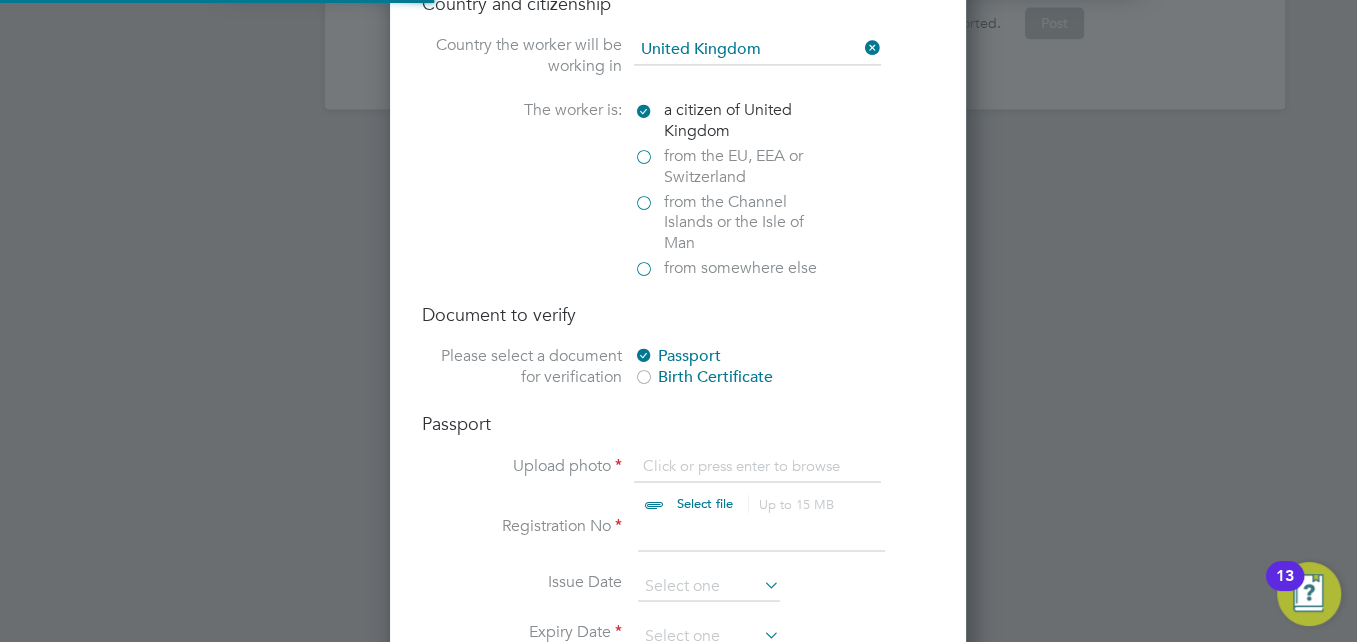 scroll, scrollTop: 10, scrollLeft: 9, axis: both 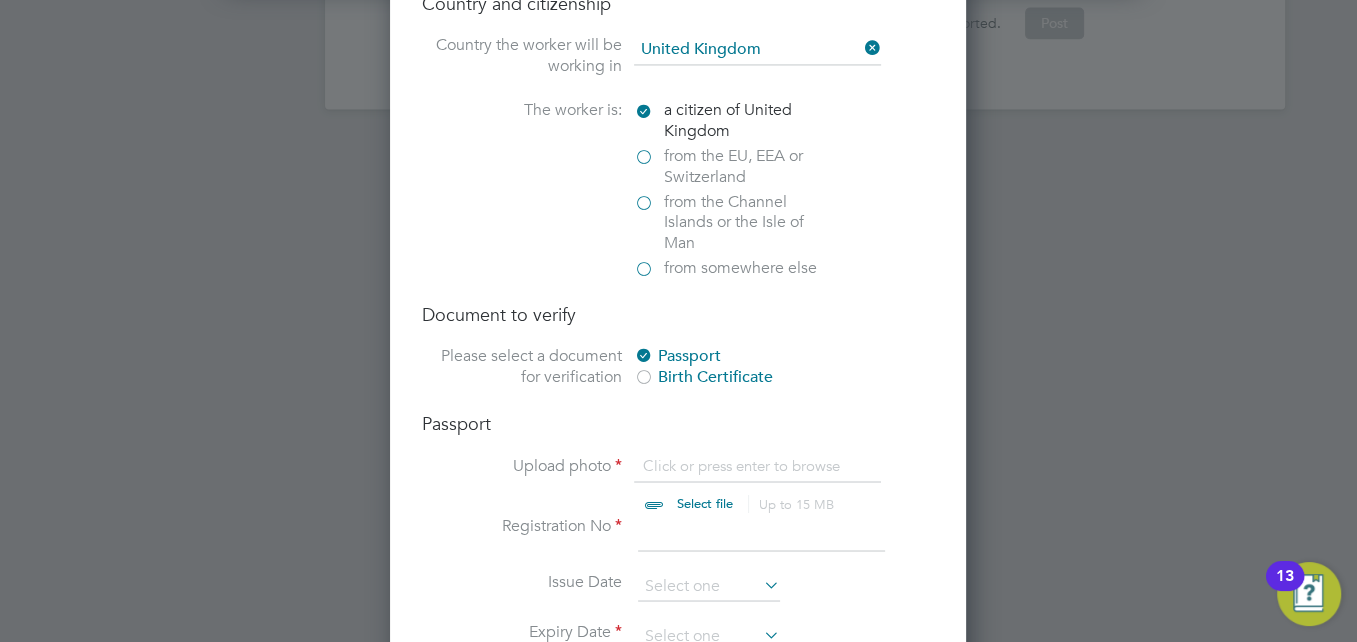 click at bounding box center (724, 485) 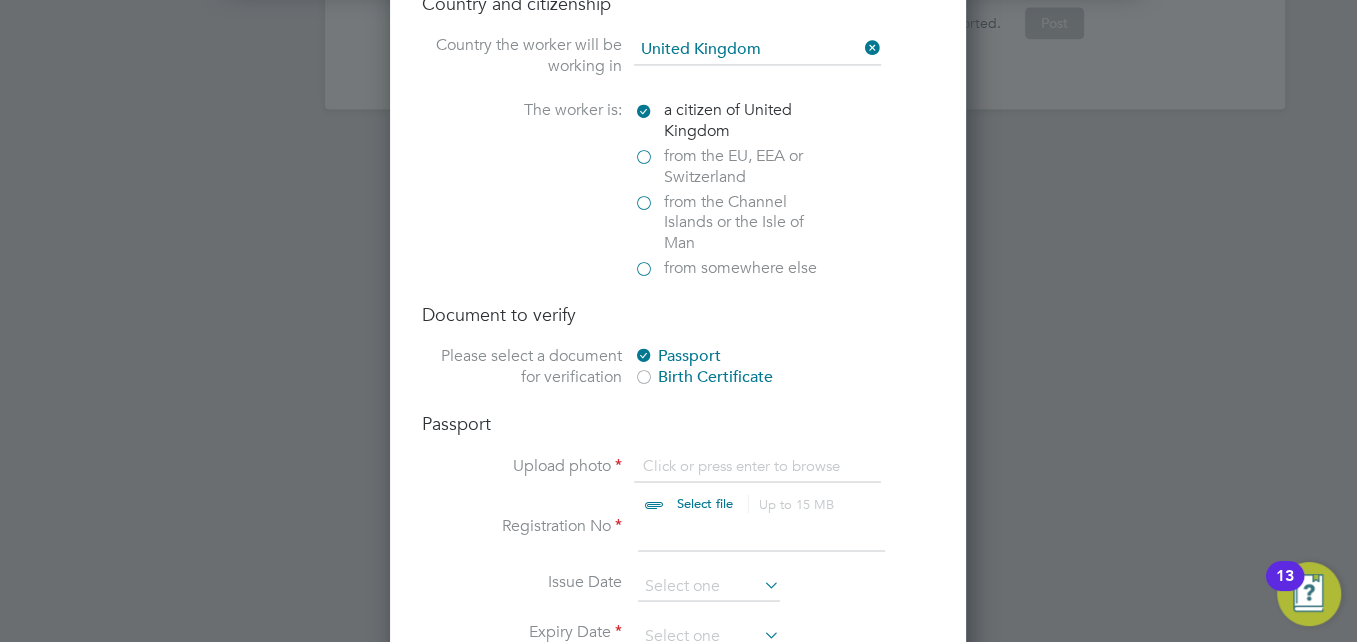 type on "C:\fakepath\HG Verified PP.jpg" 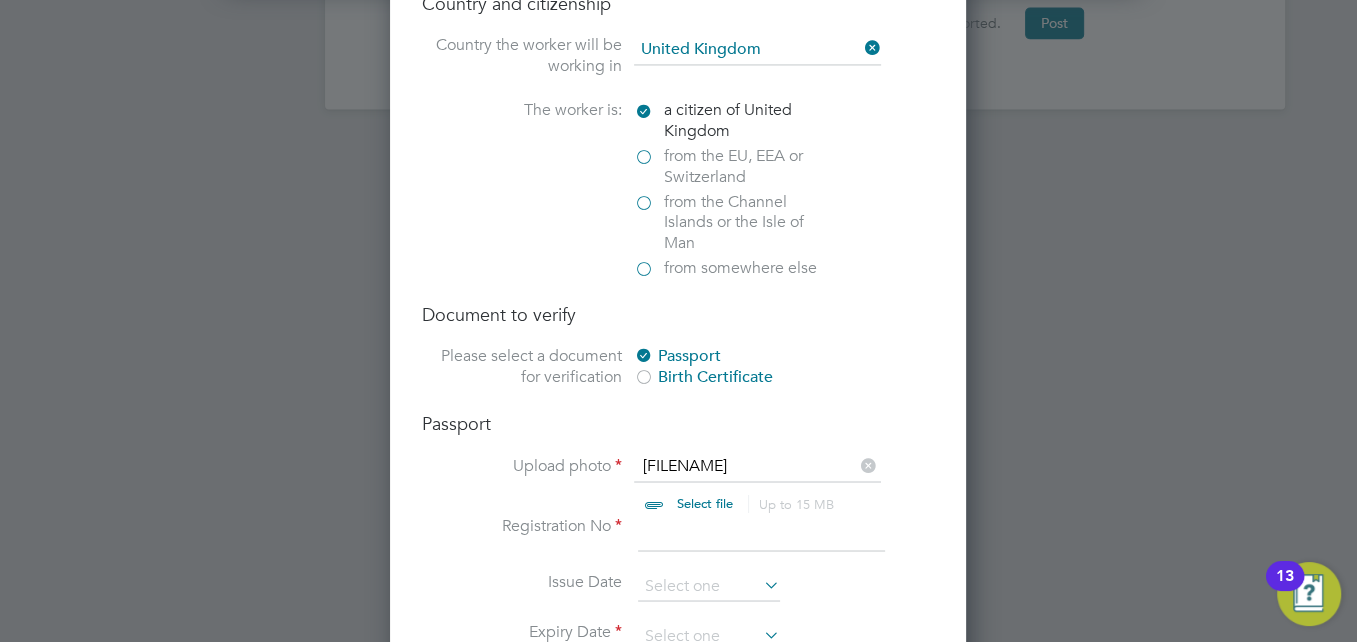 click at bounding box center (761, 533) 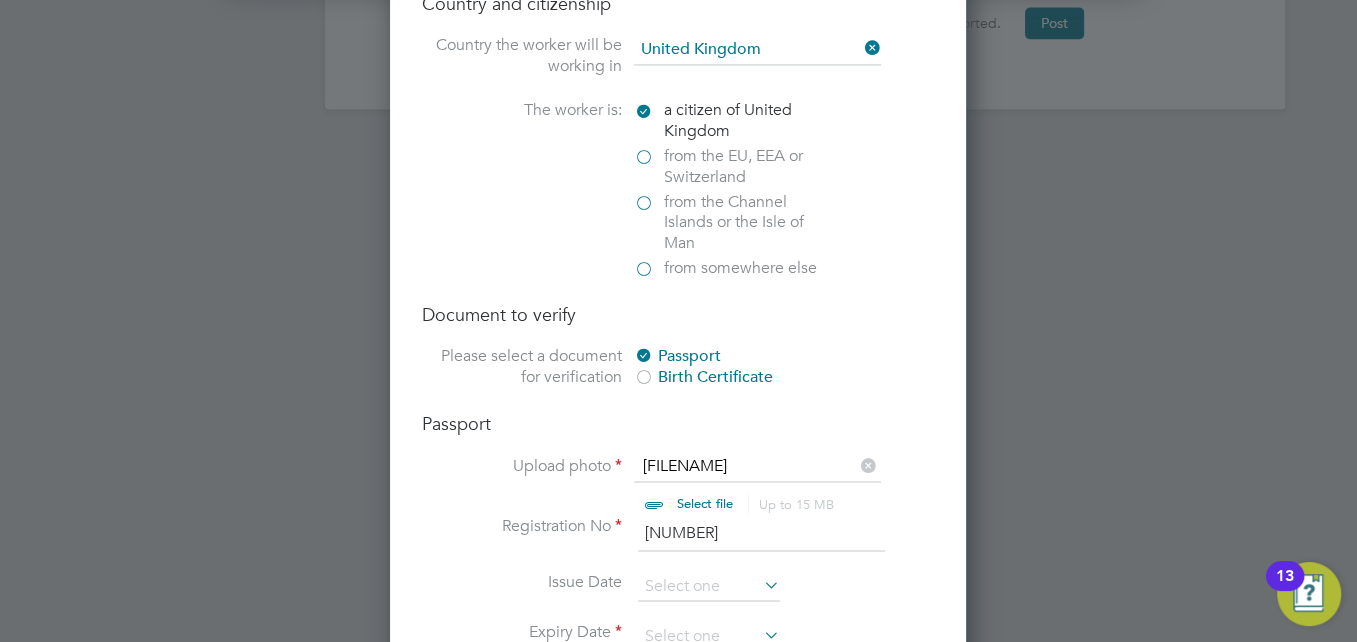 type on "120251" 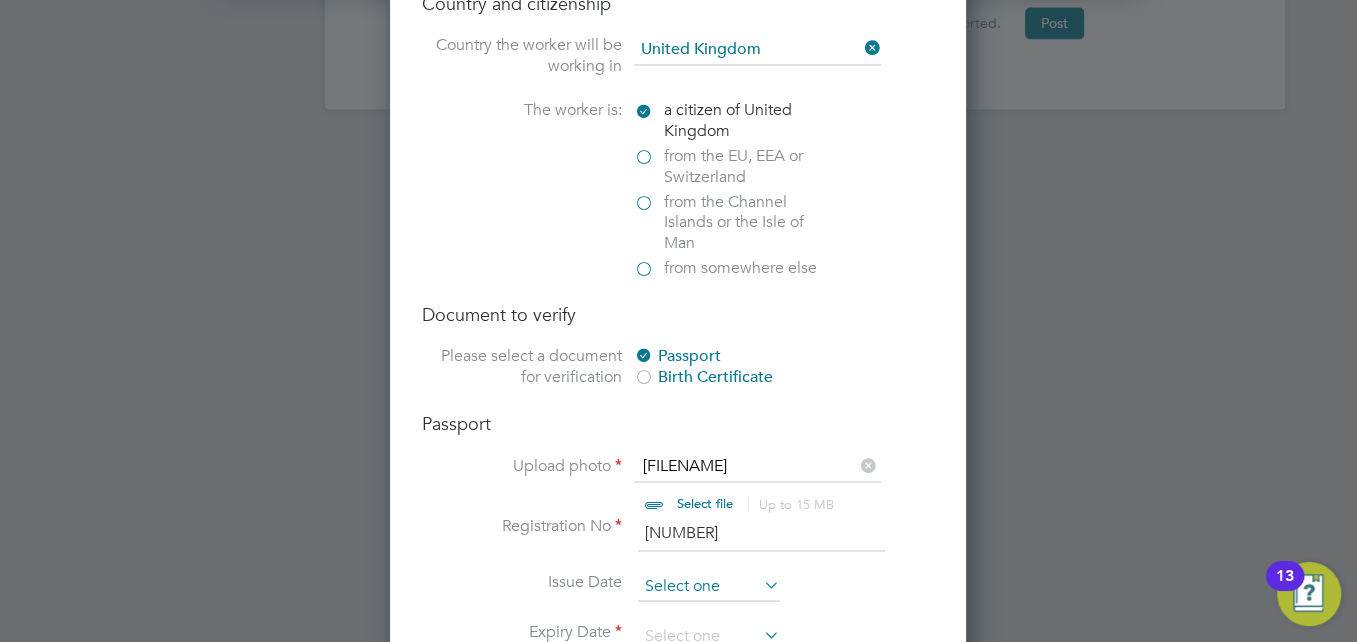 click at bounding box center (709, 586) 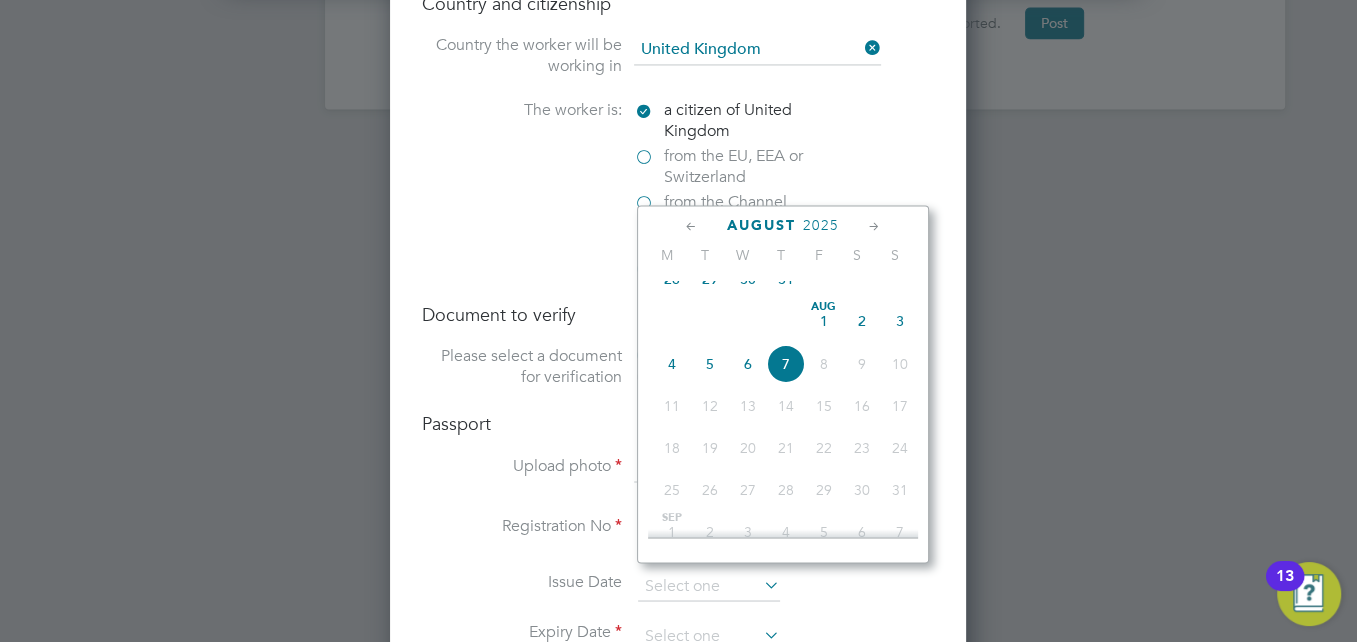 click on "2025" 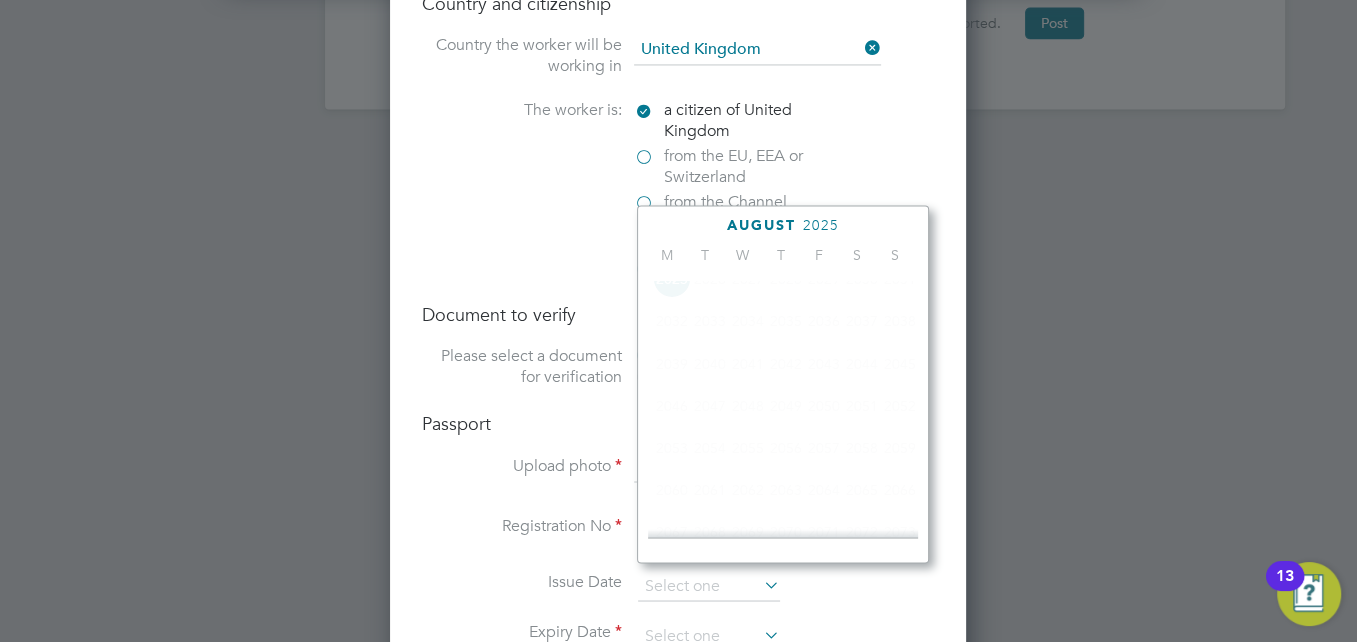 scroll, scrollTop: 535, scrollLeft: 0, axis: vertical 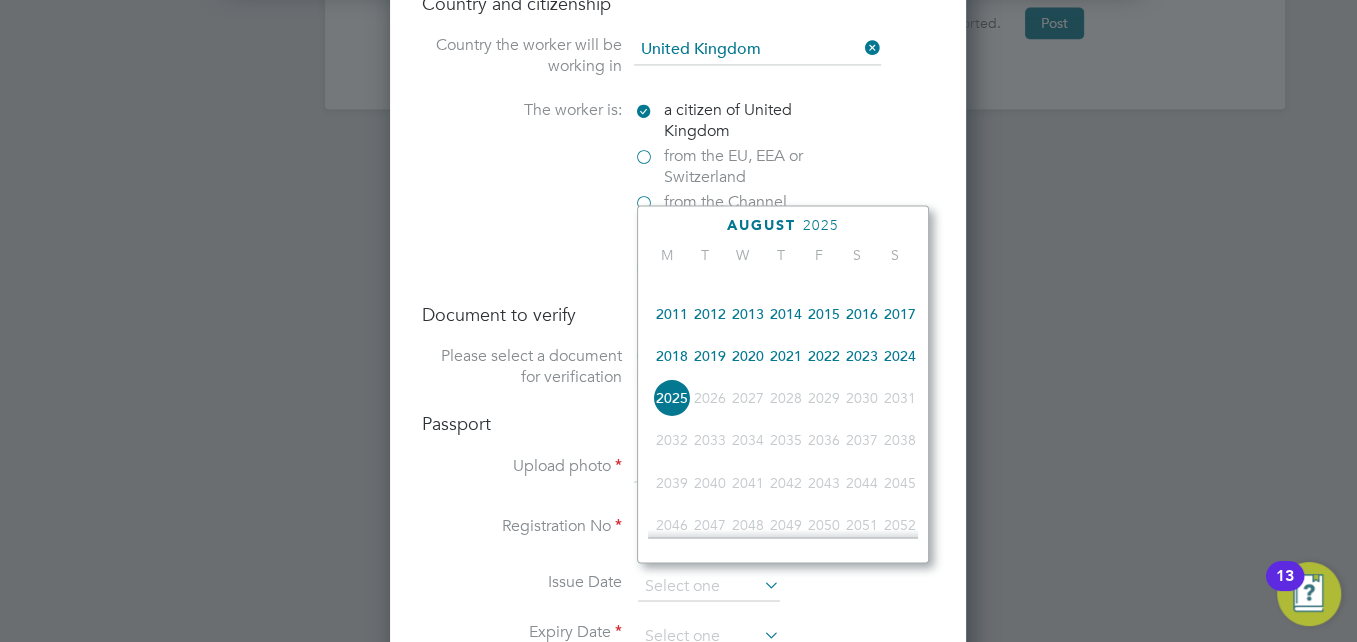 click on "2021" 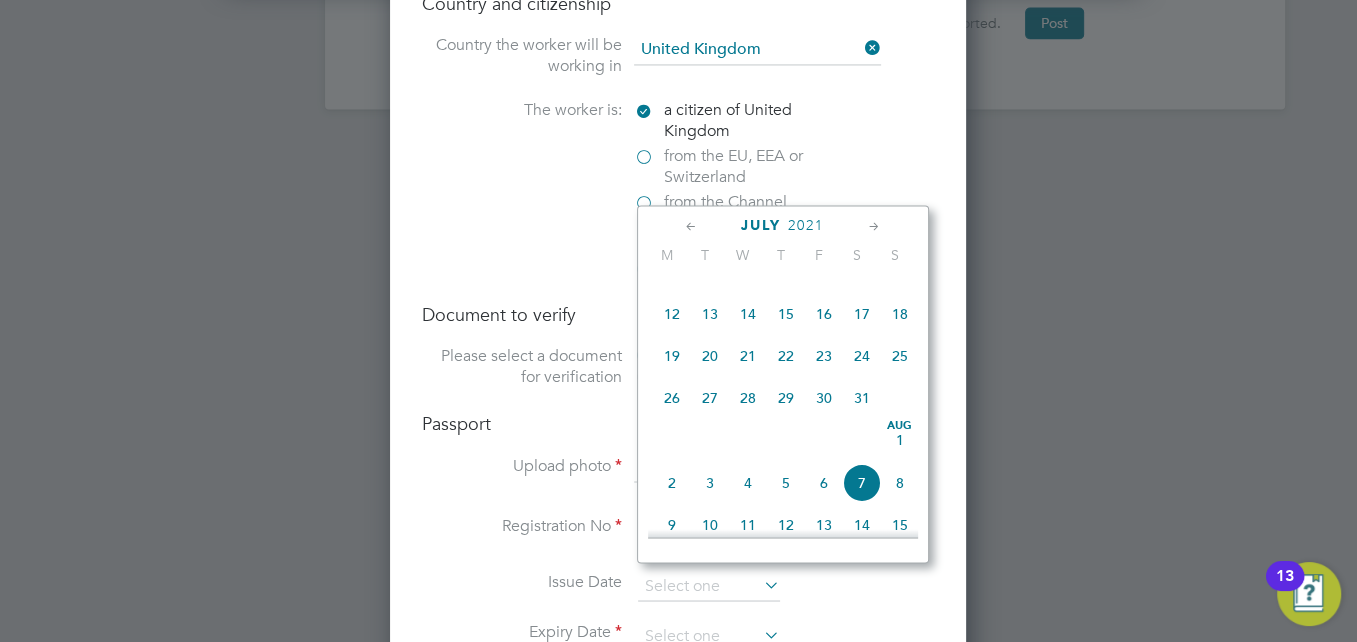 click 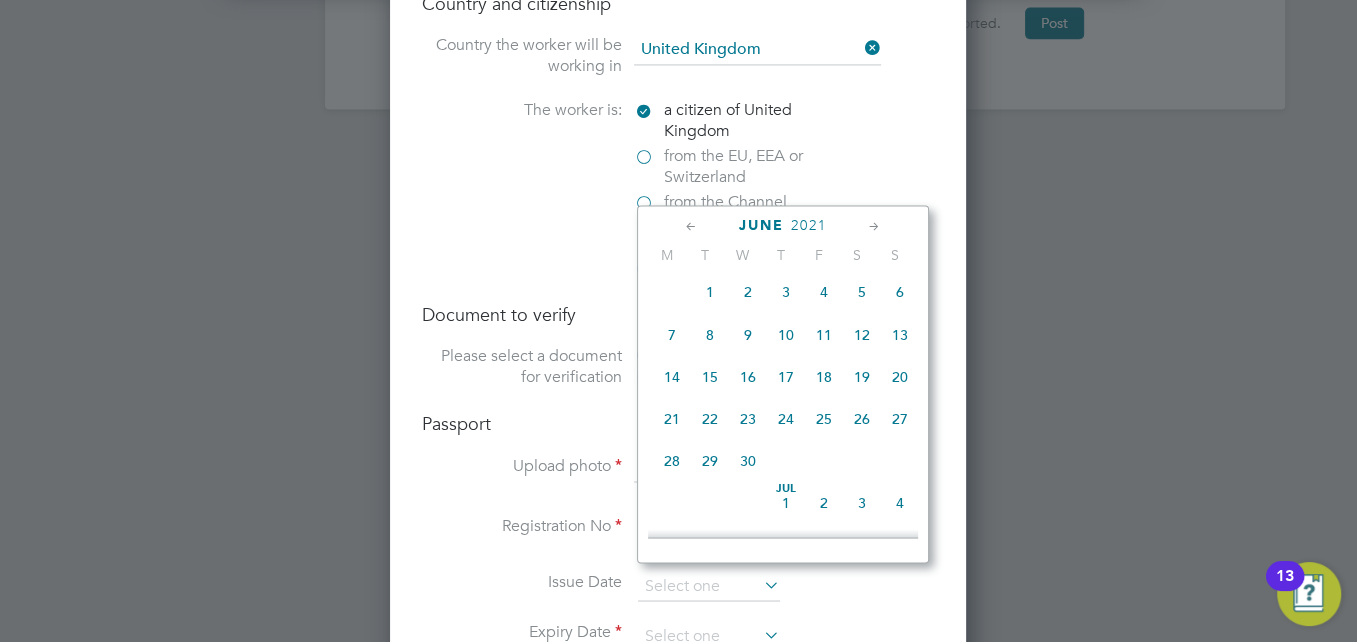 drag, startPoint x: 683, startPoint y: 223, endPoint x: 650, endPoint y: 286, distance: 71.11962 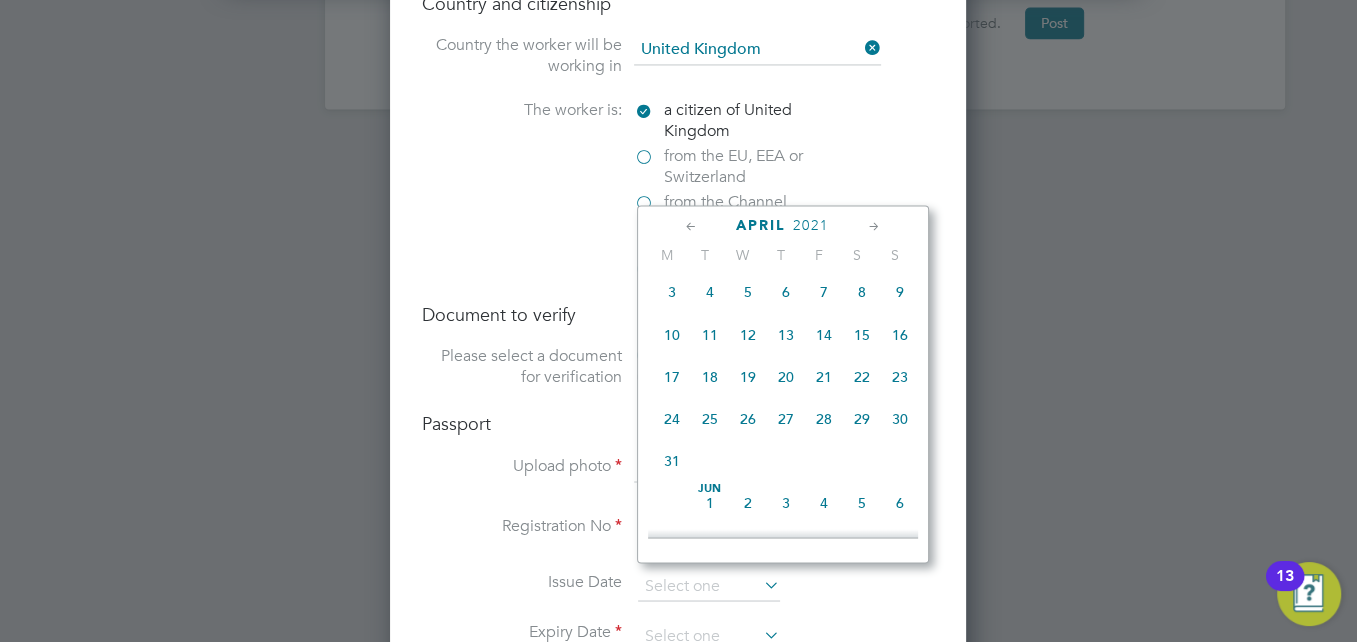 scroll, scrollTop: 0, scrollLeft: 0, axis: both 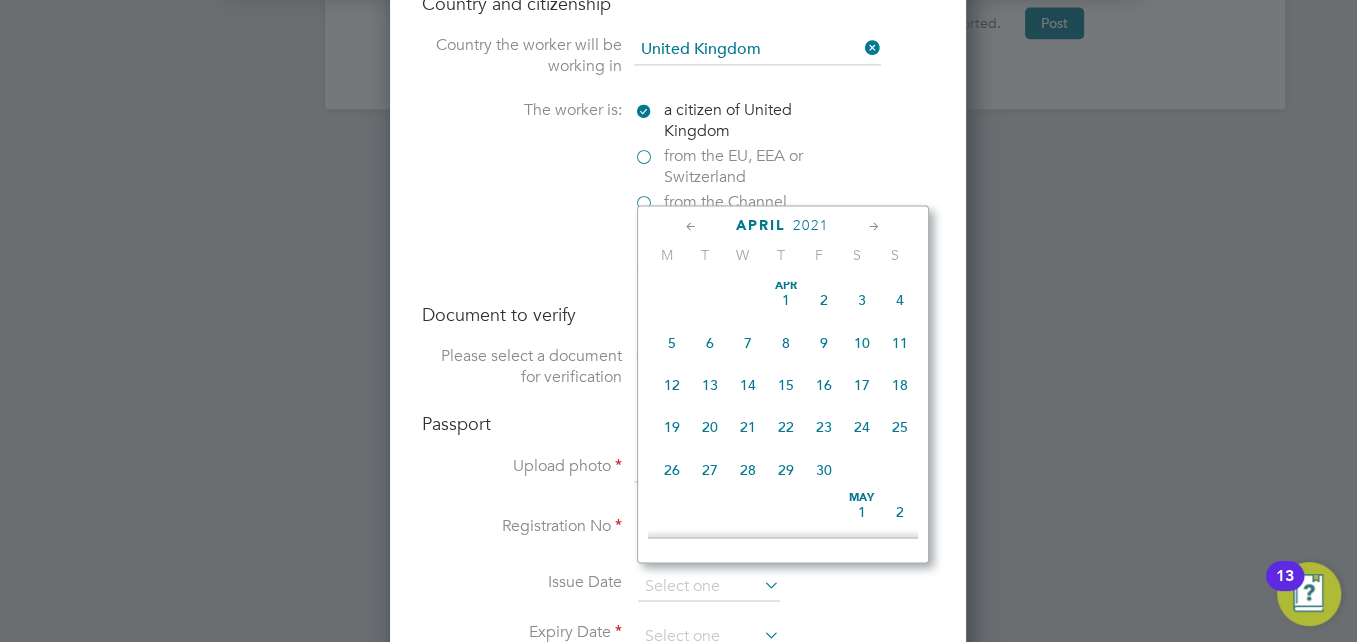 click 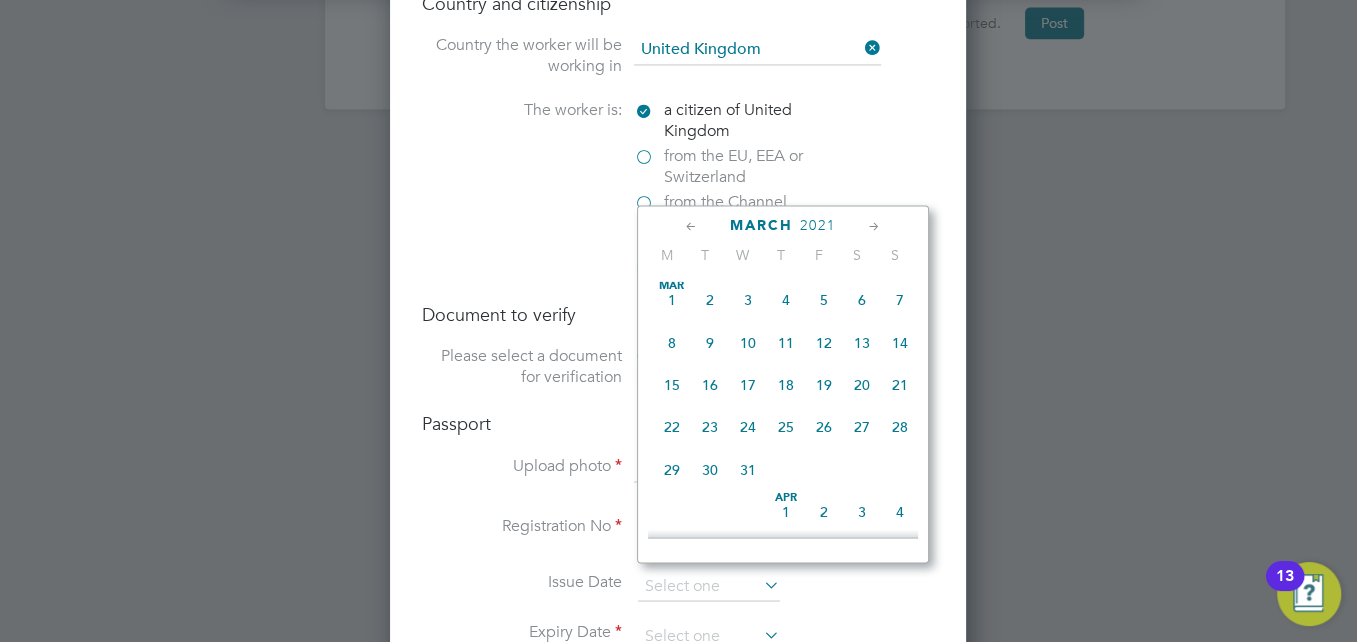 click 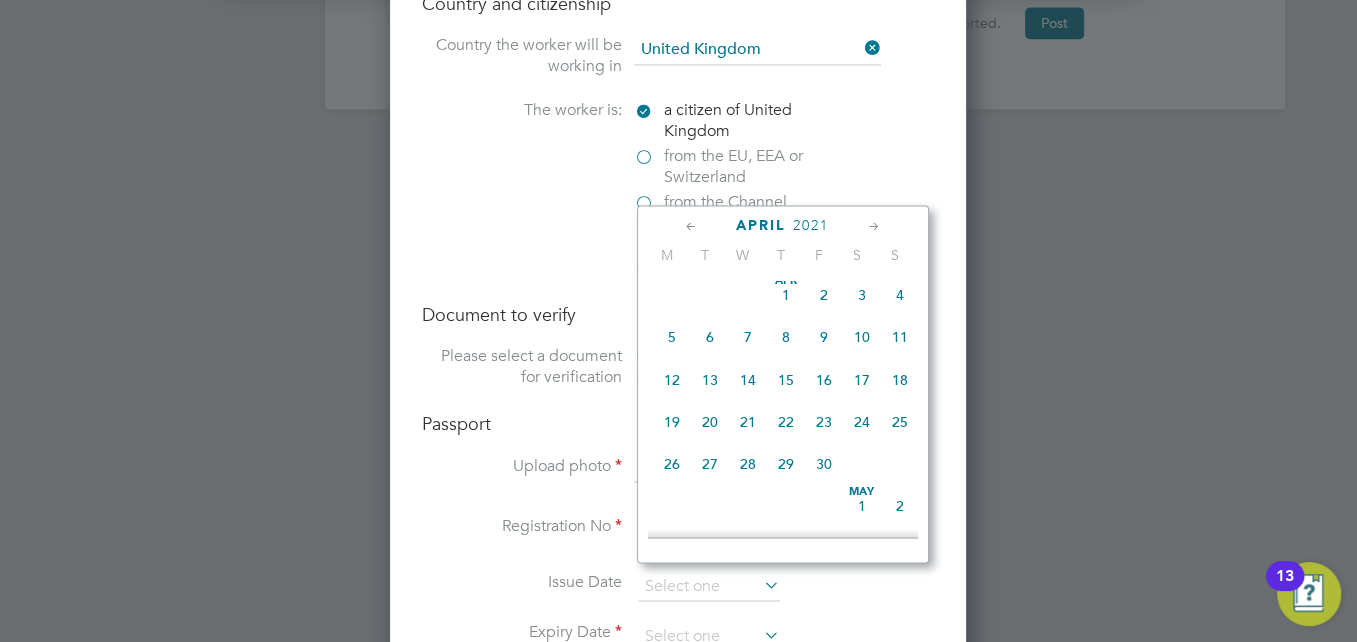 click on "16" 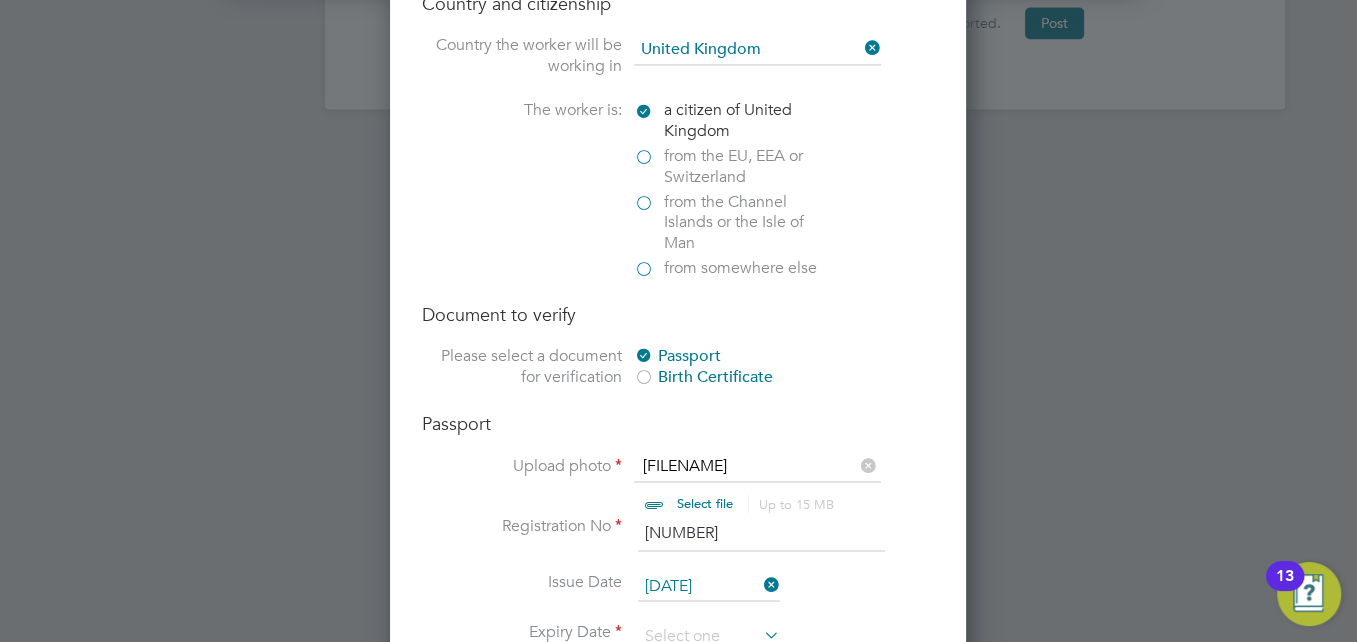 scroll, scrollTop: 2746, scrollLeft: 0, axis: vertical 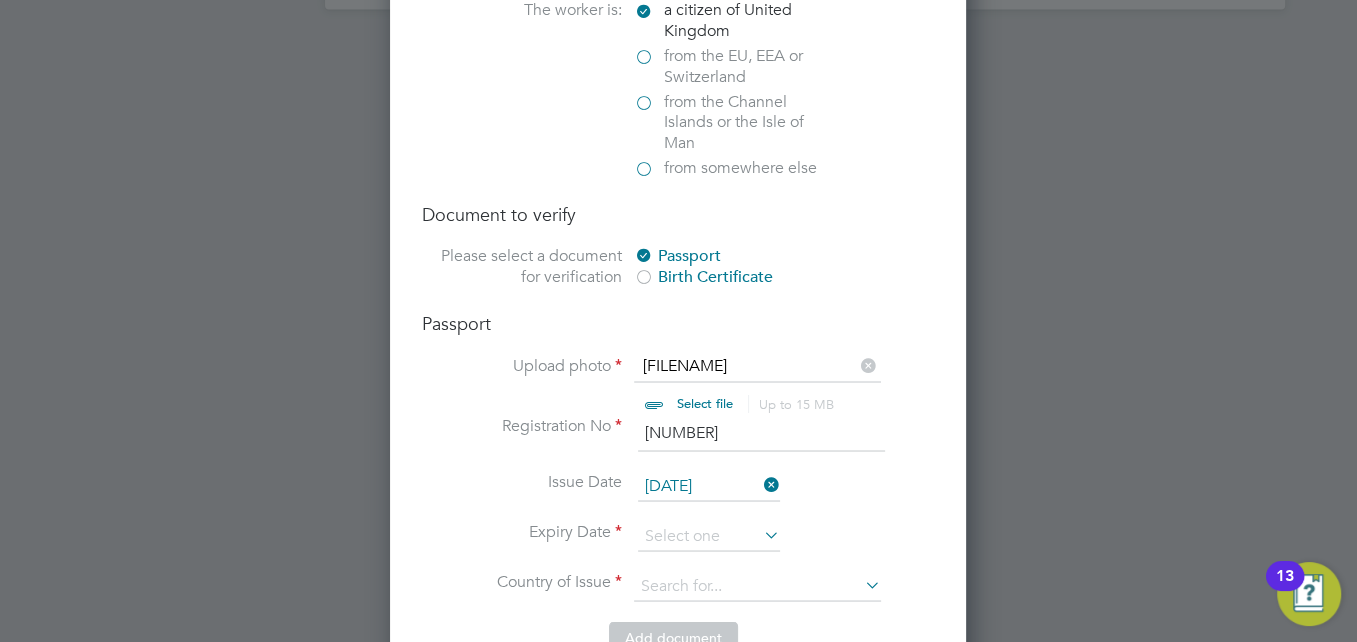 click at bounding box center [724, 385] 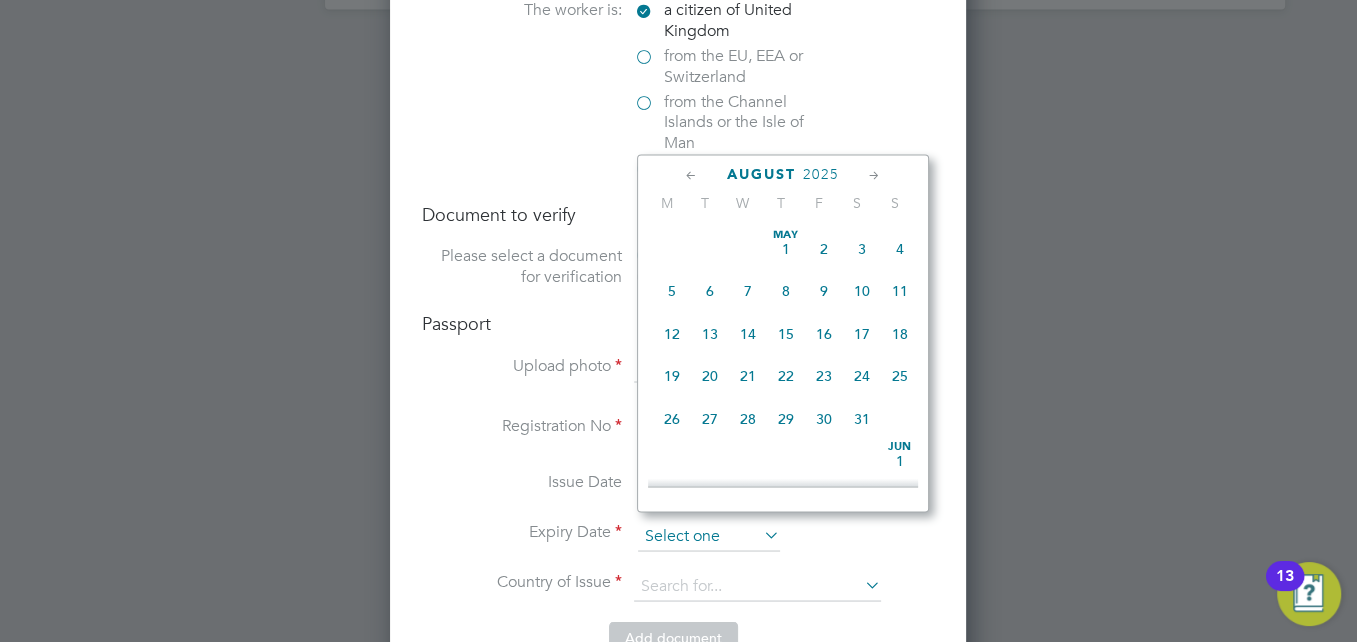 scroll, scrollTop: 654, scrollLeft: 0, axis: vertical 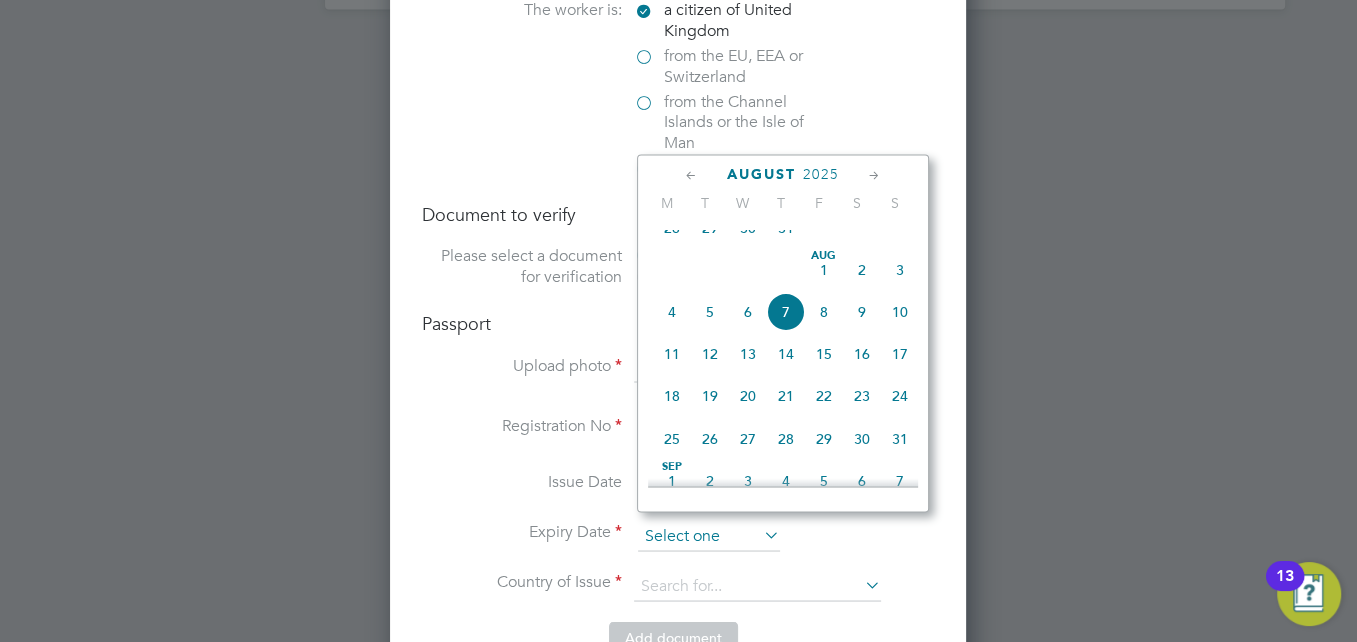 click at bounding box center [709, 536] 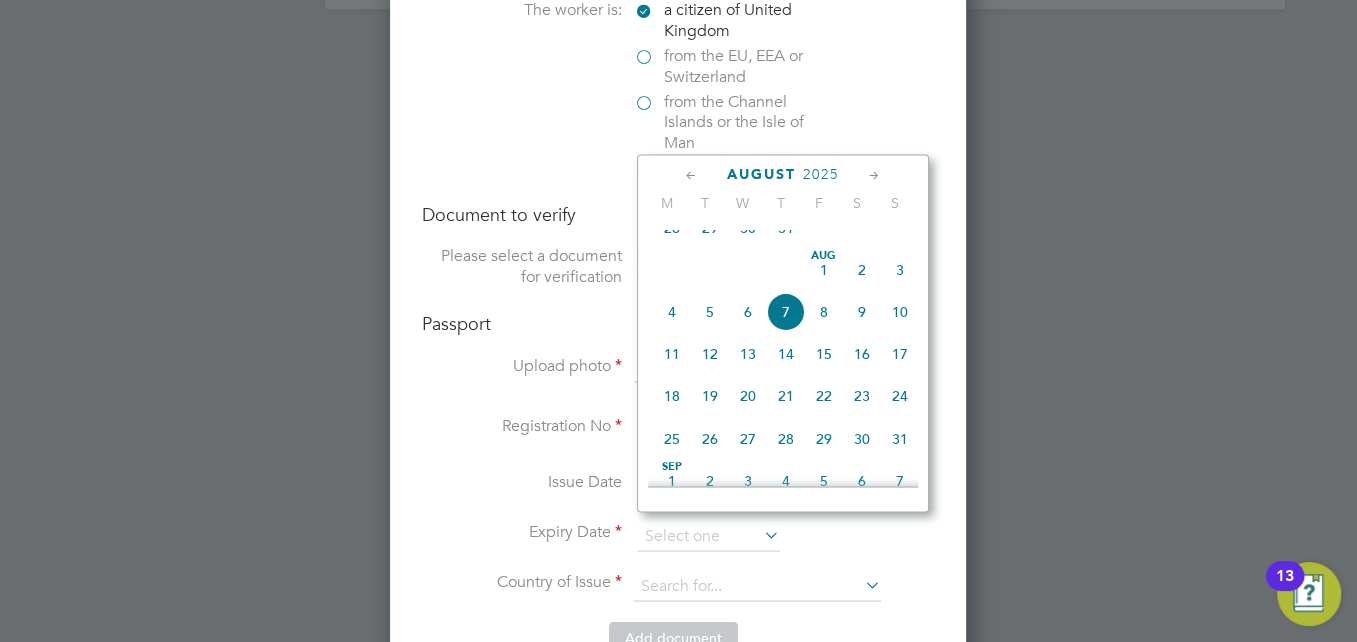 click 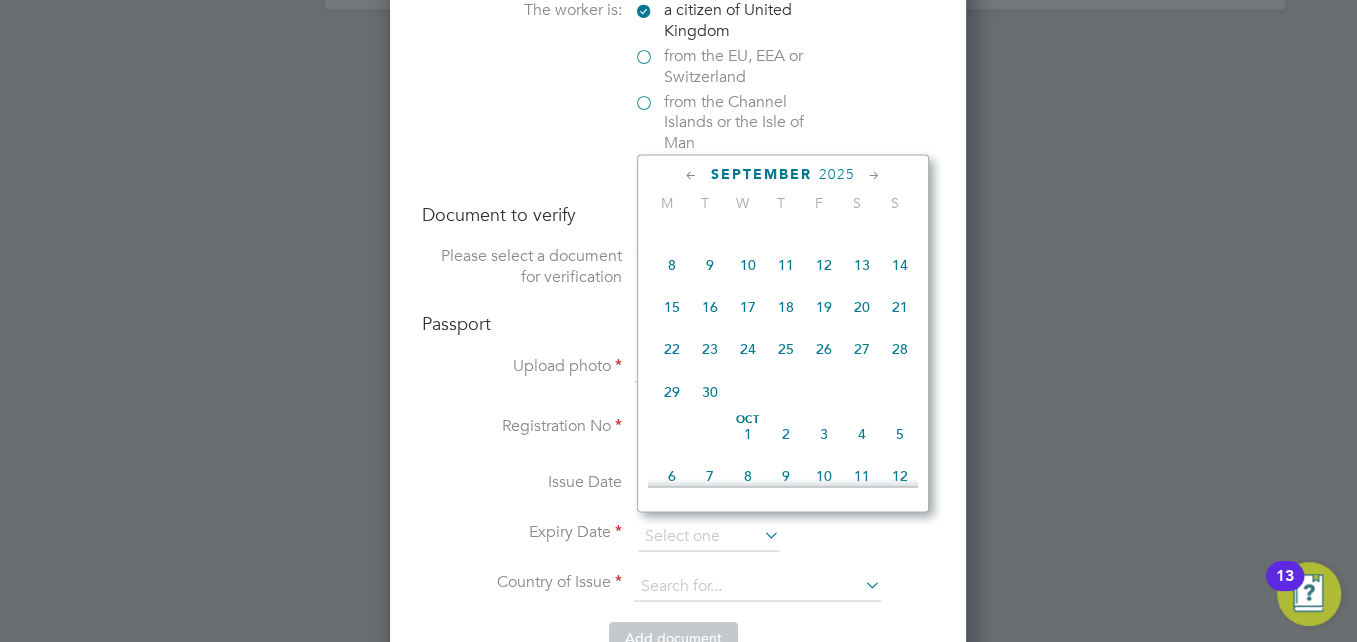 click 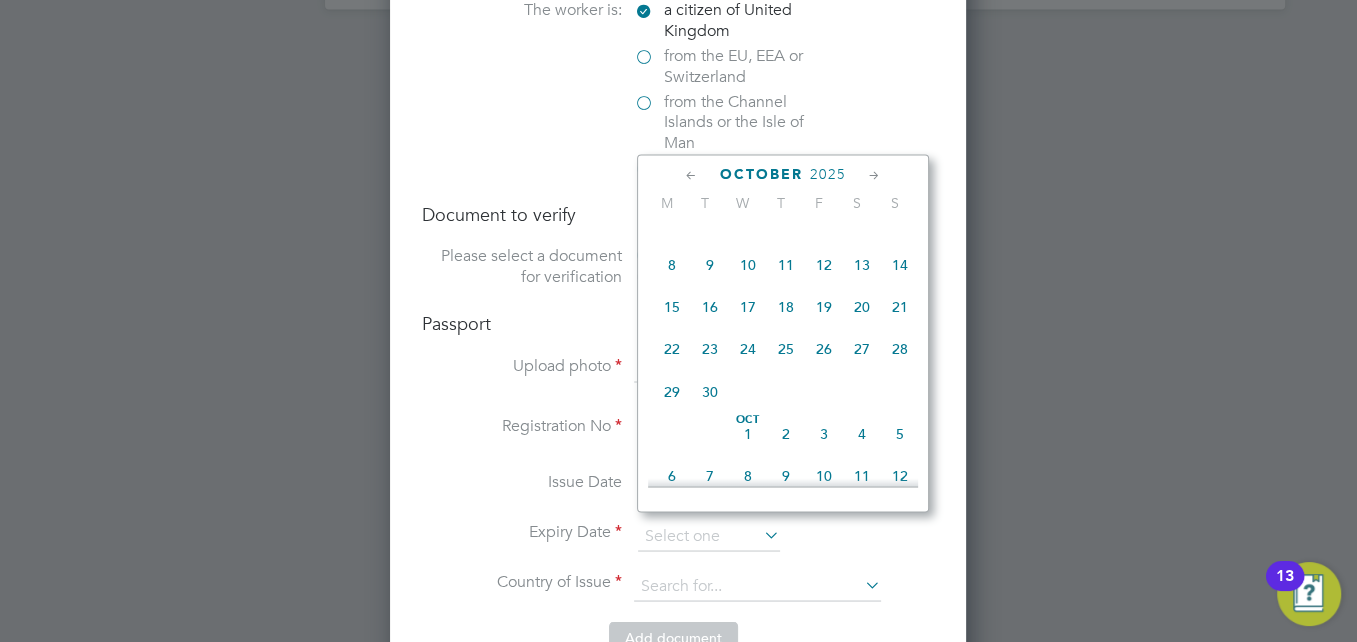 scroll, scrollTop: 1130, scrollLeft: 0, axis: vertical 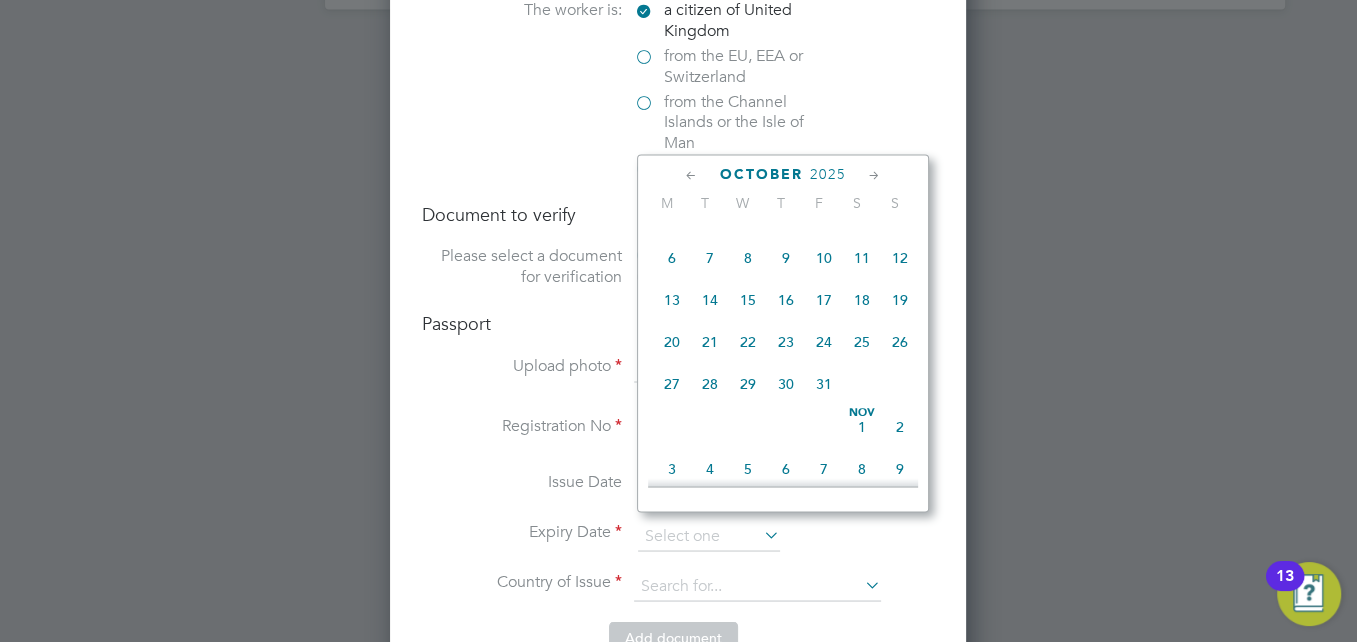 click on "2025" 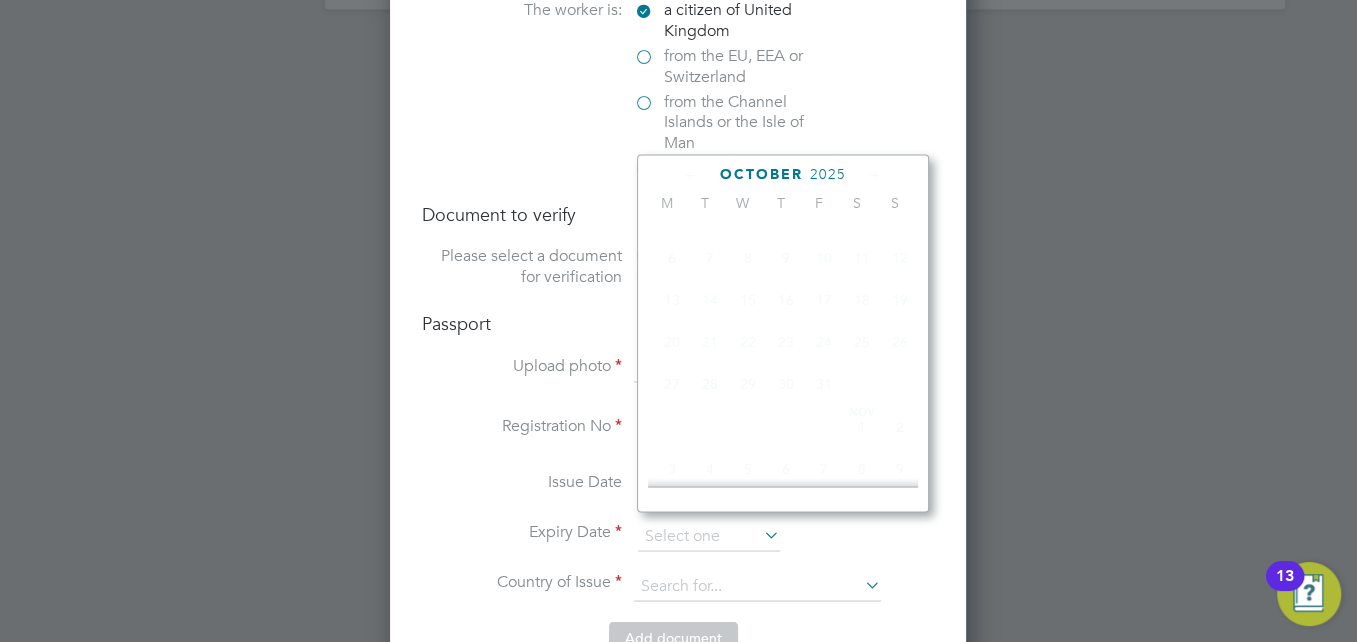 scroll, scrollTop: 535, scrollLeft: 0, axis: vertical 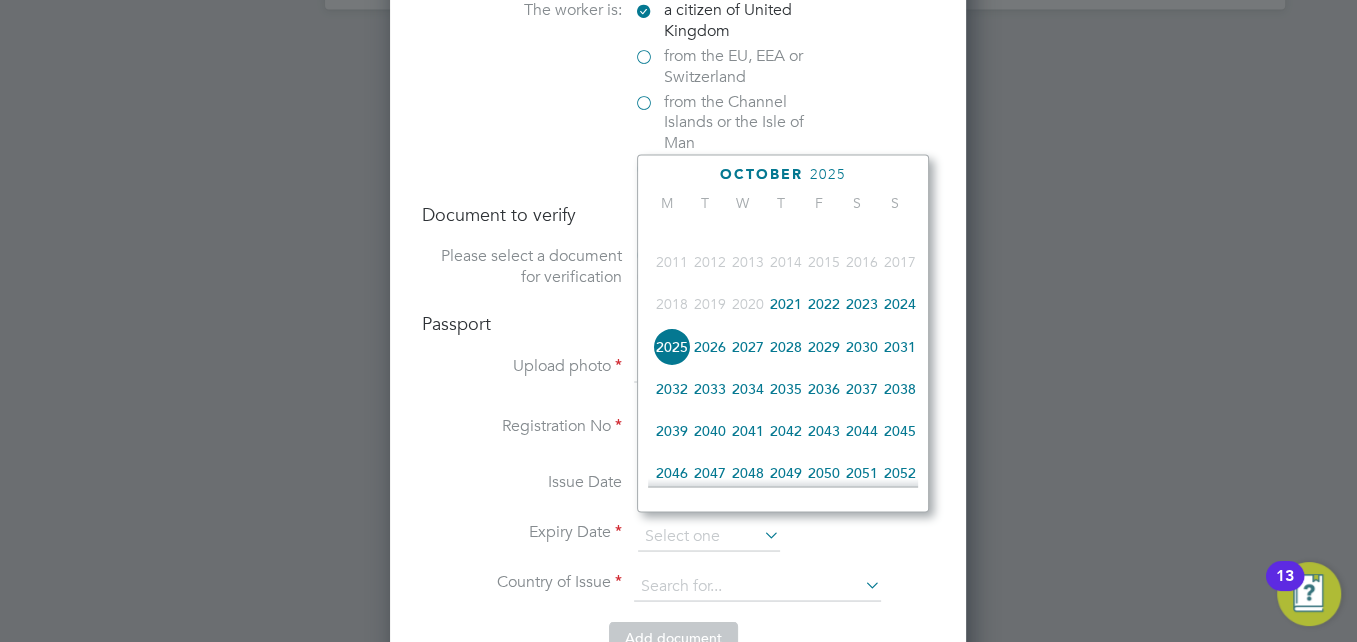 click on "2026" 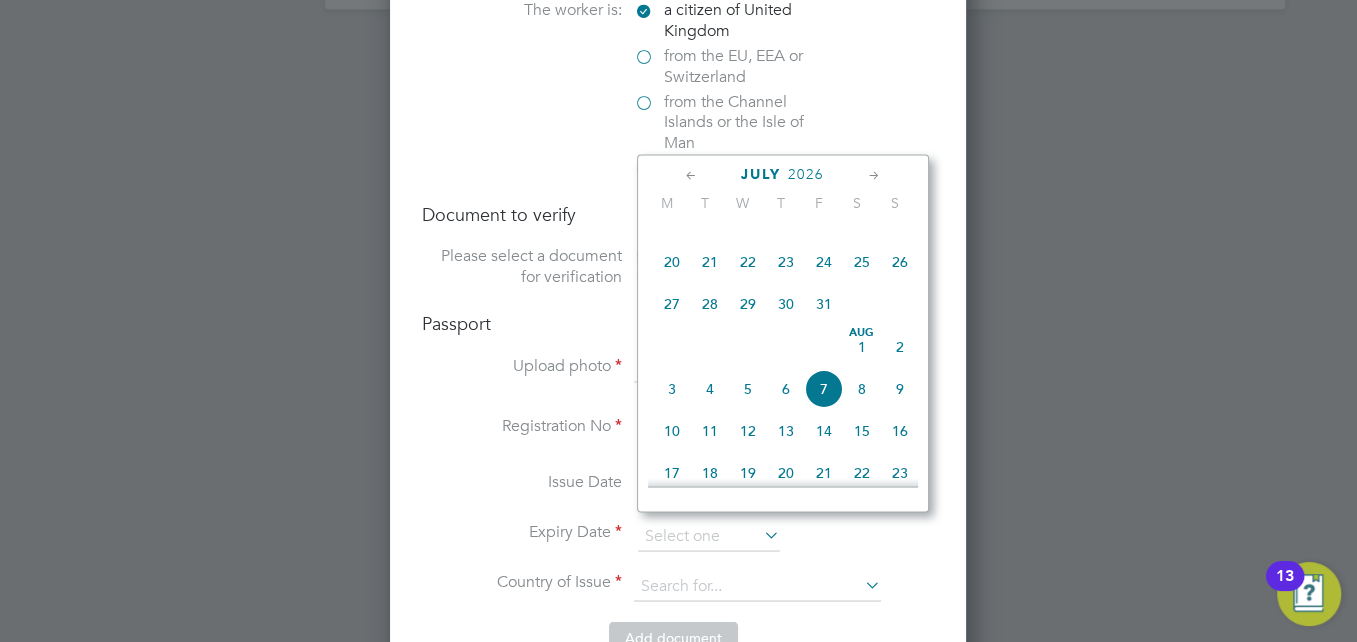 click 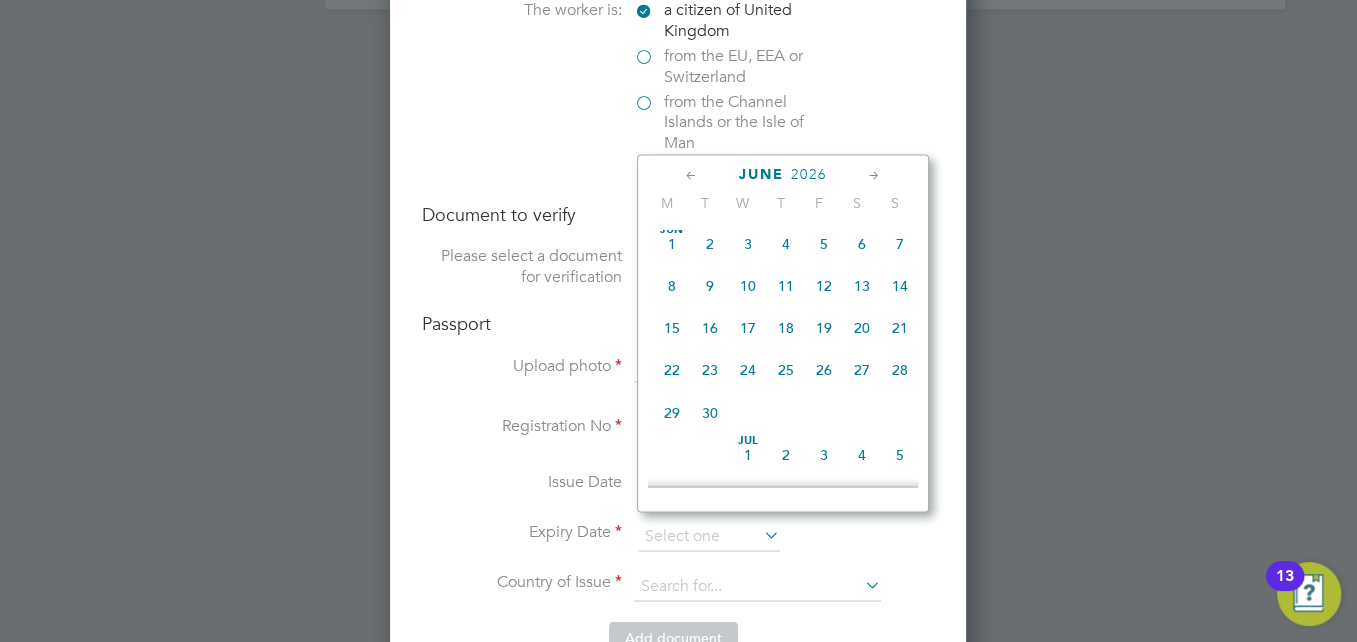 click 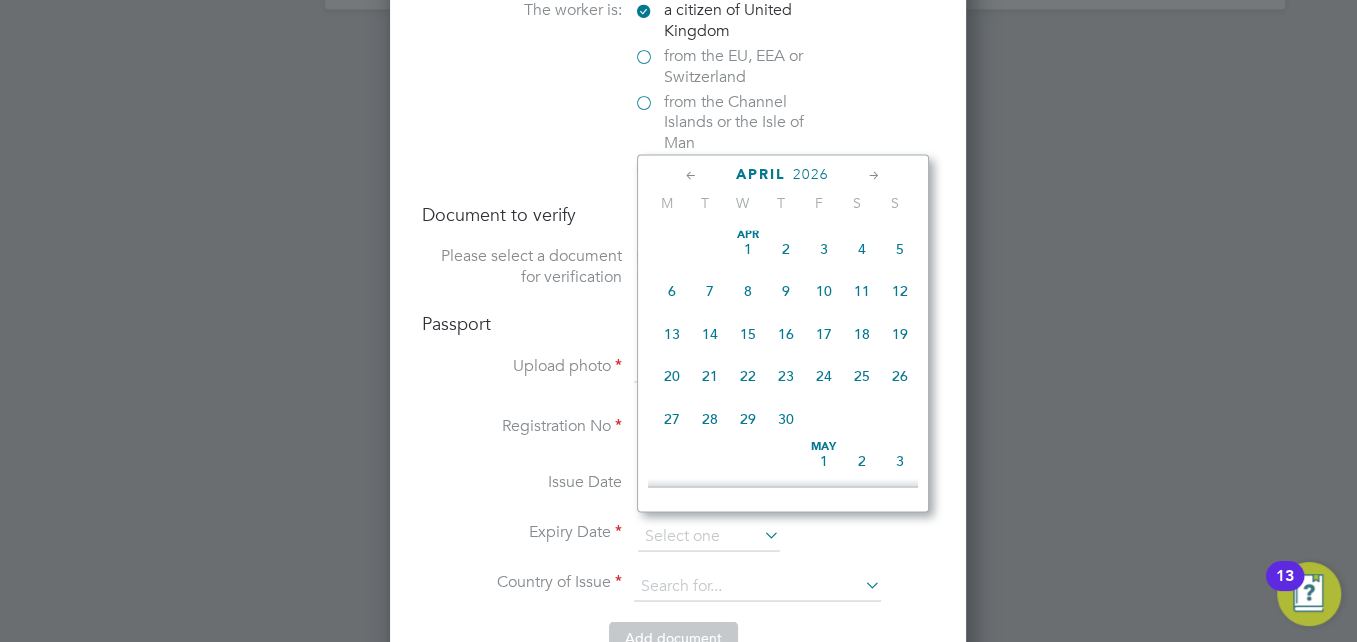 click on "16" 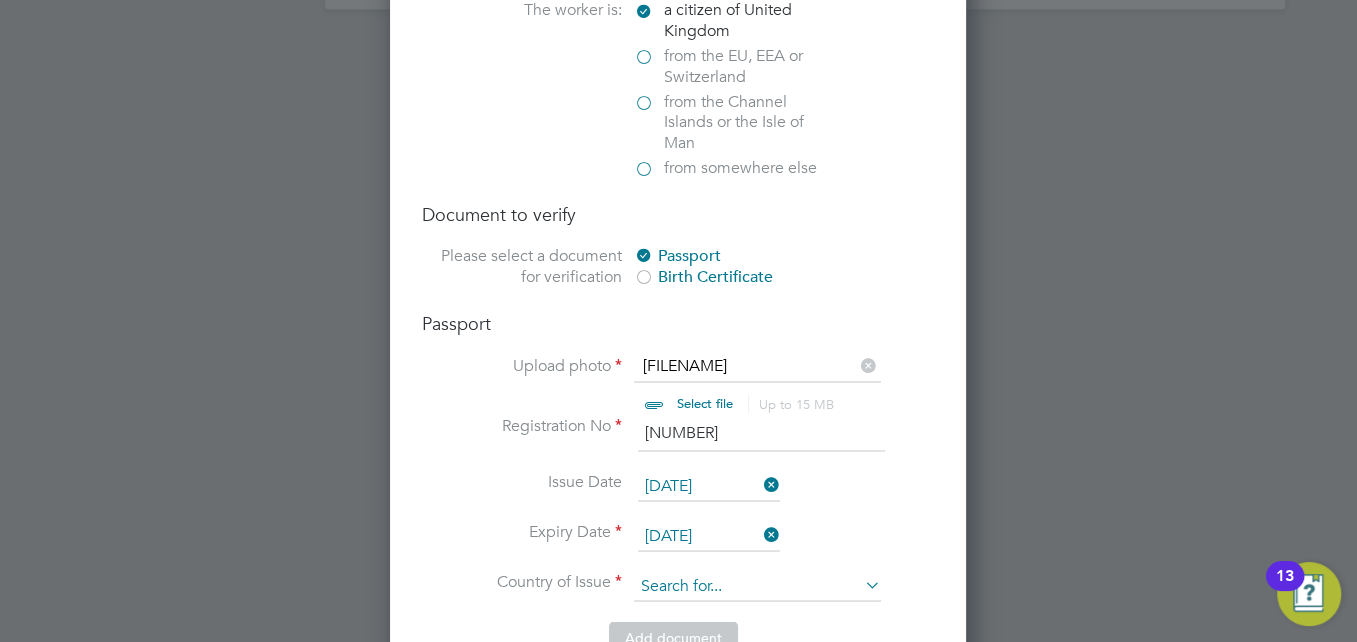 click at bounding box center [757, 586] 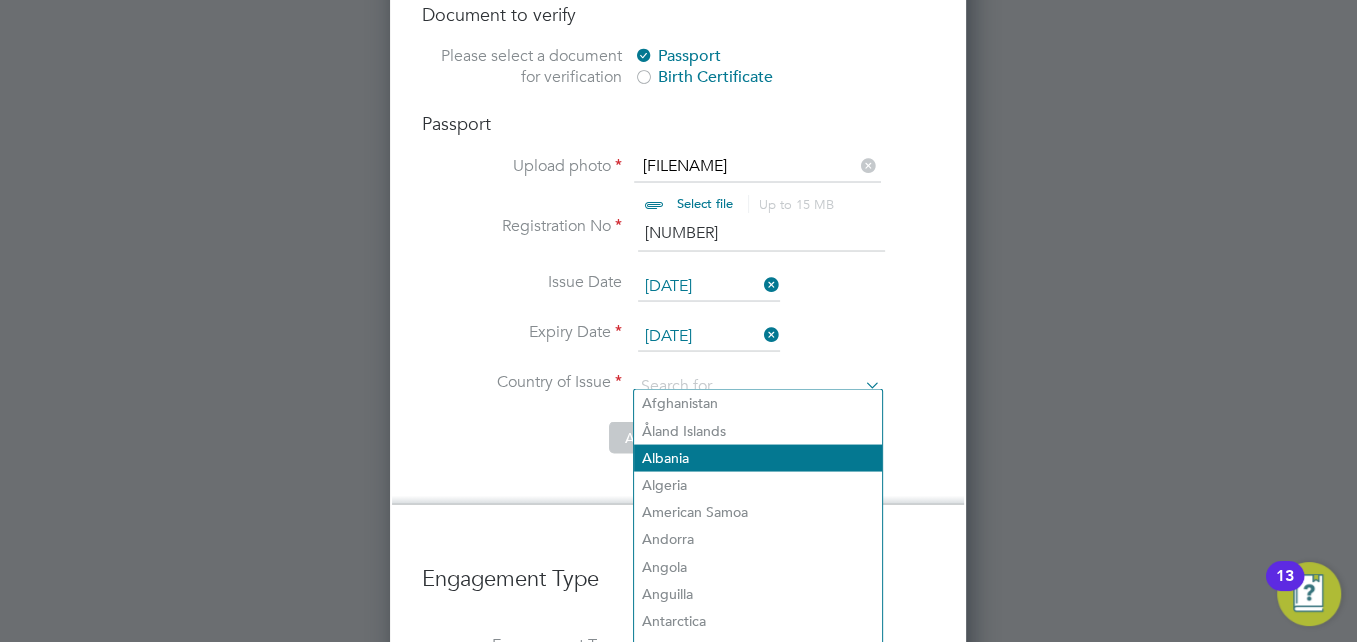 scroll, scrollTop: 3046, scrollLeft: 0, axis: vertical 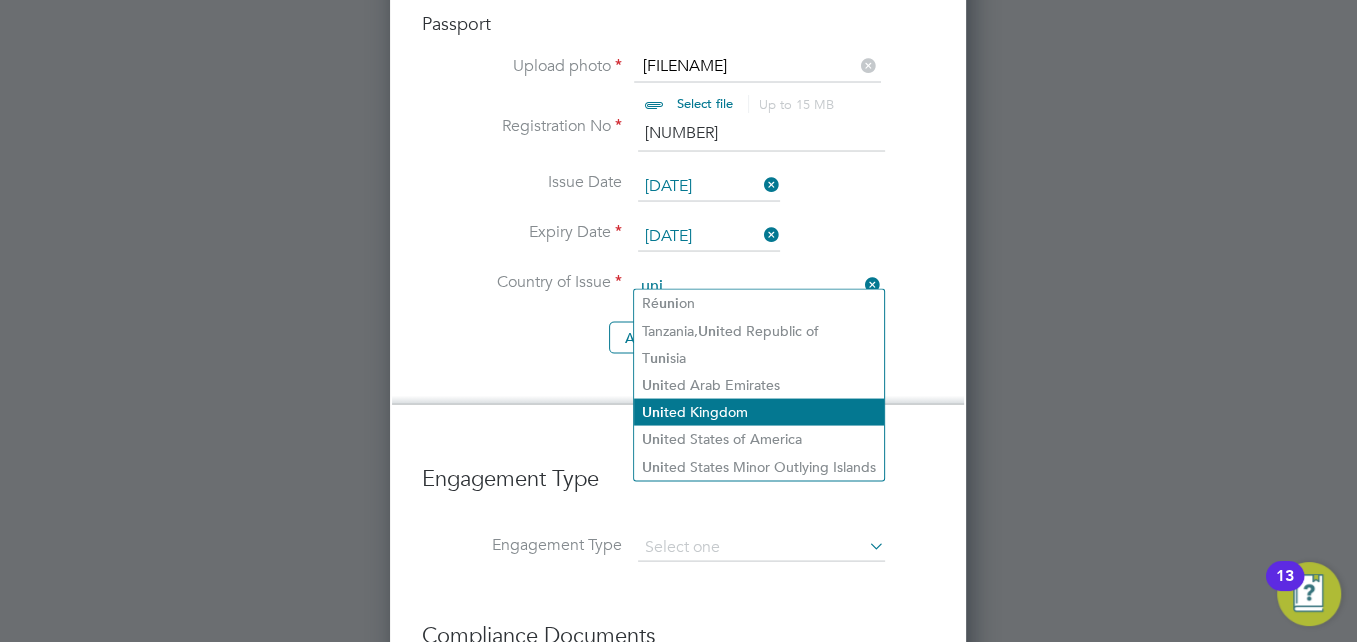 click on "Uni ted Kingdom" 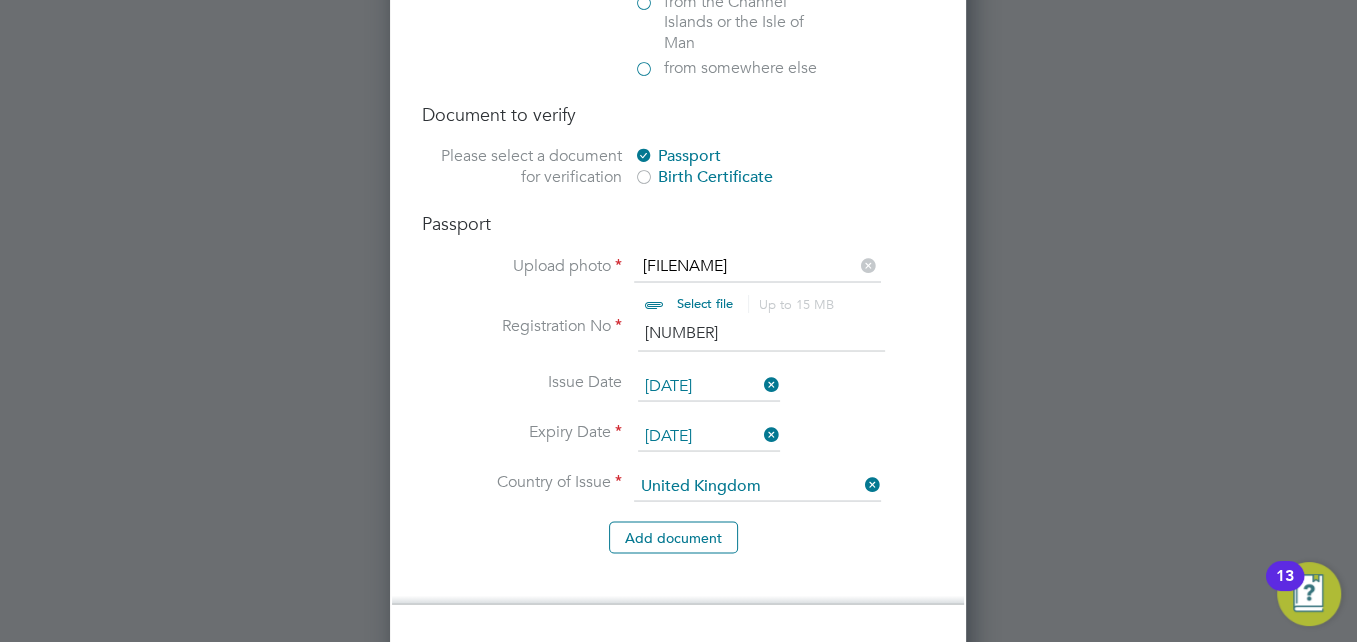 scroll, scrollTop: 2946, scrollLeft: 0, axis: vertical 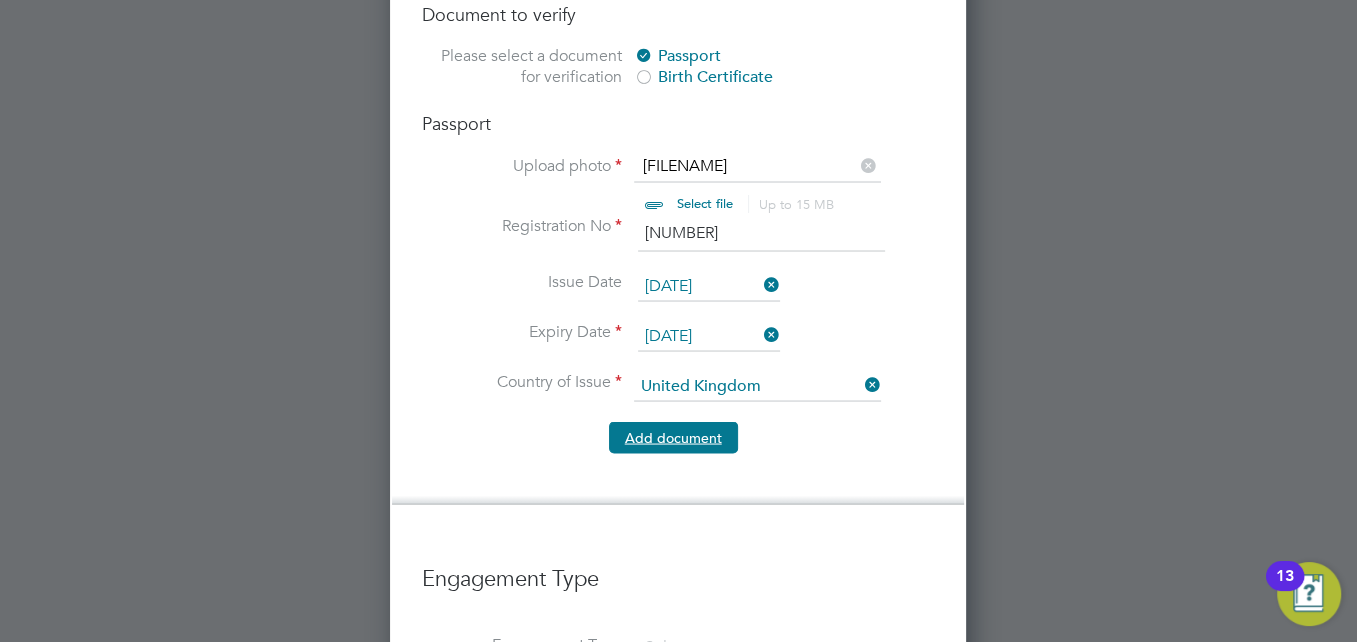 click on "Add document" at bounding box center (673, 437) 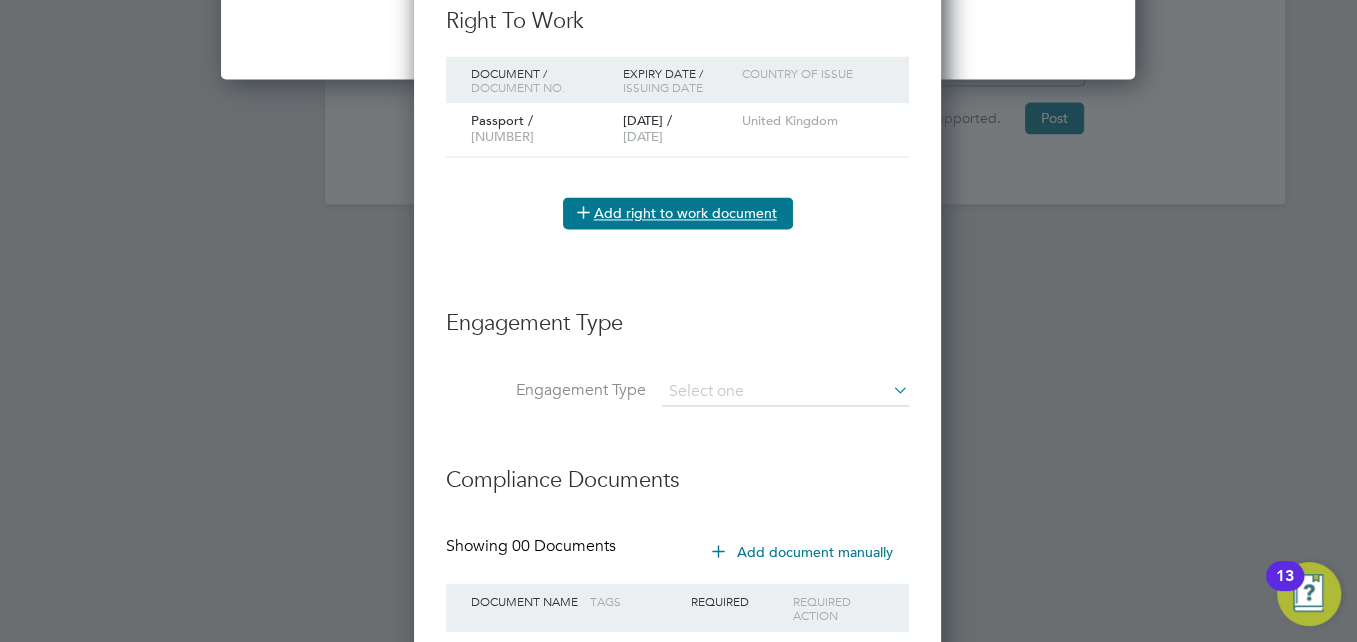 click on "Add right to work document" at bounding box center [678, 213] 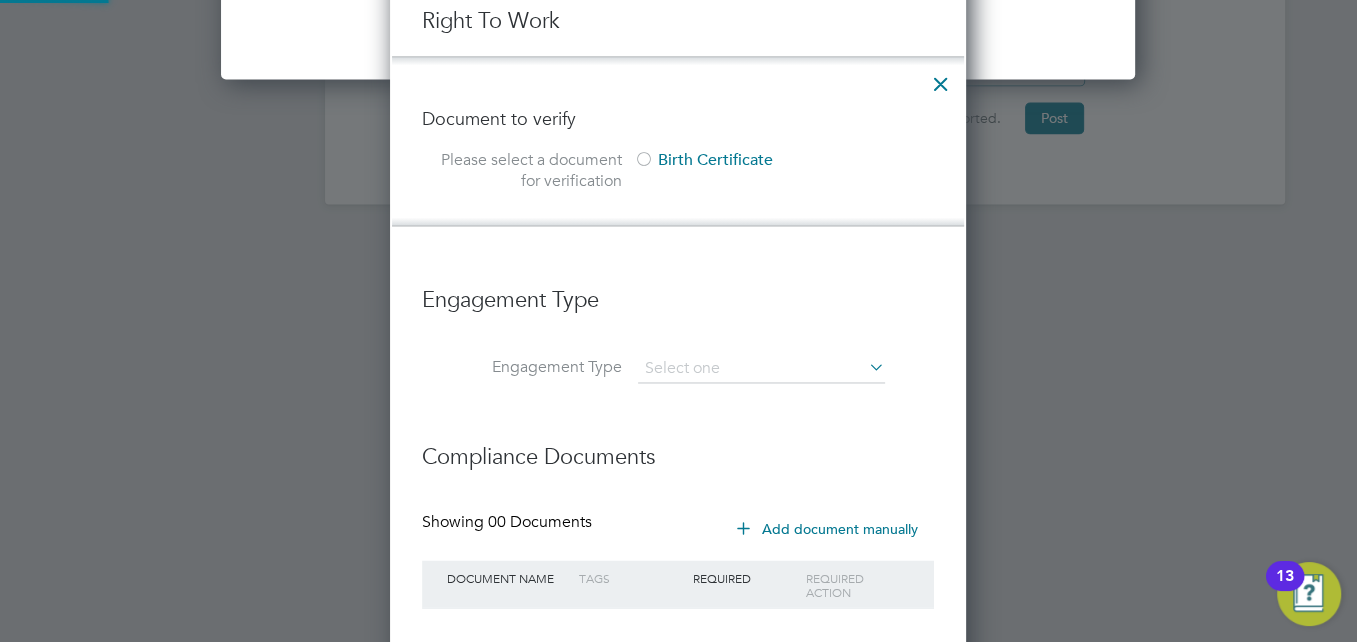 scroll, scrollTop: 10, scrollLeft: 10, axis: both 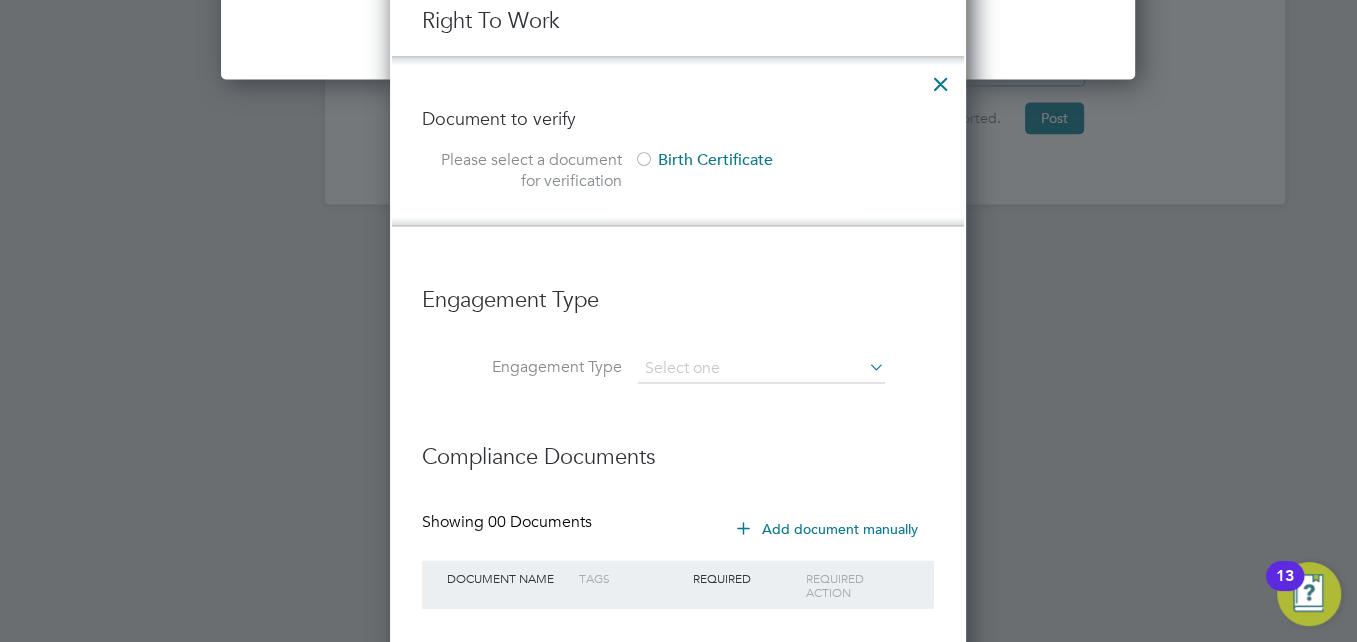 click at bounding box center [941, 79] 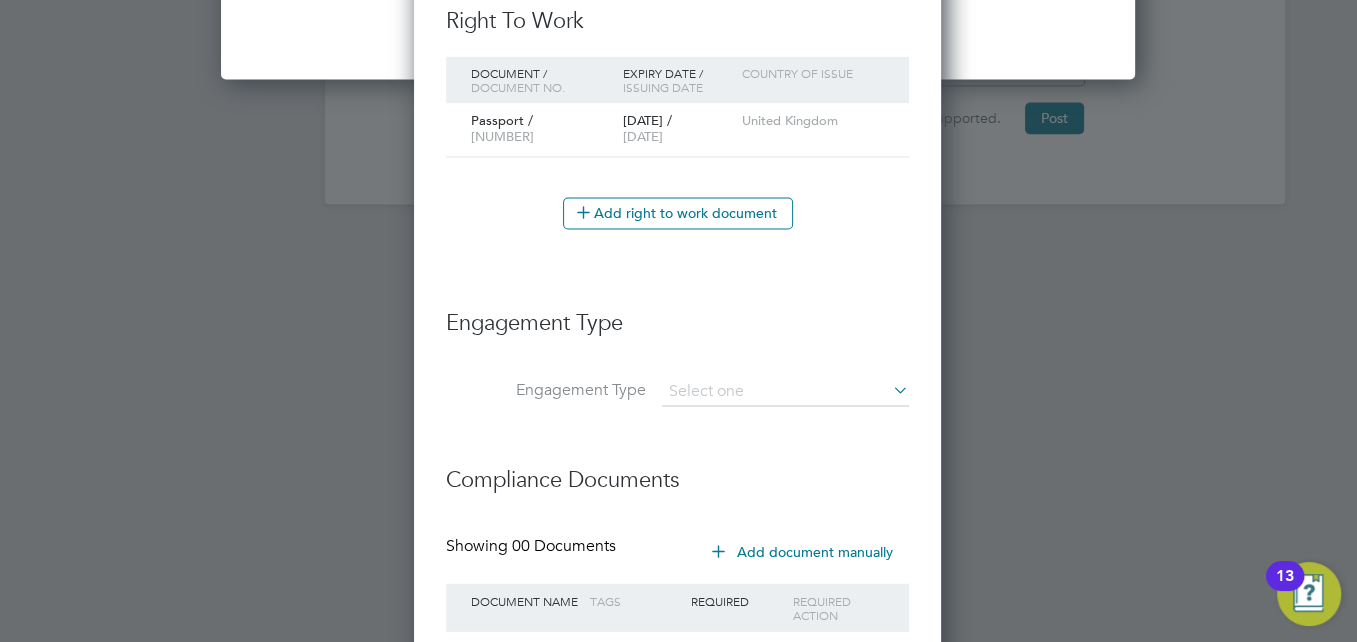 scroll, scrollTop: 10, scrollLeft: 10, axis: both 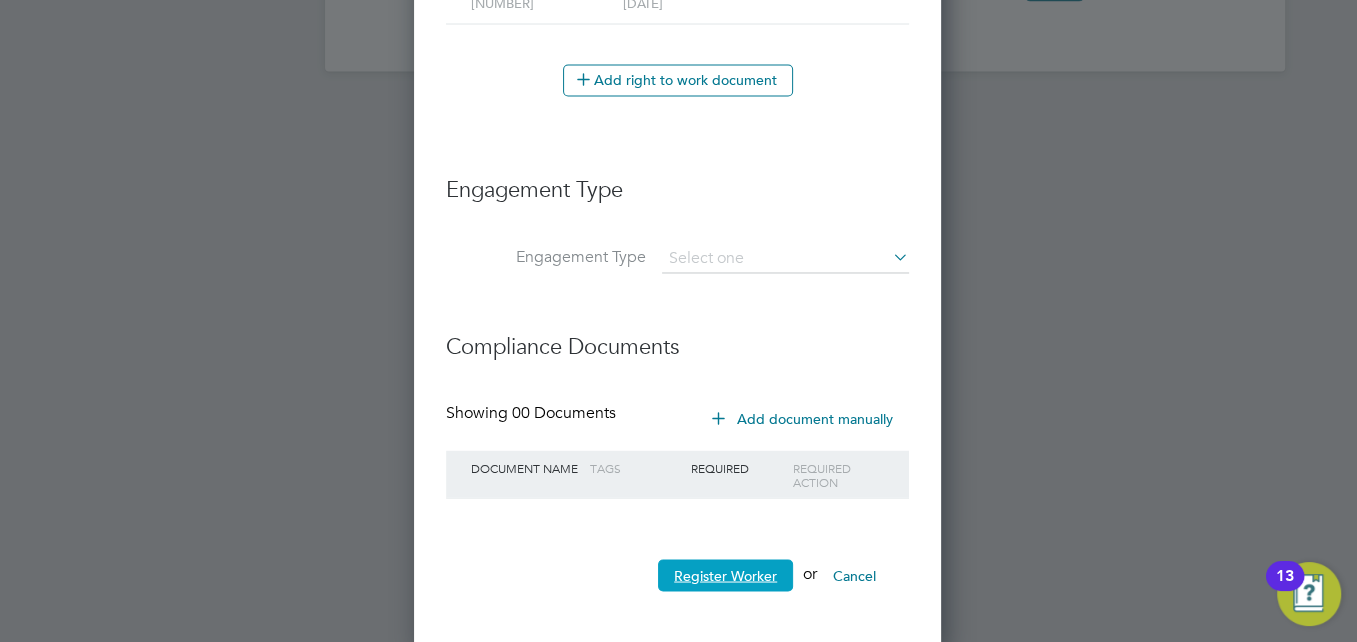 click on "Register Worker" at bounding box center [725, 575] 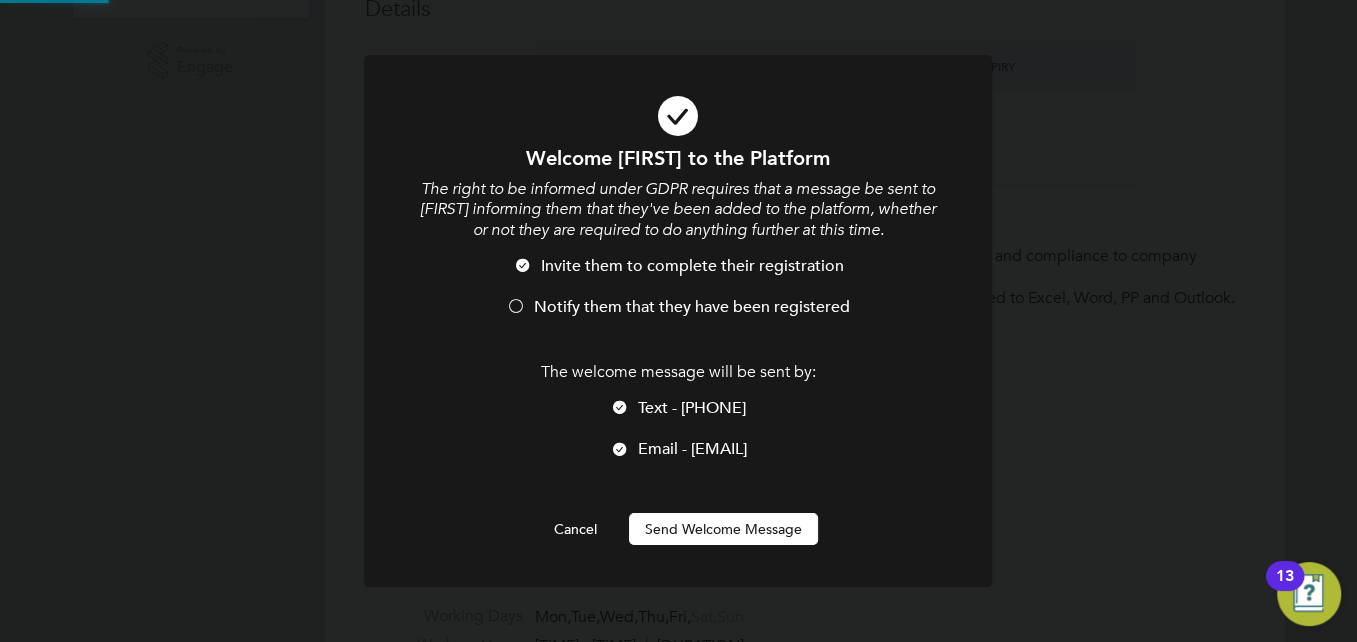 scroll, scrollTop: 0, scrollLeft: 0, axis: both 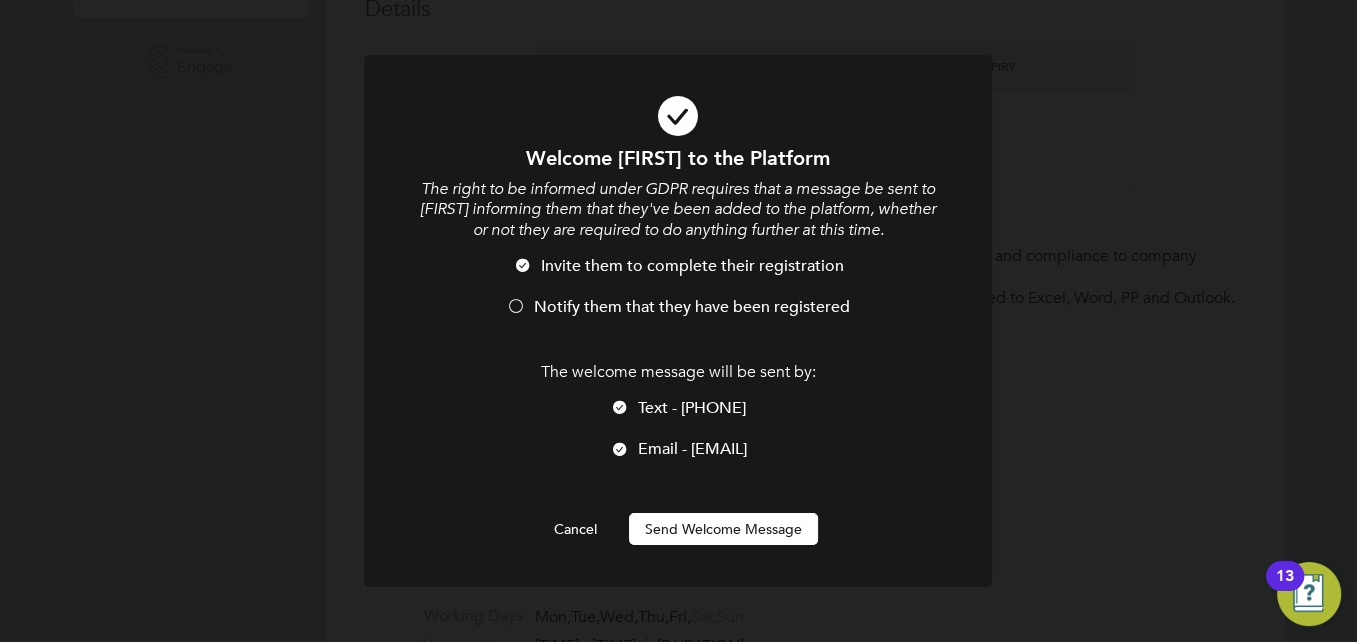 click at bounding box center [678, 321] 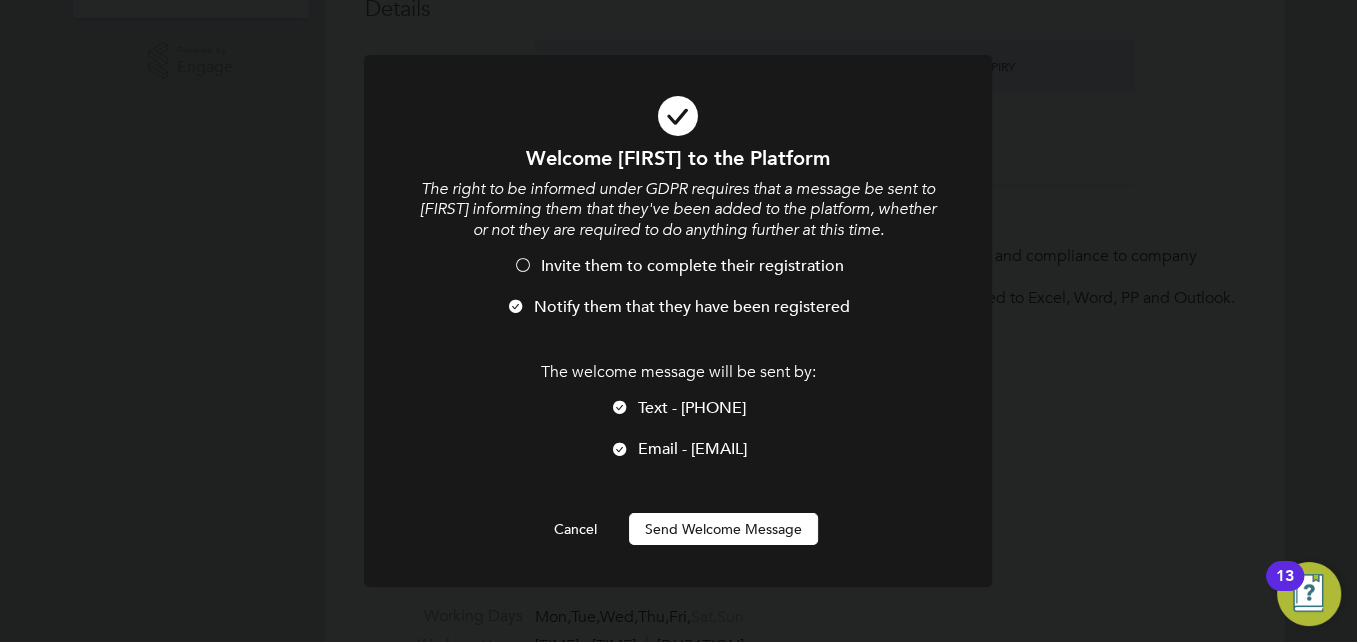 click on "Send Welcome Message" at bounding box center [723, 529] 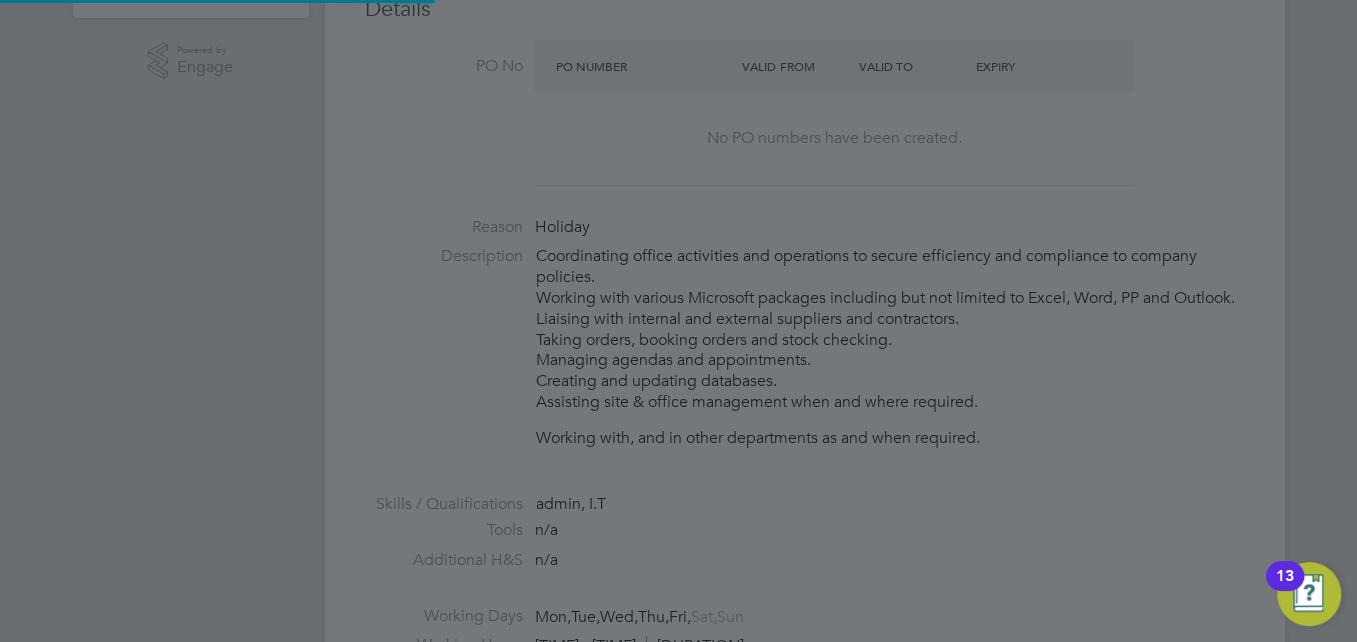 type on "Harry Graves (258088)" 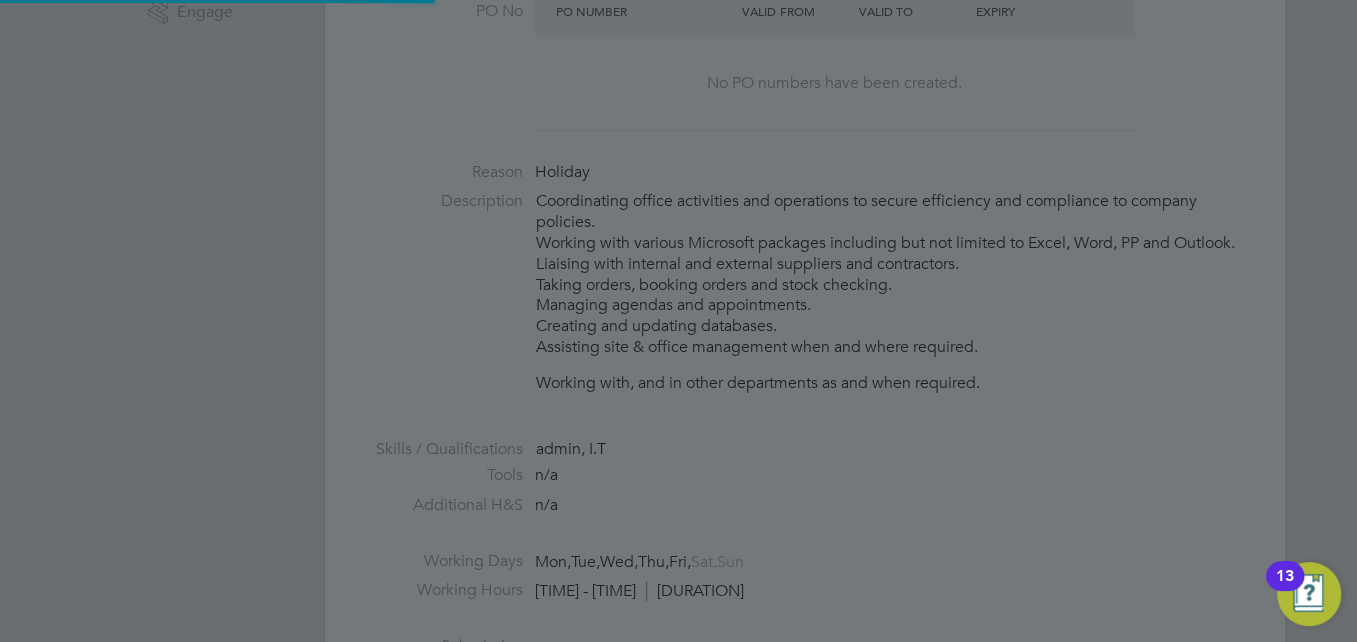 scroll, scrollTop: 10, scrollLeft: 10, axis: both 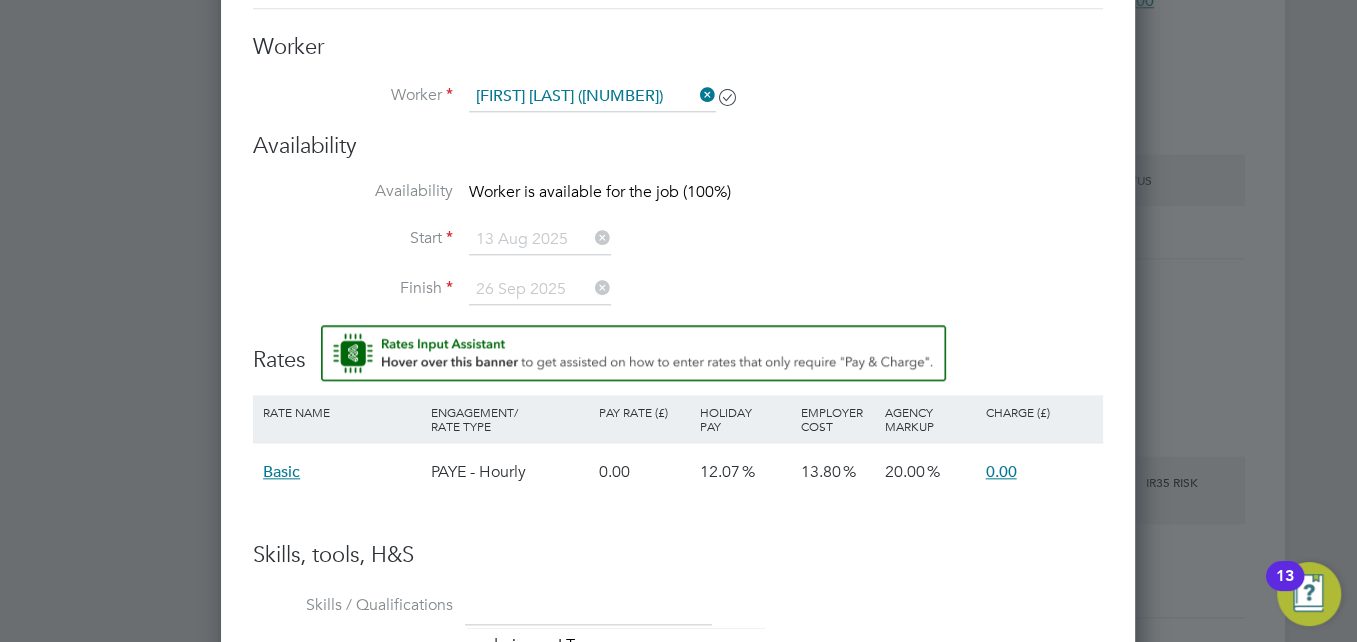 click on "Skills, tools, H&S" at bounding box center [678, 555] 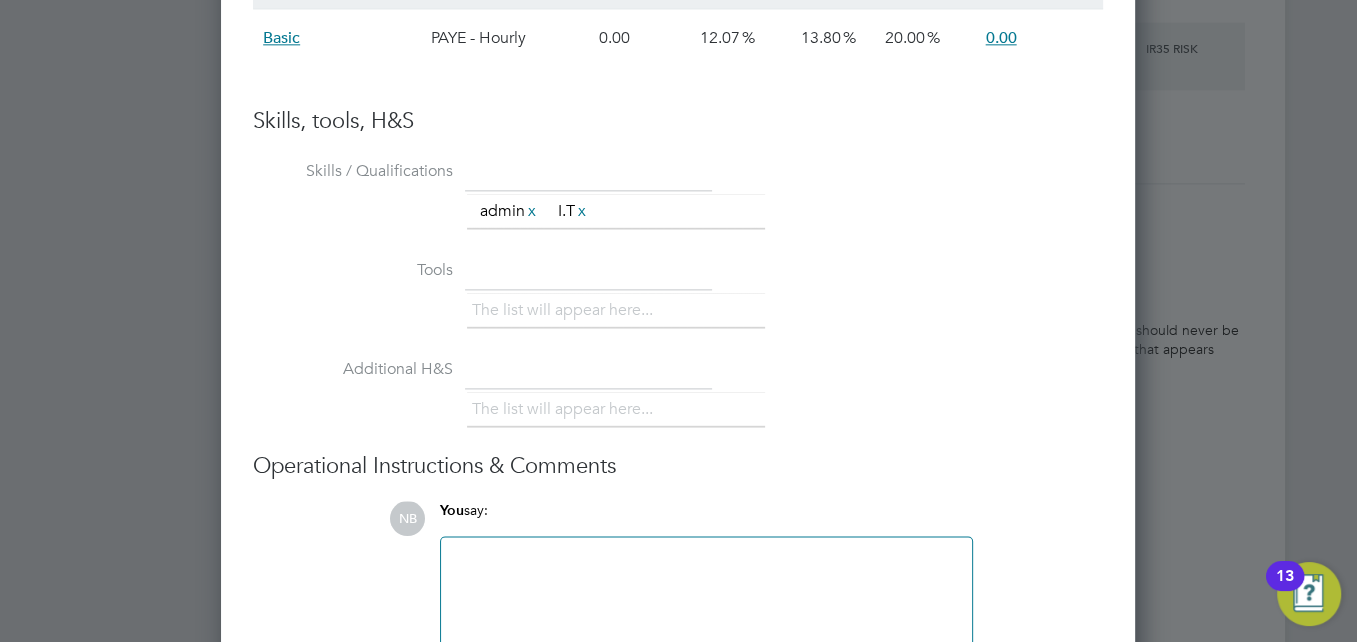 scroll, scrollTop: 2174, scrollLeft: 0, axis: vertical 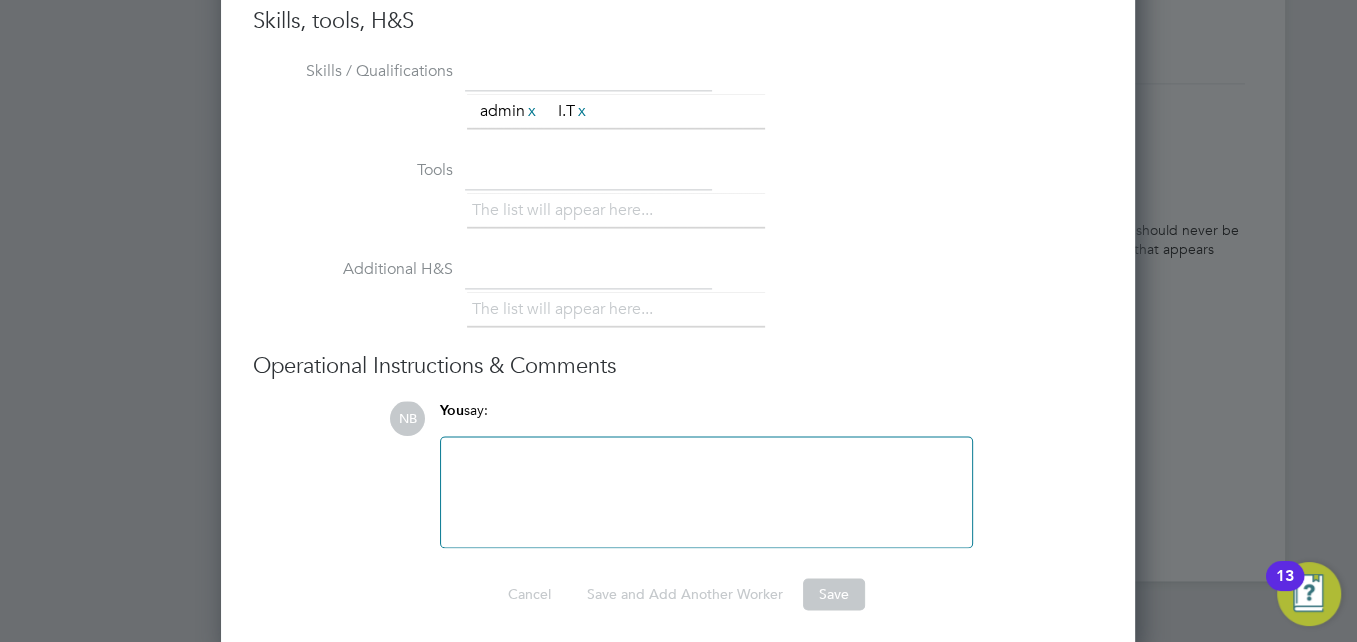 click at bounding box center (706, 492) 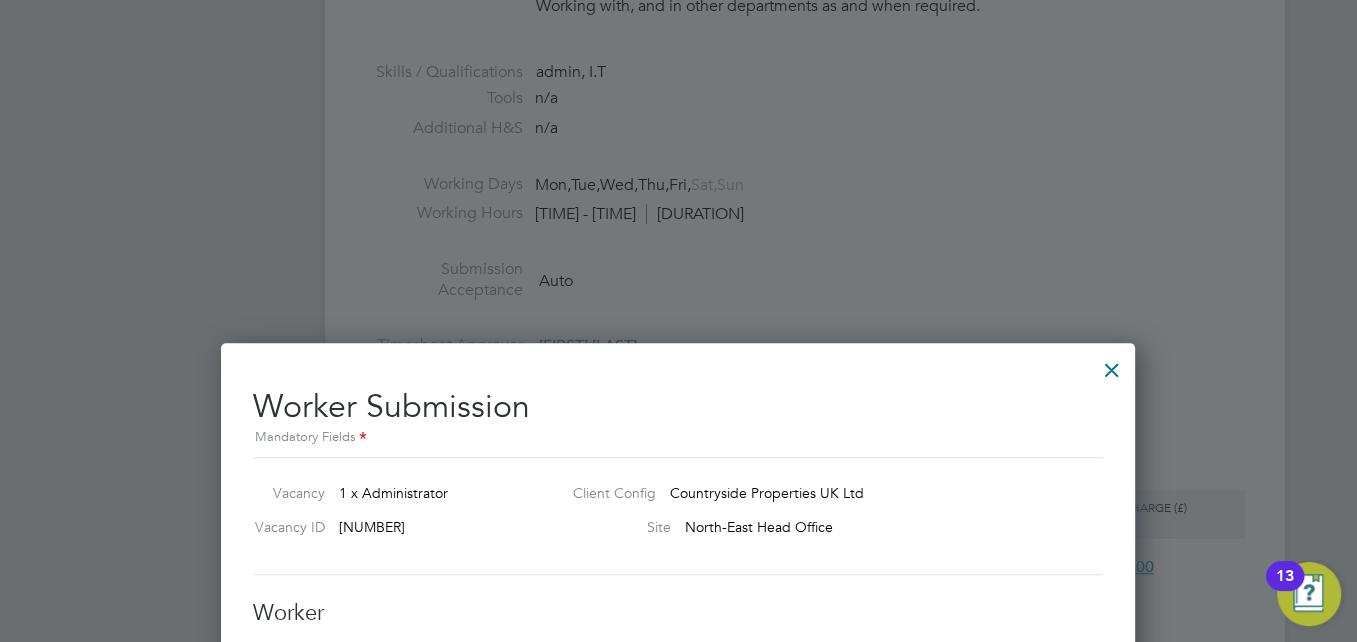 scroll, scrollTop: 1174, scrollLeft: 0, axis: vertical 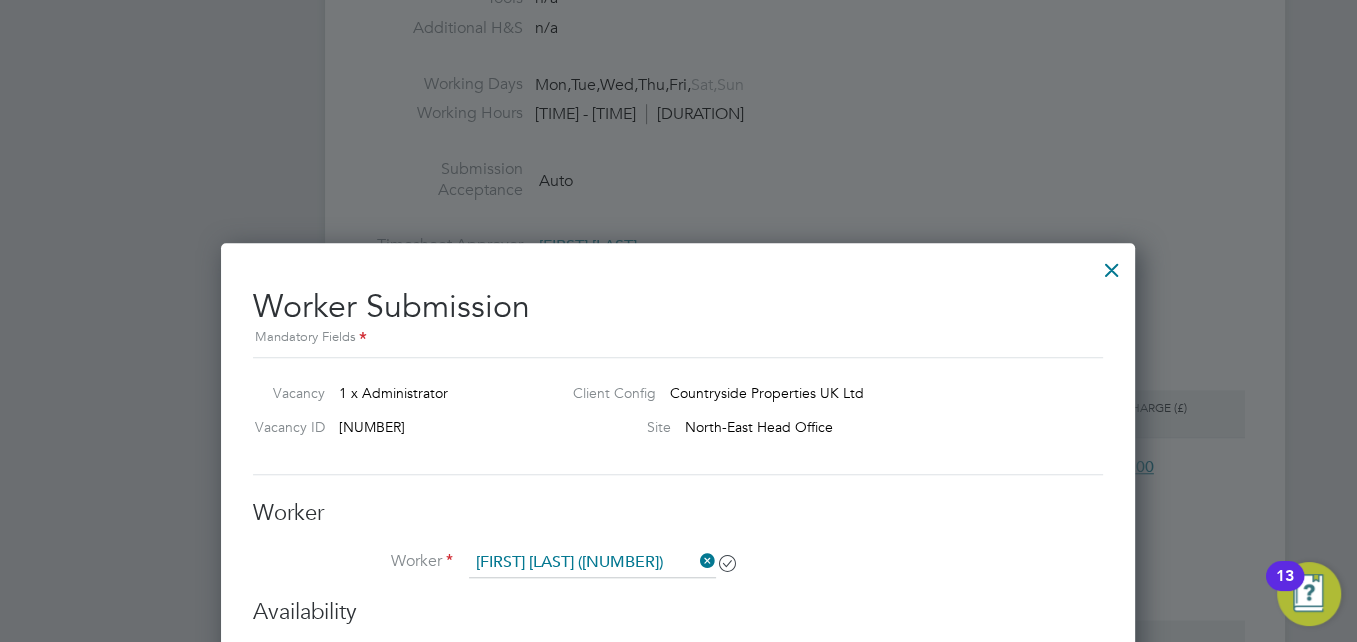 click at bounding box center (1112, 265) 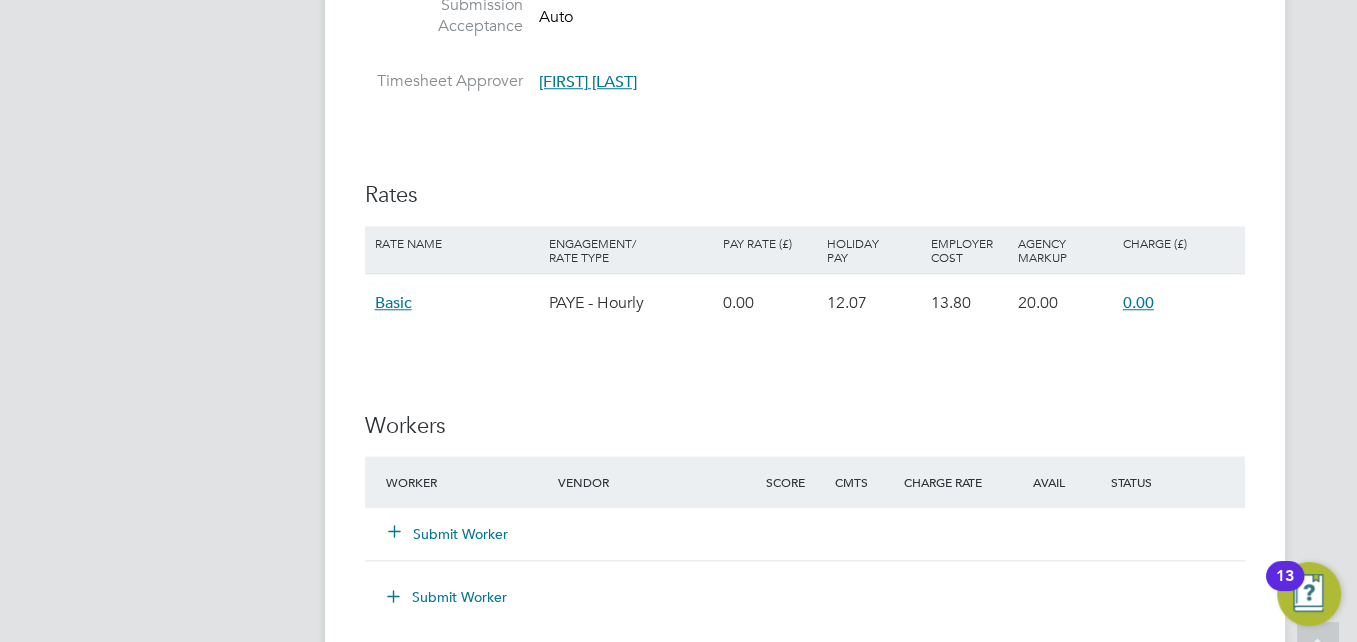scroll, scrollTop: 1340, scrollLeft: 0, axis: vertical 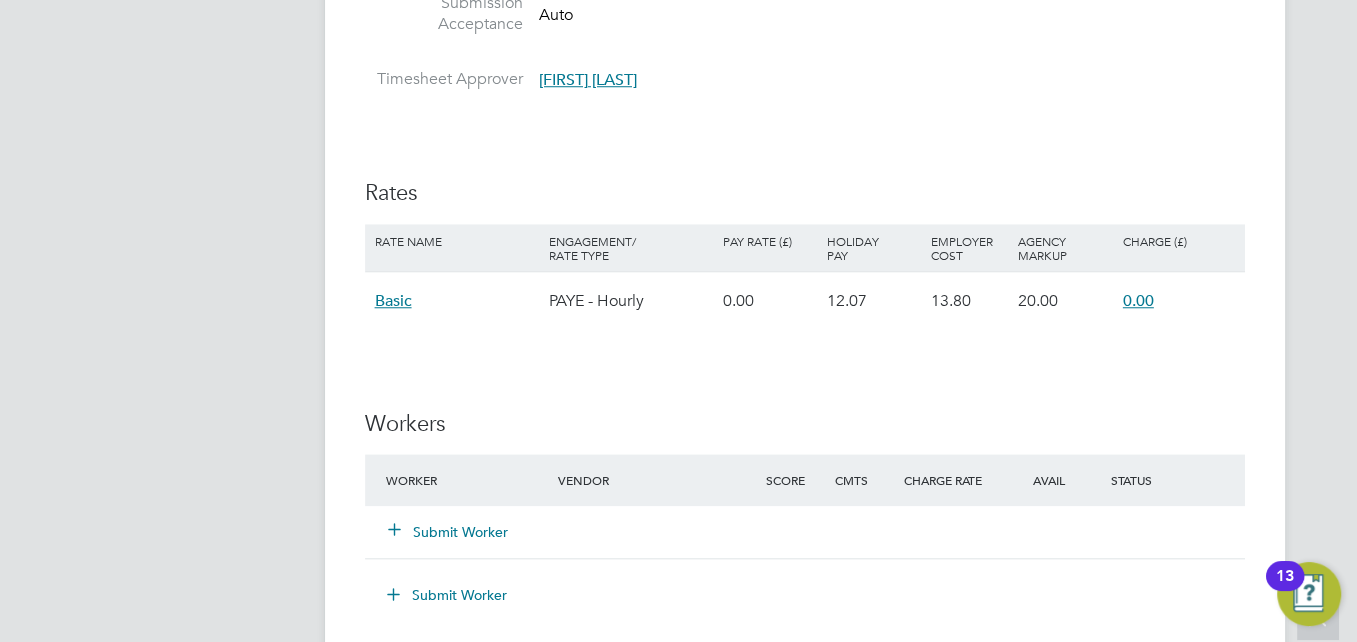 click on "Submit Worker" 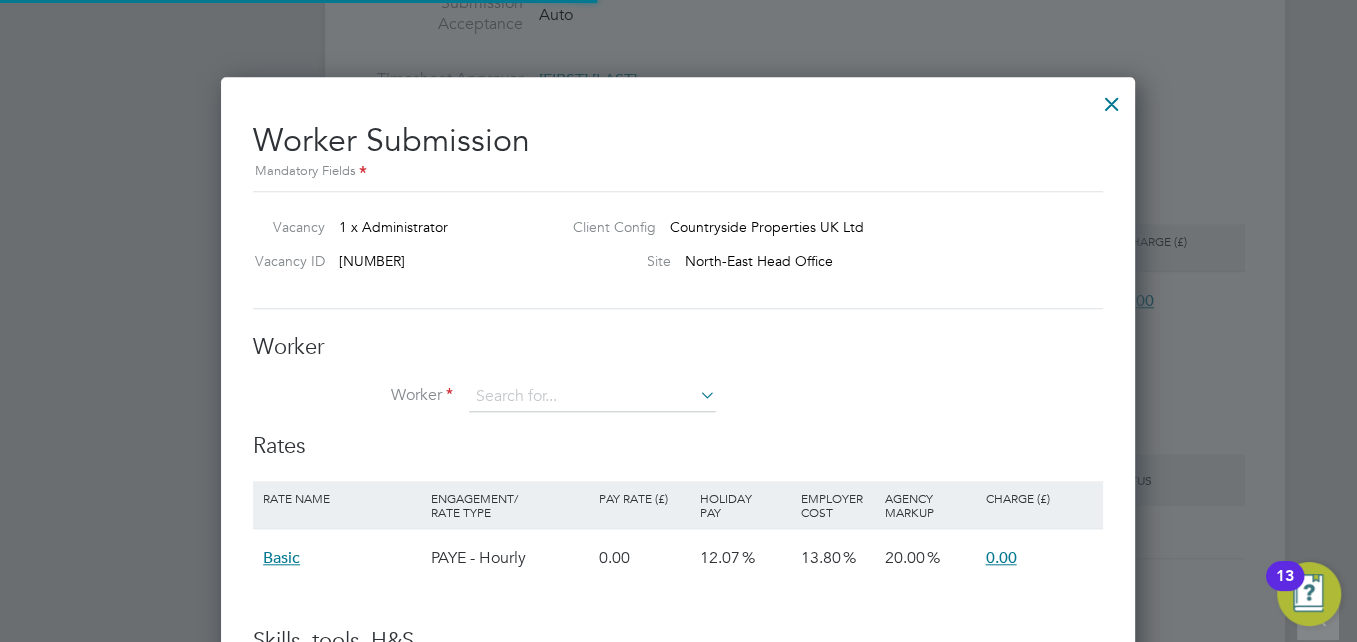 scroll, scrollTop: 9, scrollLeft: 10, axis: both 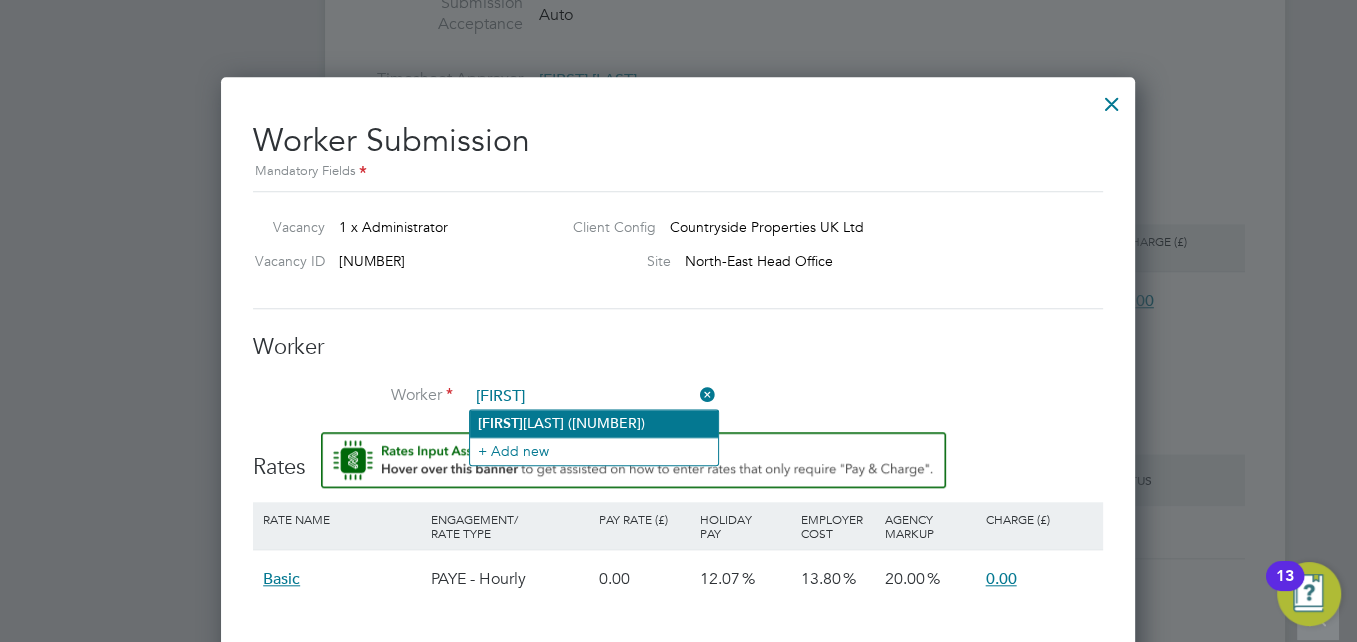 click on "Harry  Graves (258088)" 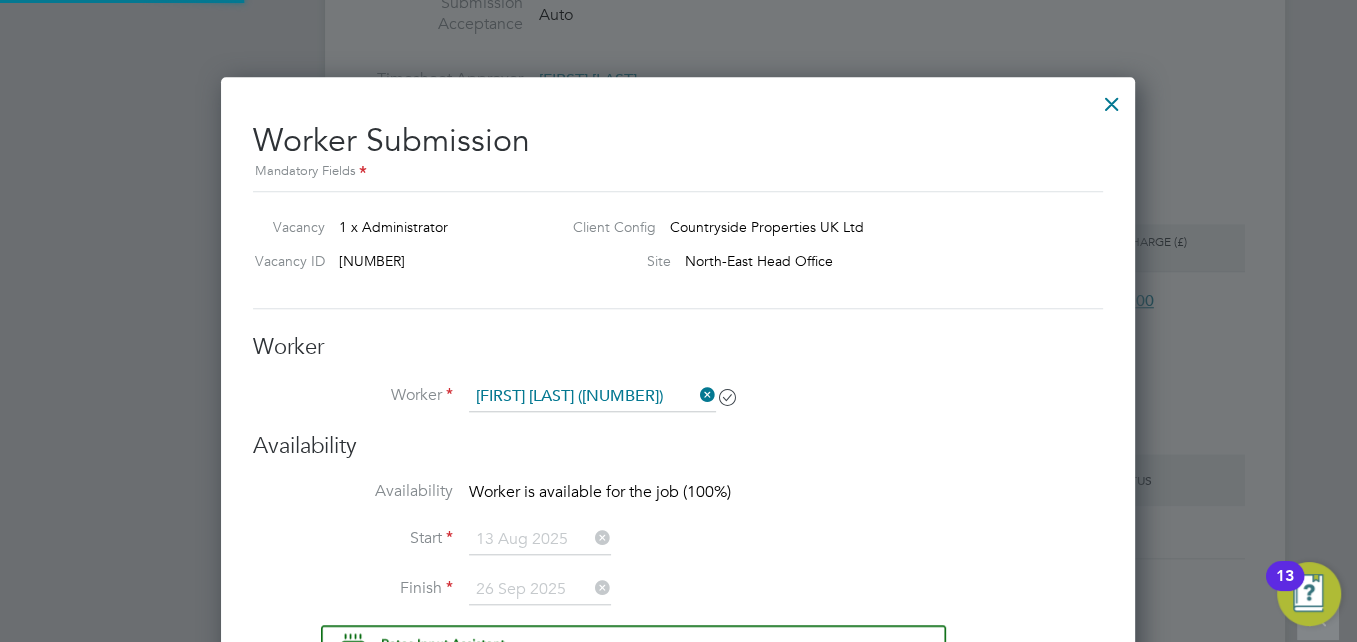scroll, scrollTop: 10, scrollLeft: 10, axis: both 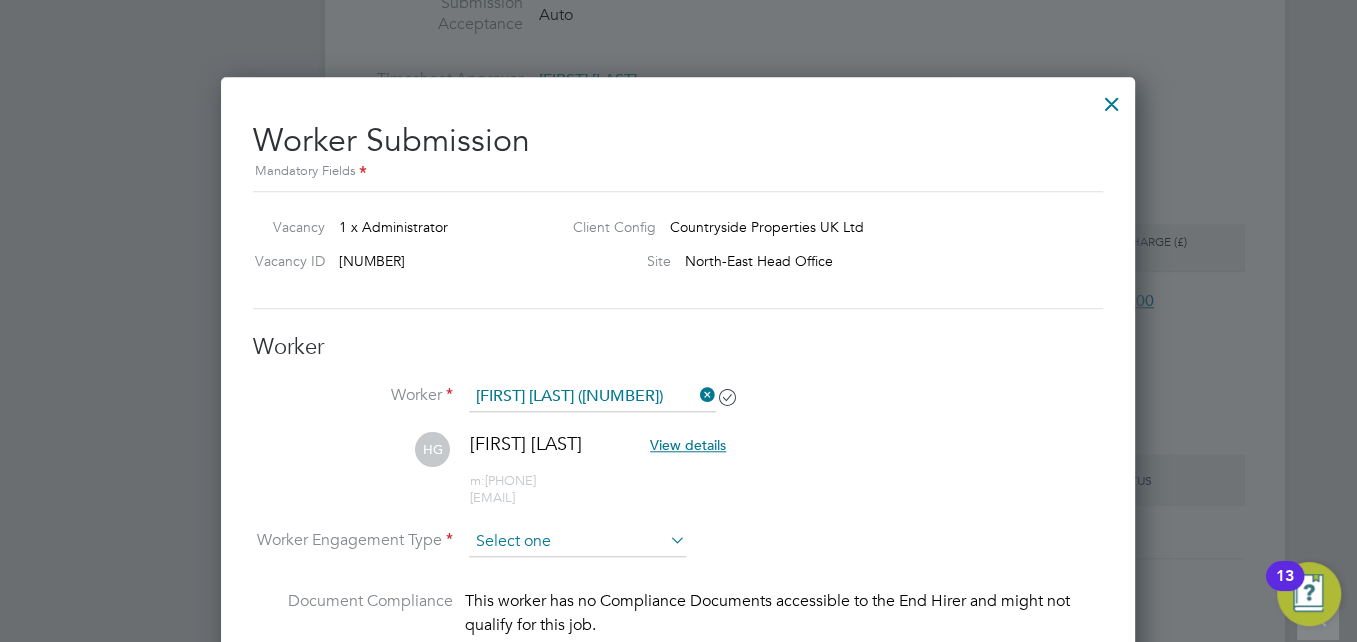 click at bounding box center (577, 542) 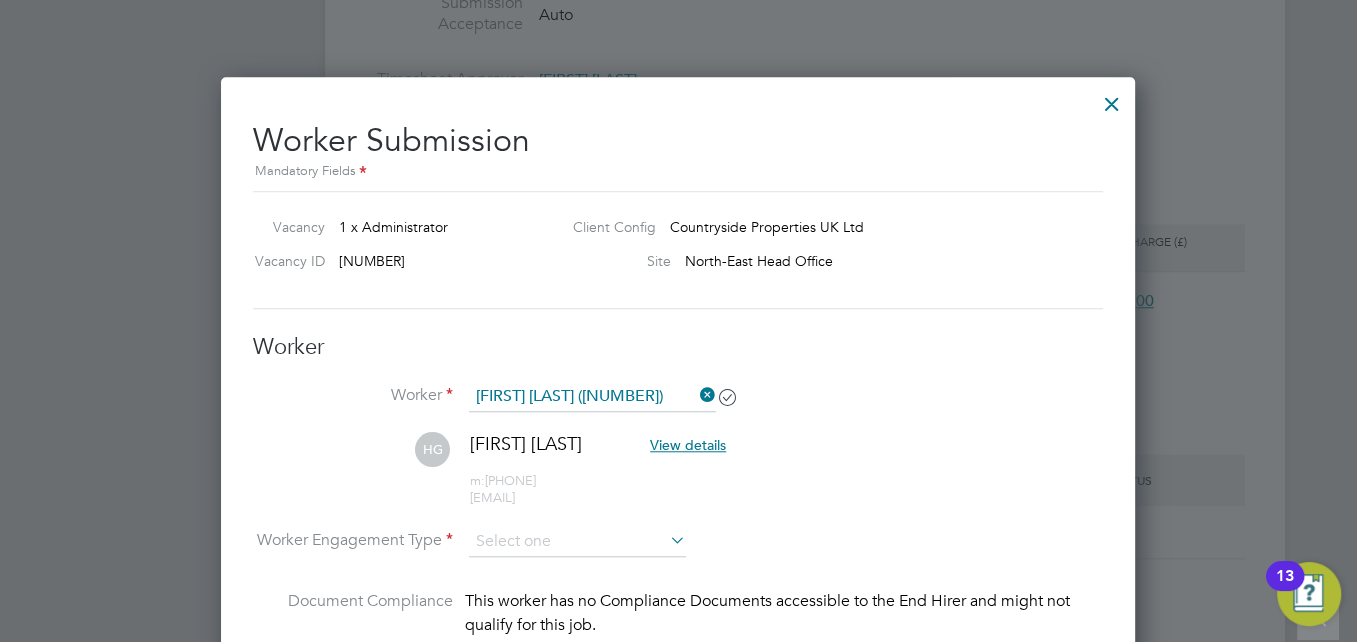 click on "PAYE" 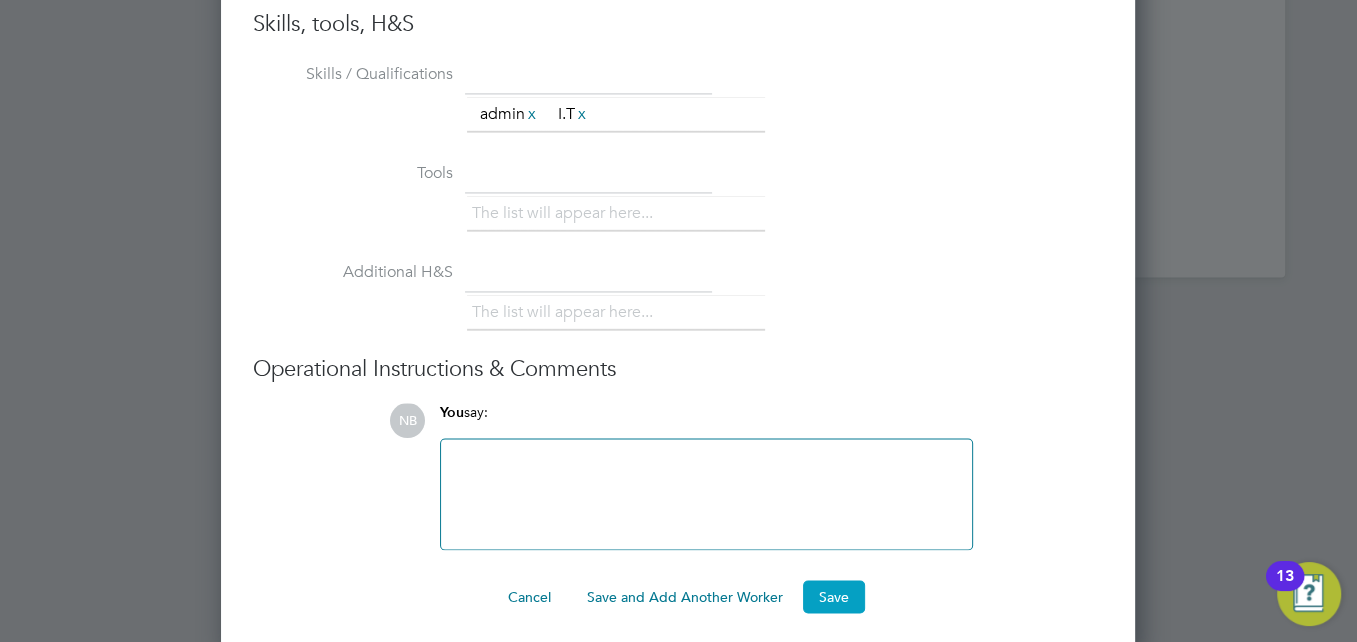 click on "Save" at bounding box center [834, 596] 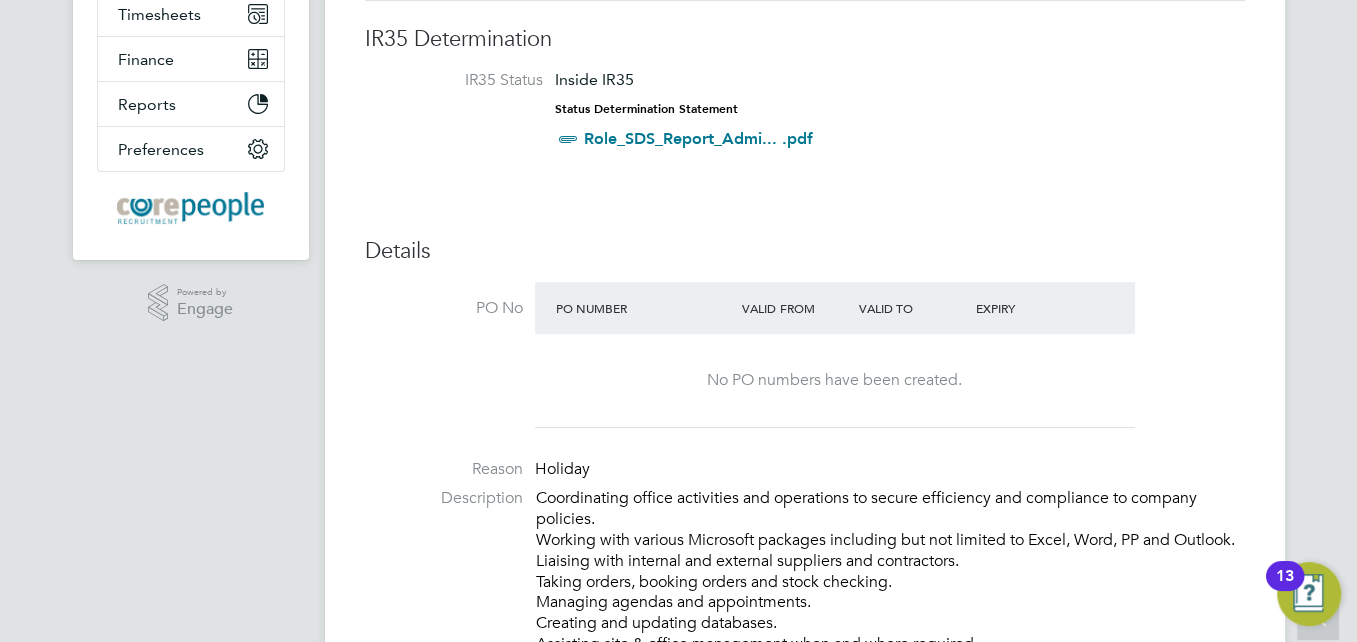 scroll, scrollTop: 500, scrollLeft: 0, axis: vertical 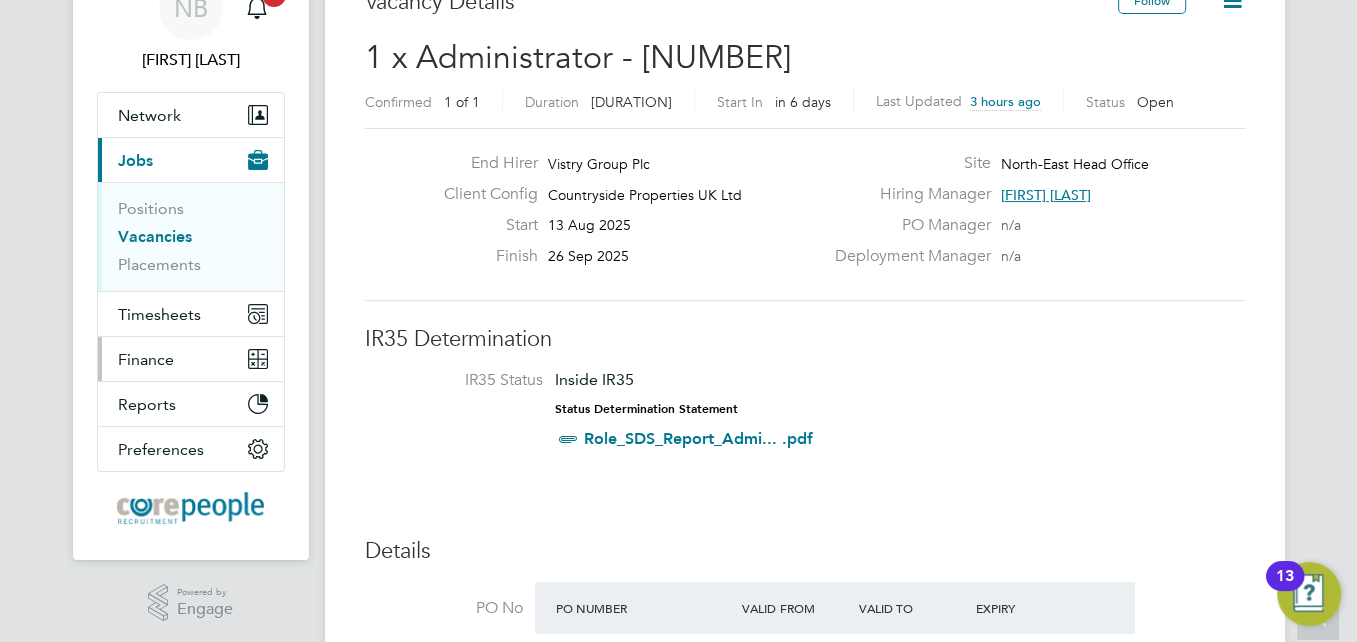 click on "Finance" at bounding box center (146, 359) 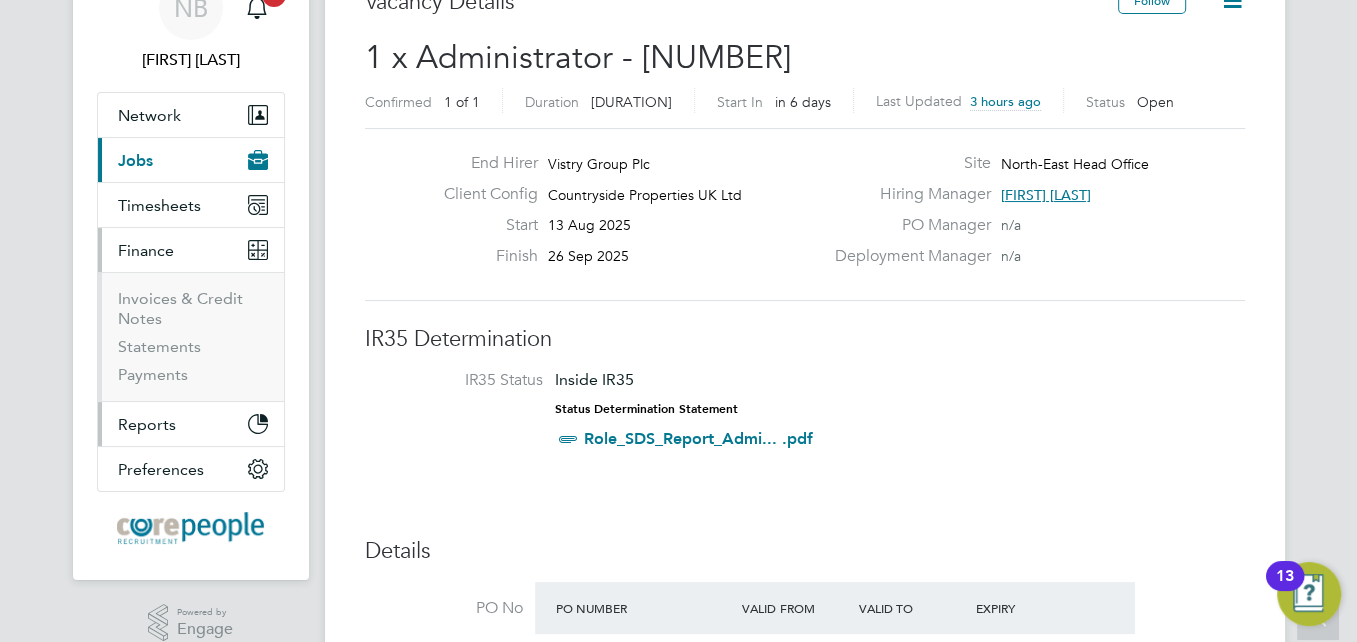 click on "Reports" at bounding box center (147, 424) 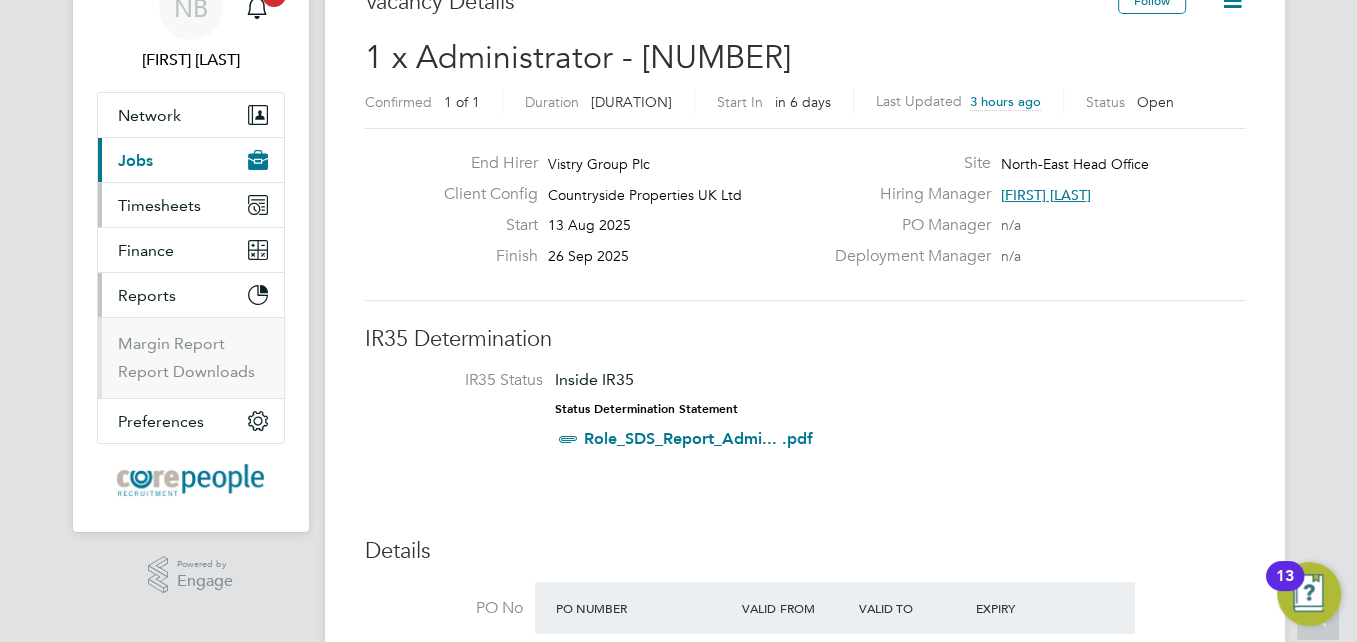 click on "Timesheets" at bounding box center [159, 205] 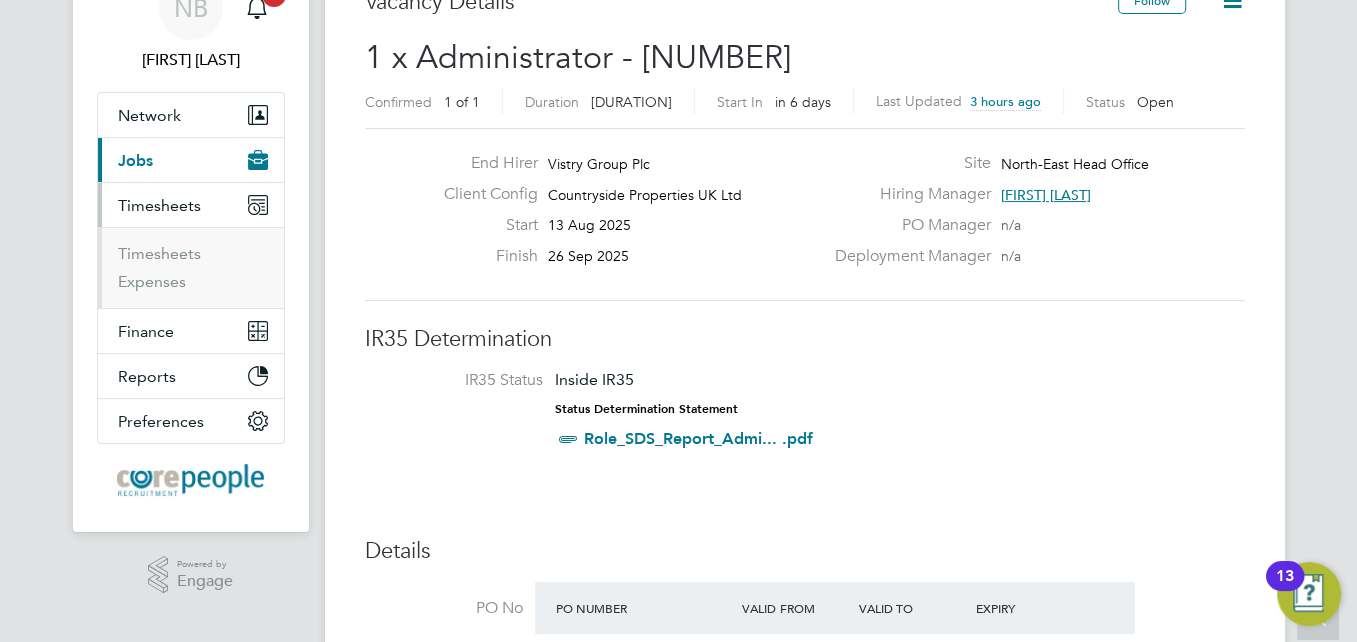click on "Timesheets" at bounding box center [159, 205] 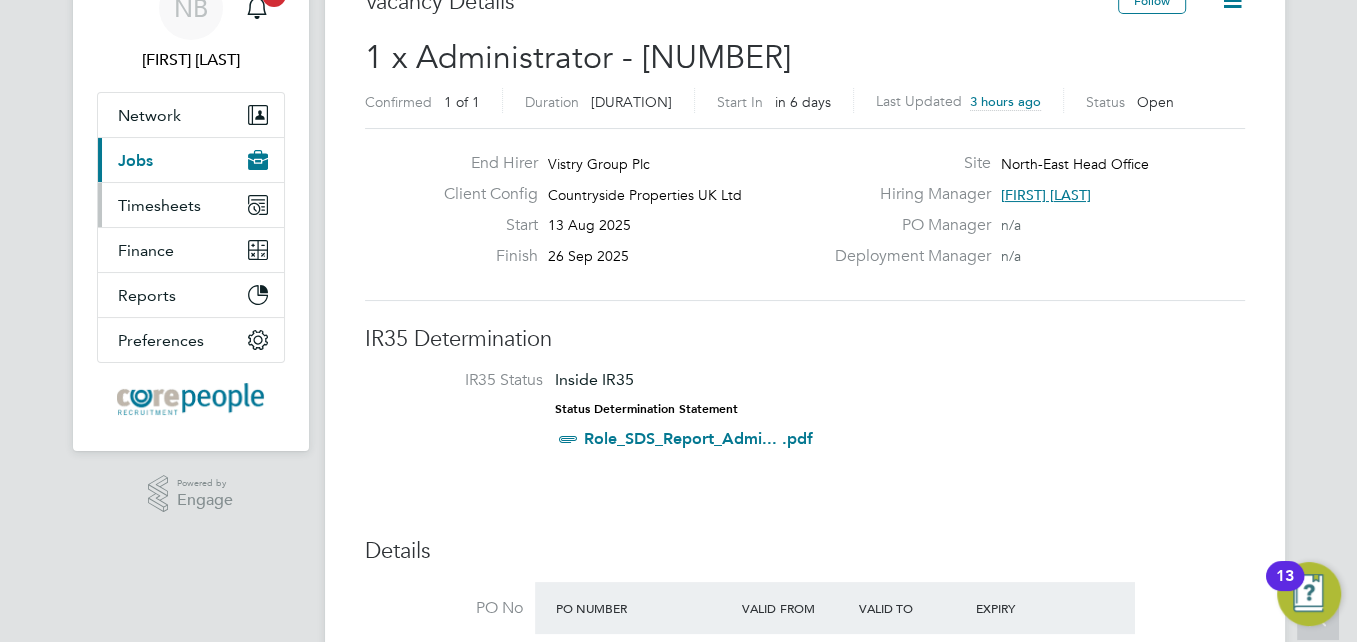 click on "Timesheets" at bounding box center (159, 205) 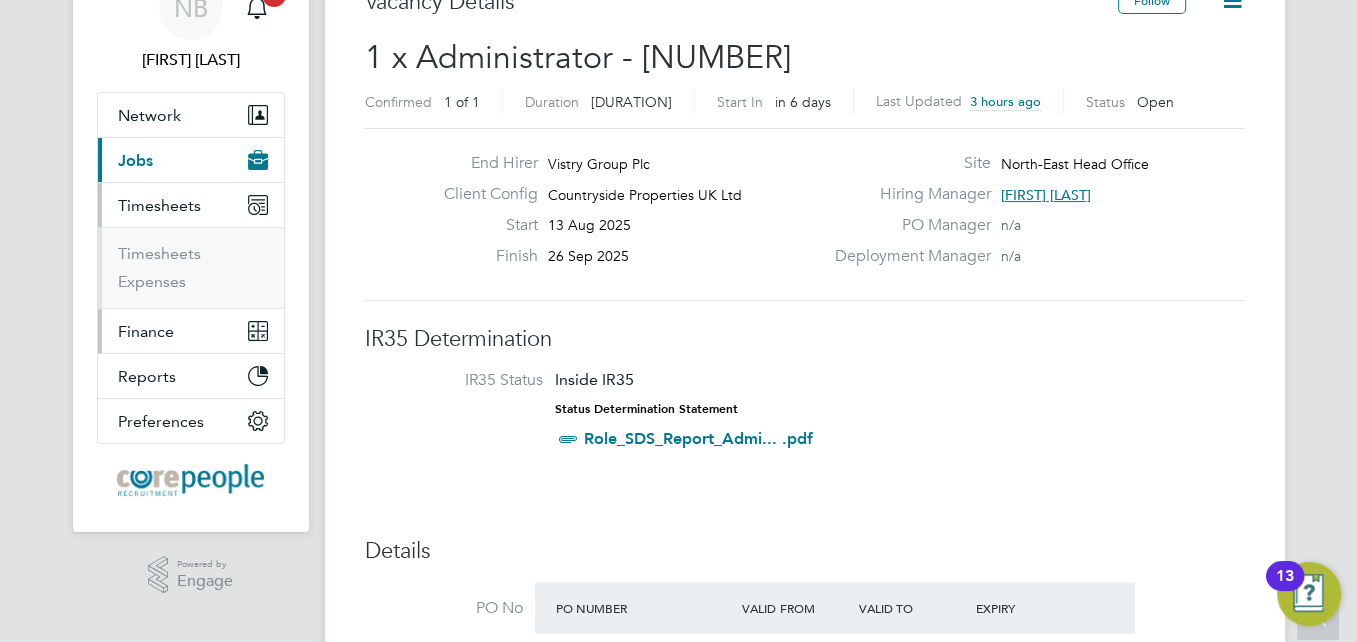 click on "Finance" at bounding box center [146, 331] 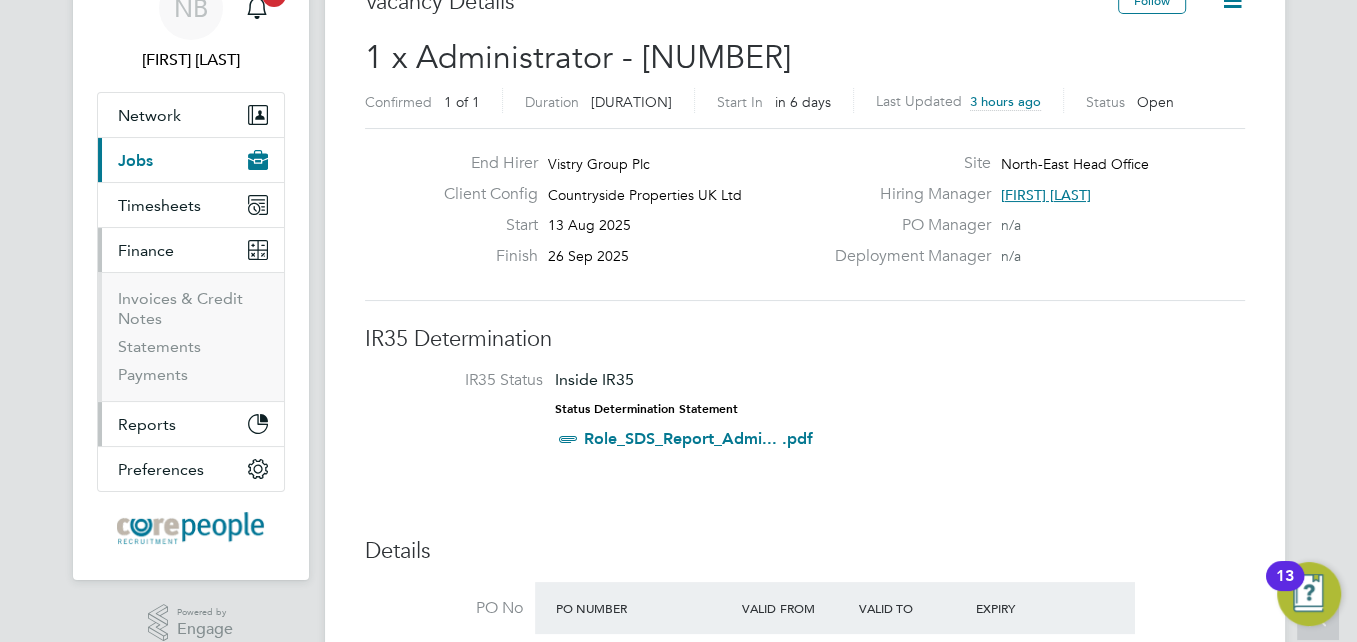 click on "Reports" at bounding box center (147, 424) 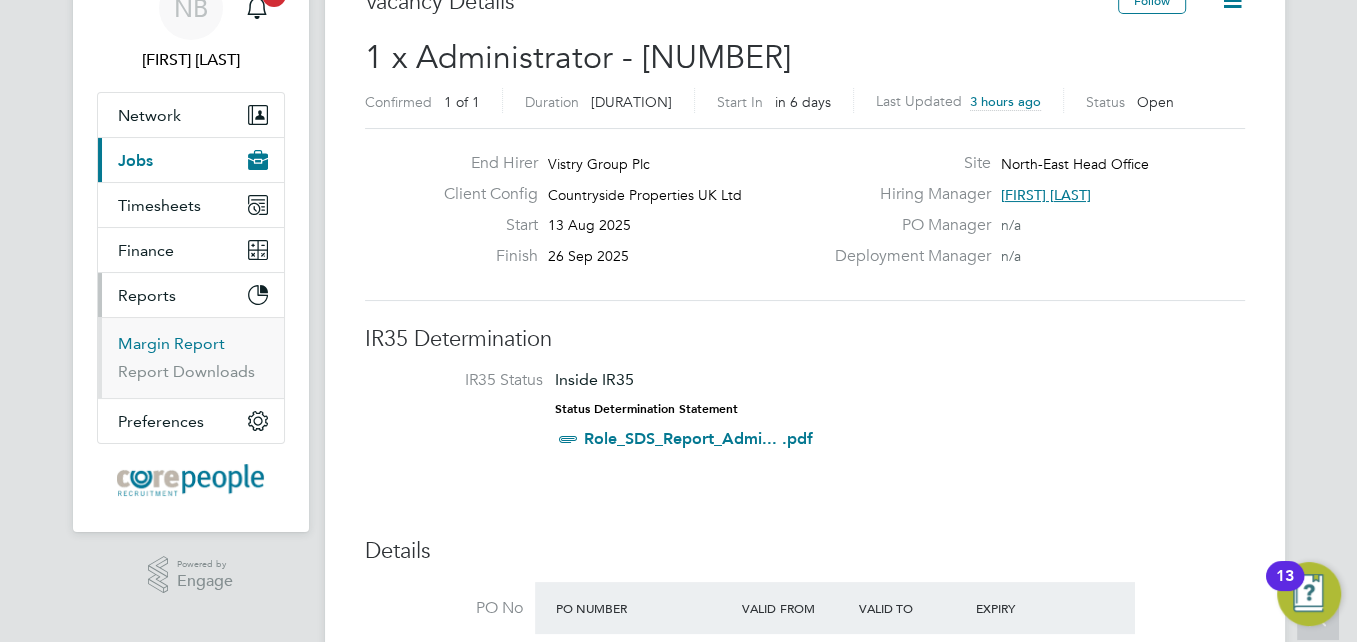 click on "Margin Report" at bounding box center [171, 343] 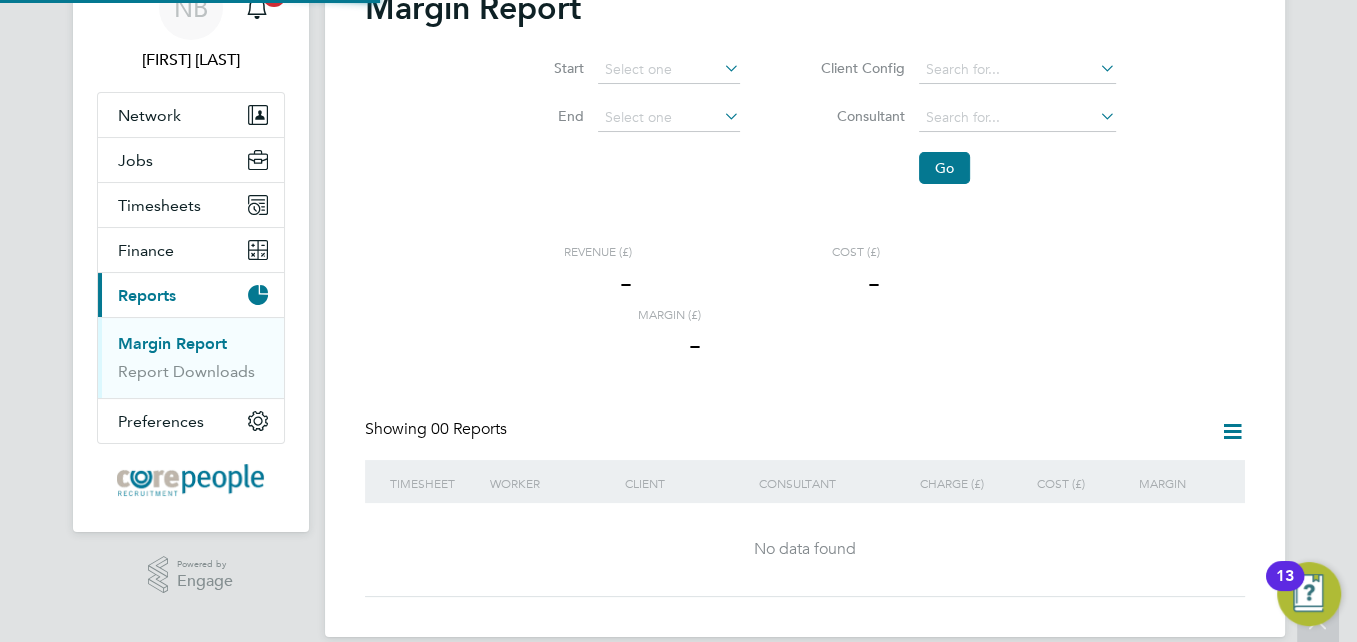 scroll, scrollTop: 0, scrollLeft: 0, axis: both 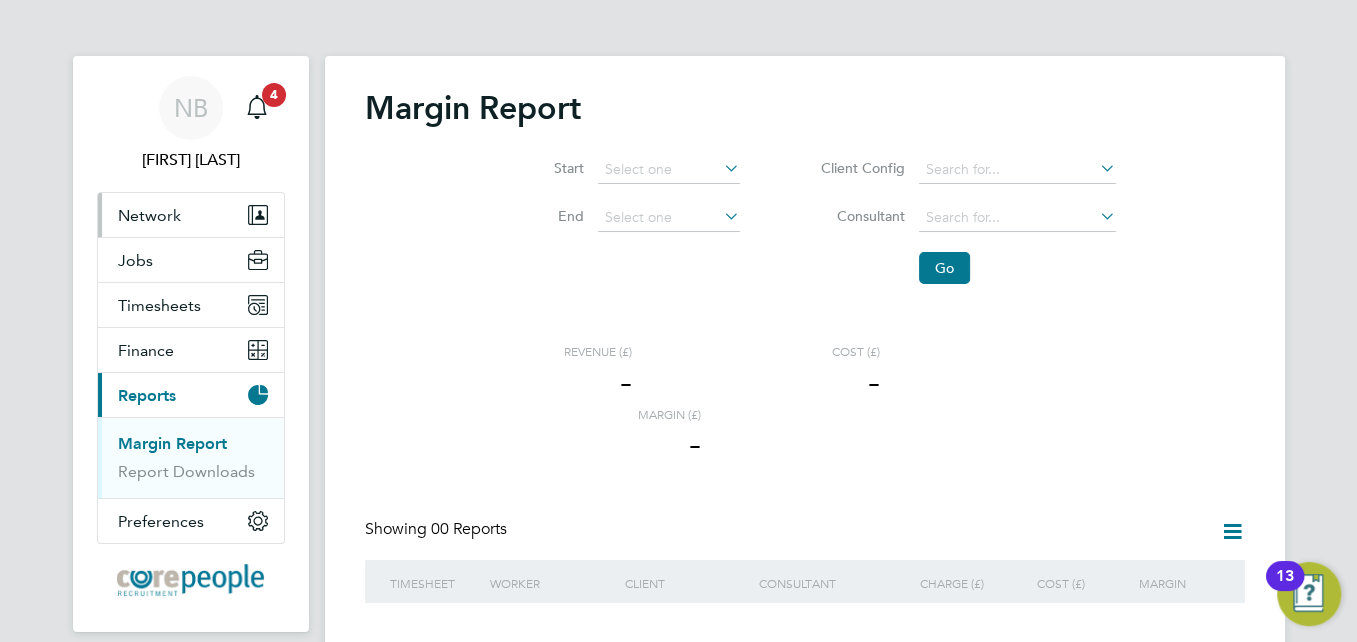 click on "Network" at bounding box center (149, 215) 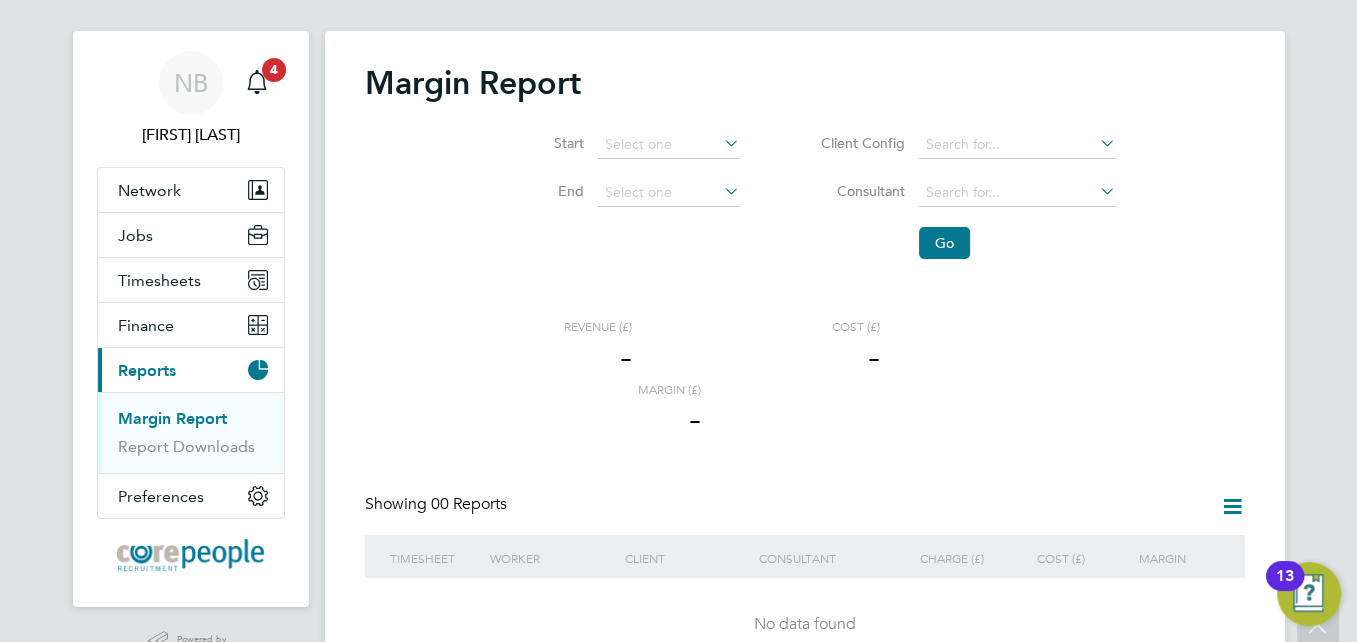 scroll, scrollTop: 0, scrollLeft: 0, axis: both 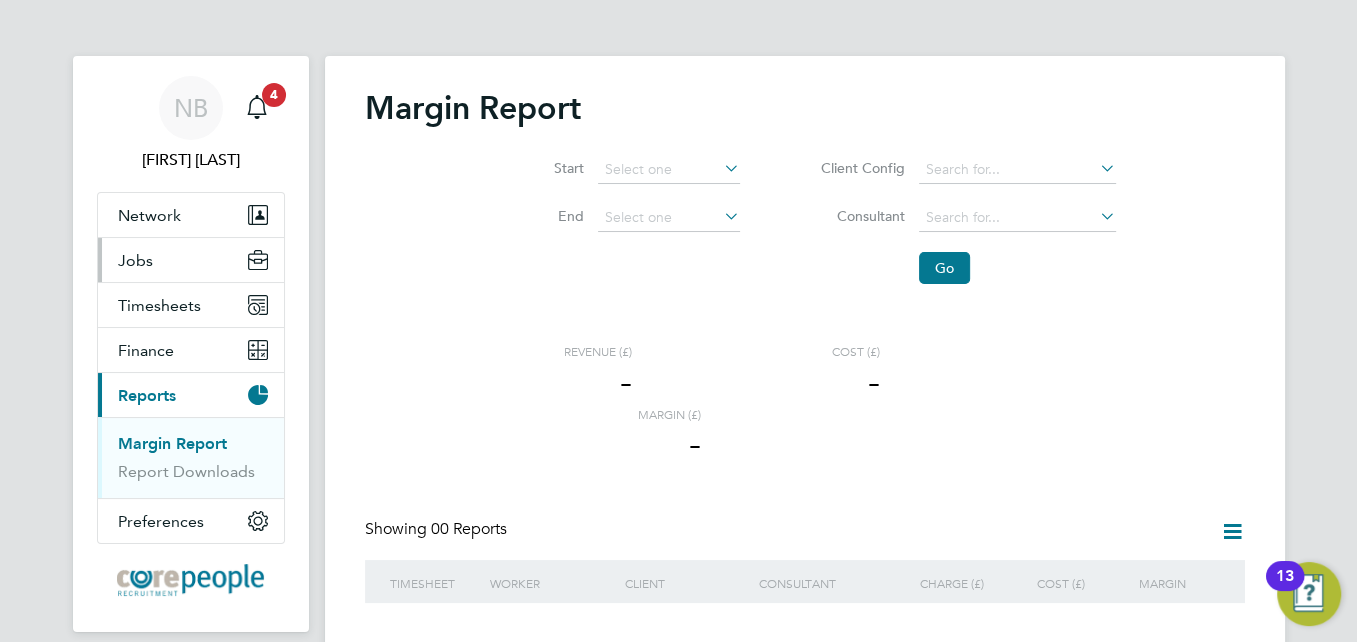 click on "Jobs" at bounding box center [135, 260] 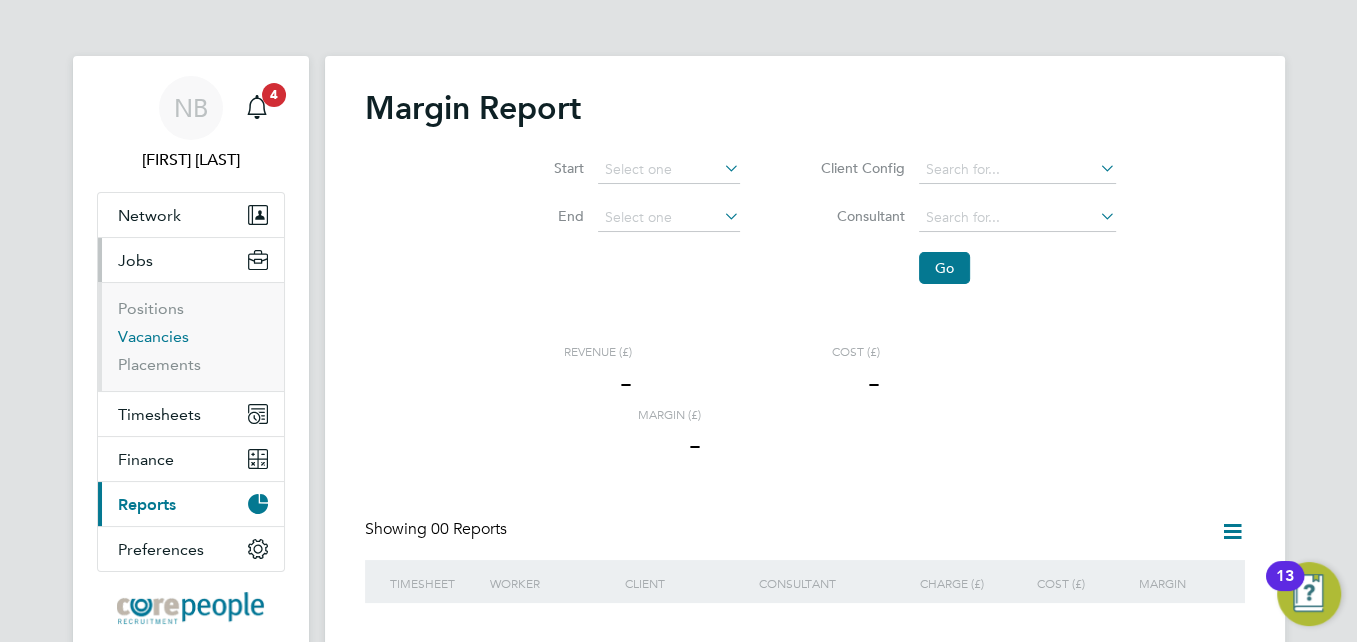 click on "Vacancies" at bounding box center [153, 336] 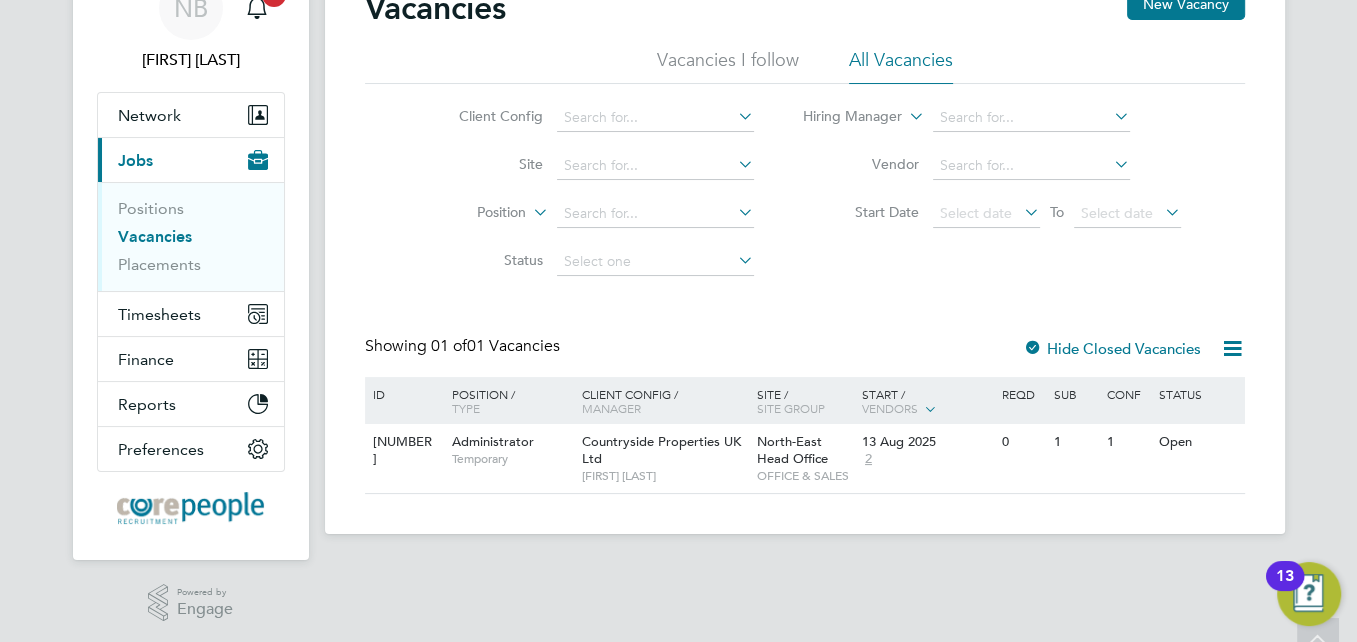 scroll, scrollTop: 102, scrollLeft: 0, axis: vertical 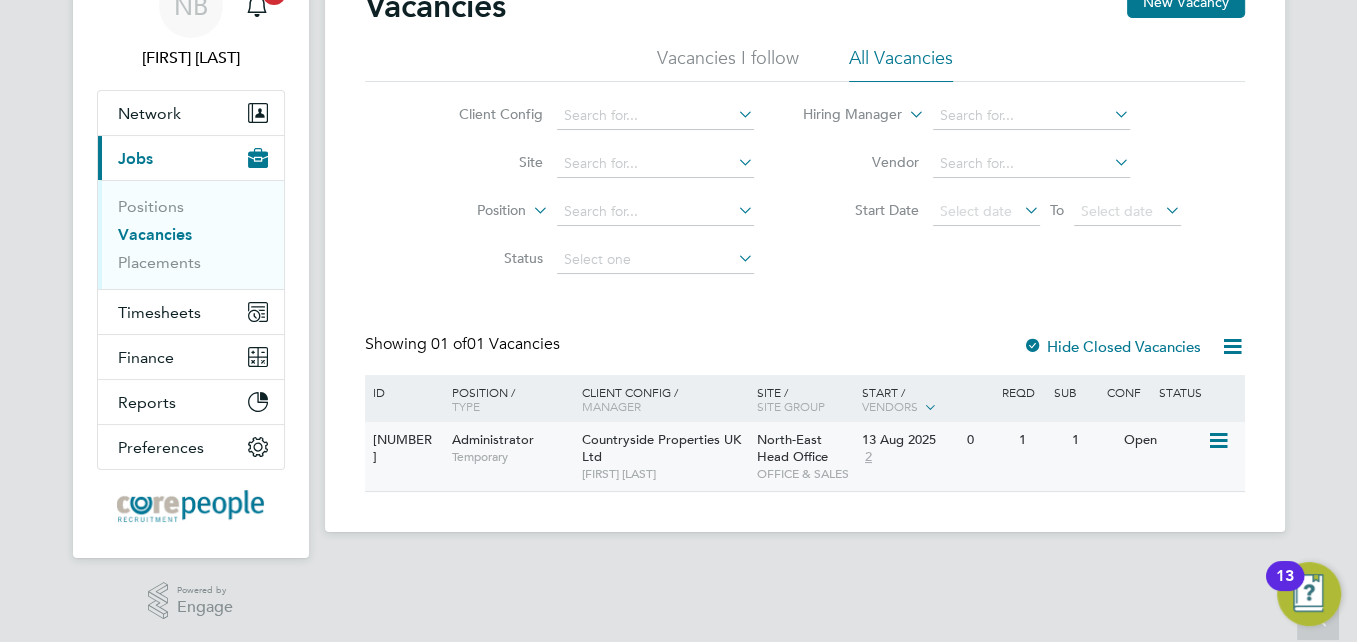 click on "Administrator" 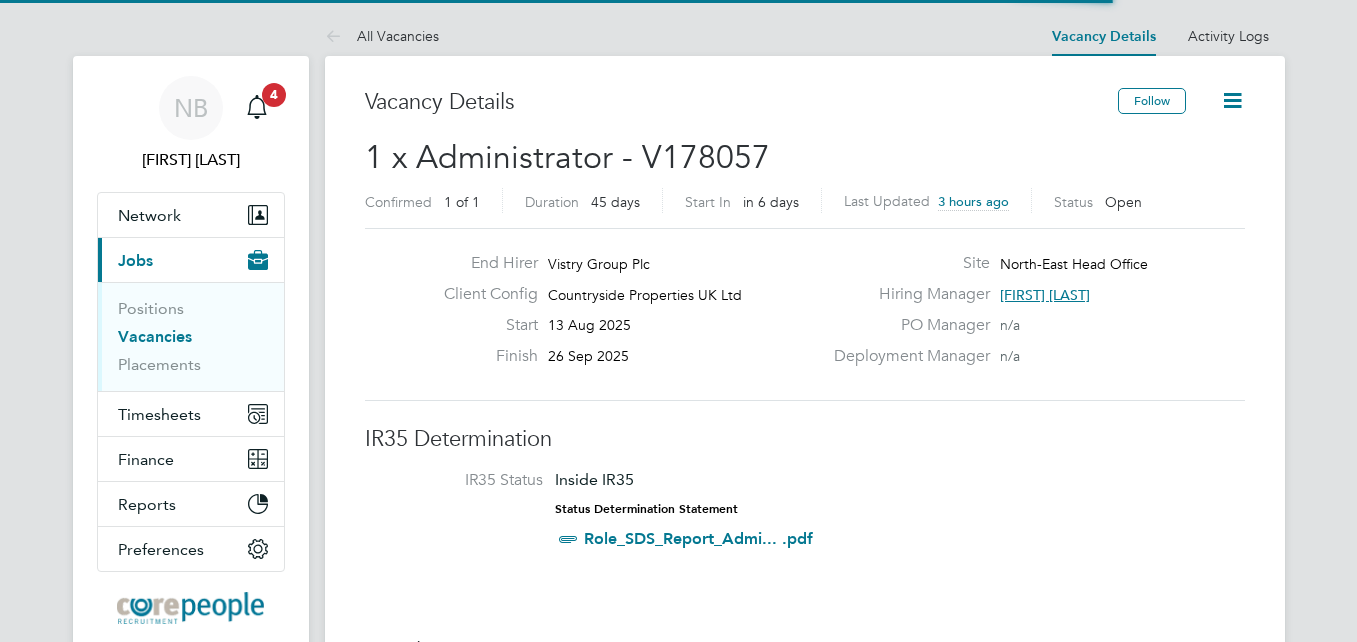 scroll, scrollTop: 0, scrollLeft: 0, axis: both 